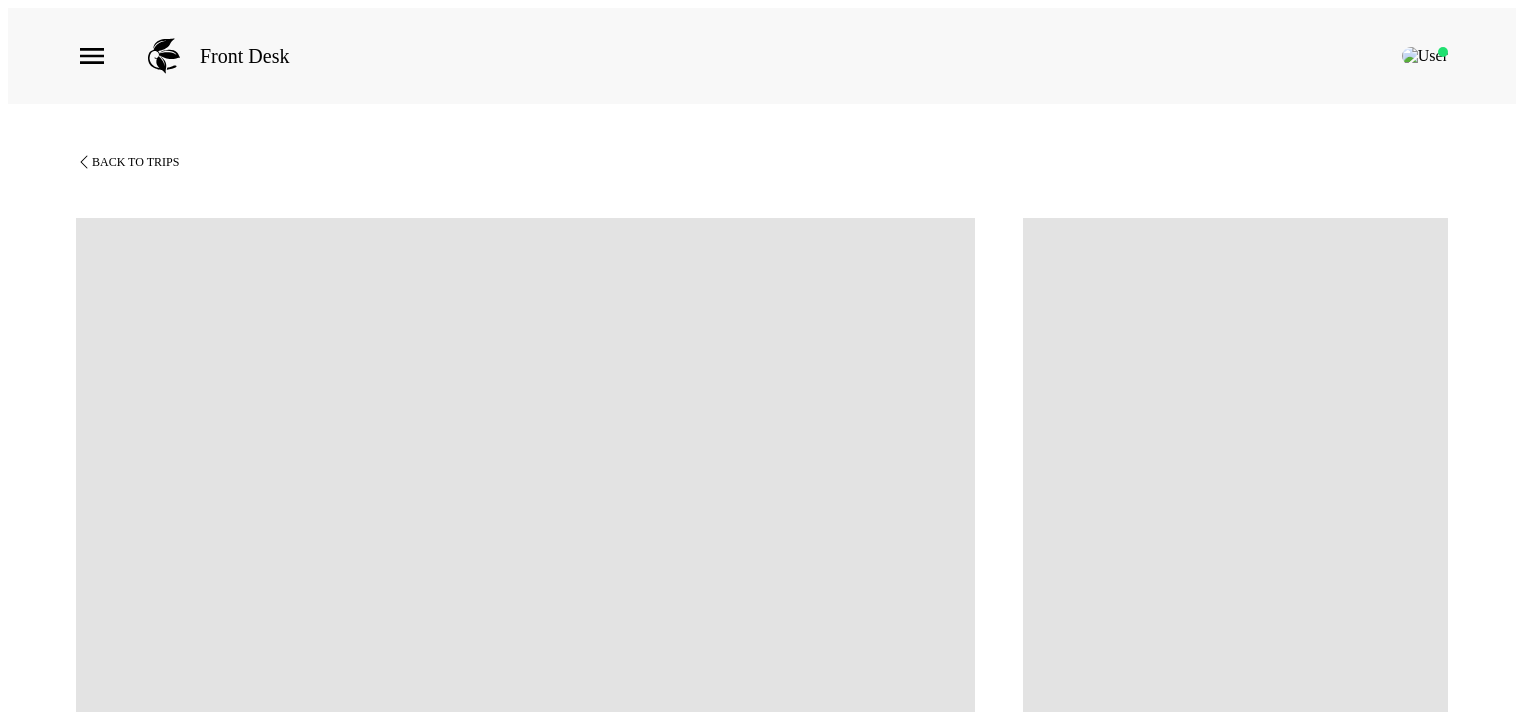 scroll, scrollTop: 1599, scrollLeft: 0, axis: vertical 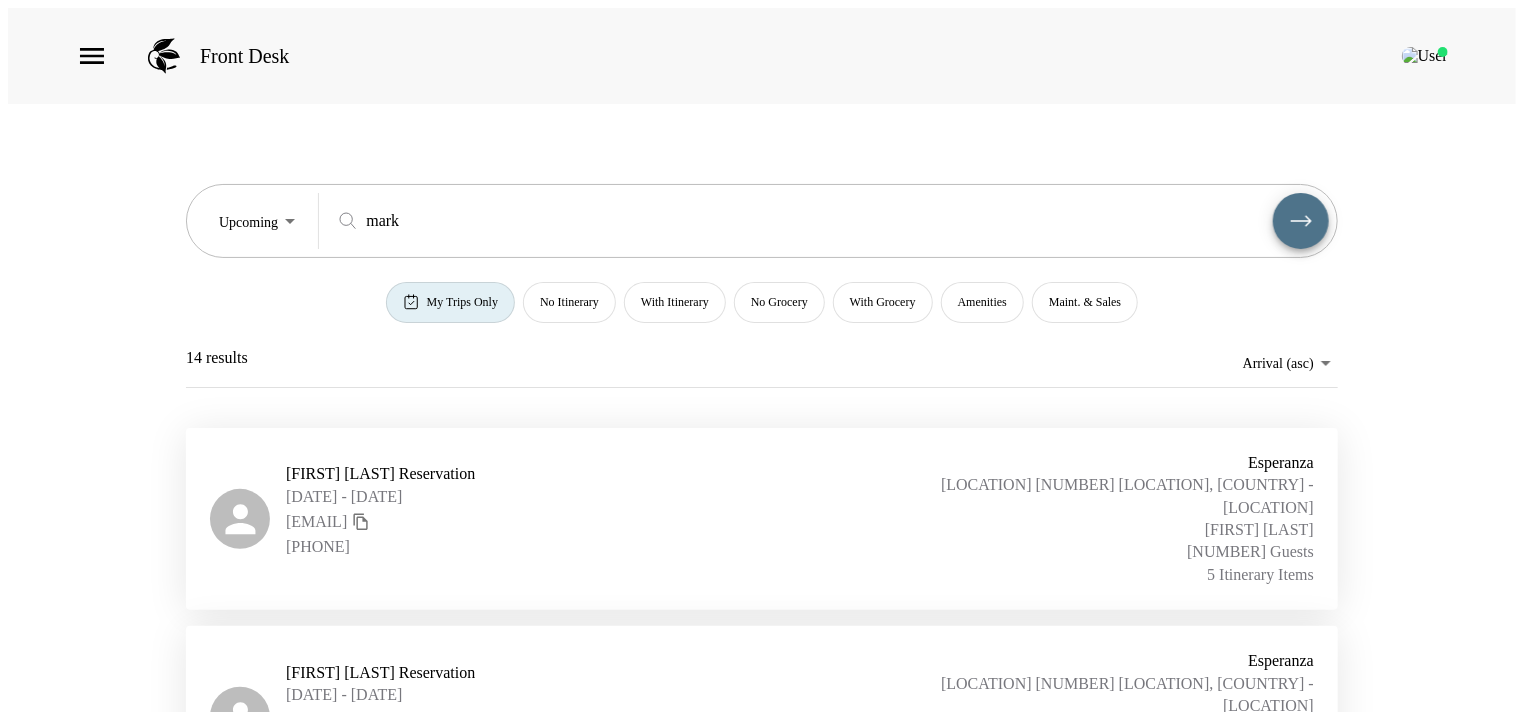 type on "mark" 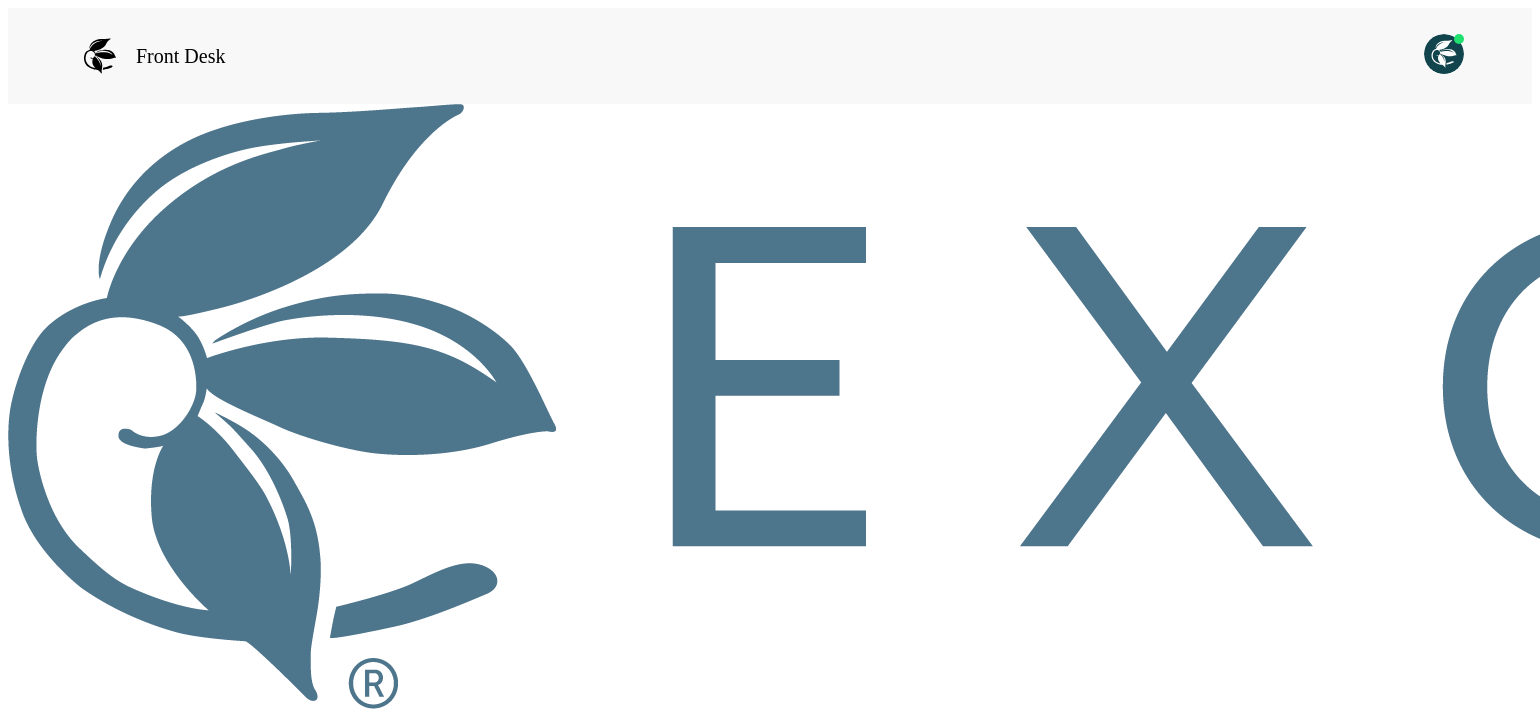 scroll, scrollTop: 0, scrollLeft: 0, axis: both 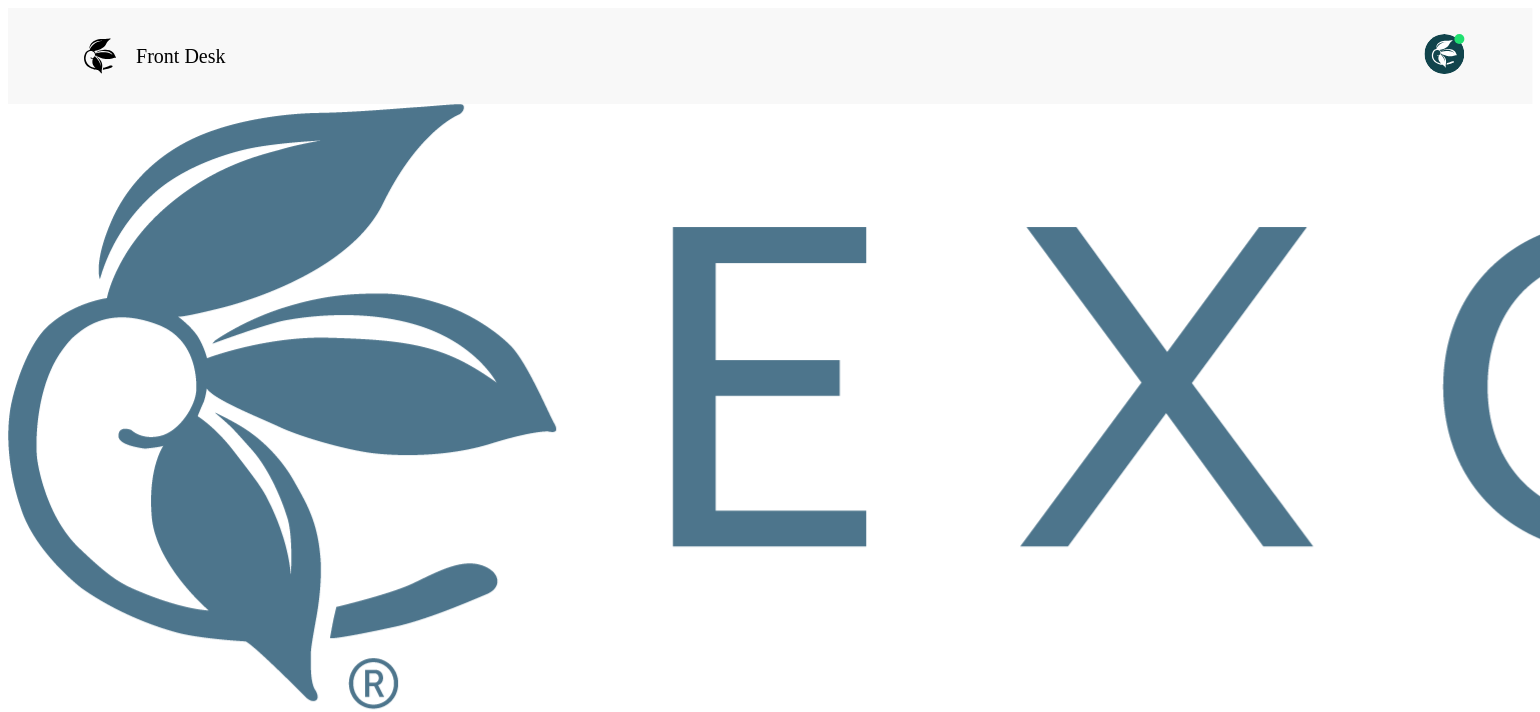 click on "Sign in with SSO" at bounding box center (64, 788) 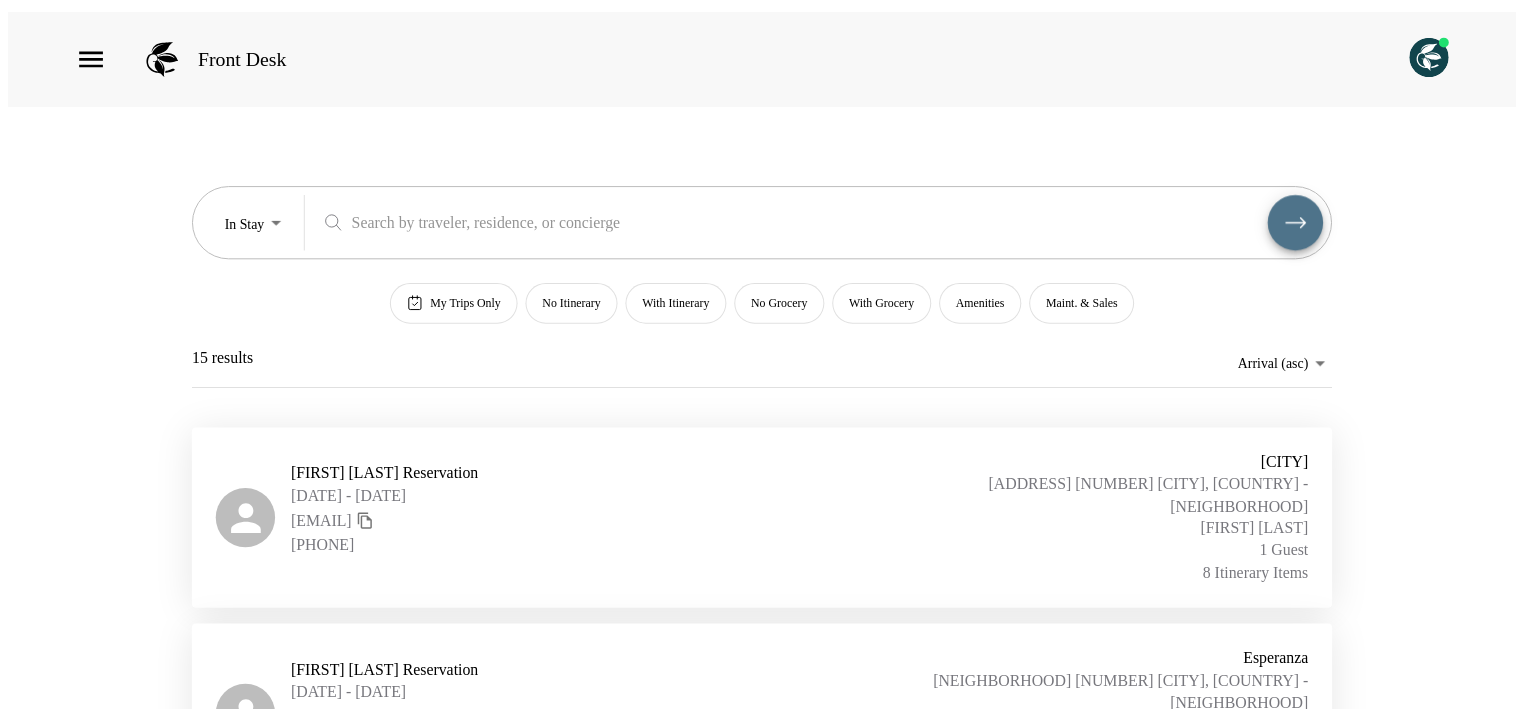 scroll, scrollTop: 0, scrollLeft: 0, axis: both 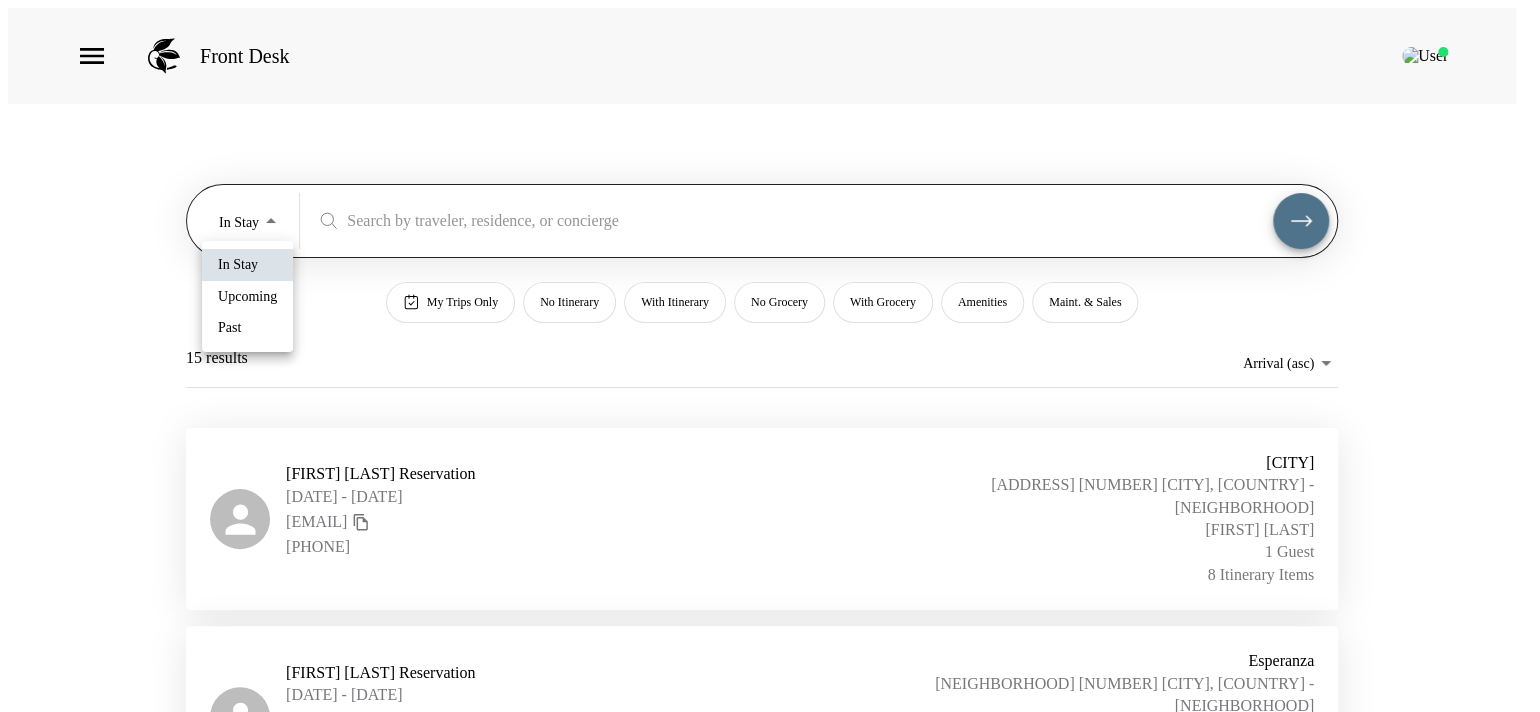 click on "Front Desk In Stay In-Stay ​ My Trips Only No Itinerary With Itinerary No Grocery With Grocery Amenities Maint. & Sales 15 results Arrival (asc) reservations_prod_arrival_asc Adam Smith Reservation 06/24/2025 - 07/03/2025 adam@calculatedrisk.com 817-480-5460 Punta Ballena Punta Ballena Villa Las Conchas 202 Los Cabos, Mexico - Punta Ballena Sergio Canales 1 Guest 8 Itinerary Items Pat Ashcraft Reservation 06/26/2025 - 07/01/2025 spashcraft@gmail.com 2145038566 Esperanza Esperanza 603 Los Cabos, Mexico - Esperanza Romel Espinosa 1 Guest 13 Itinerary Items Narissa Sanders Reservation 06/27/2025 - 07/03/2025 nsanders@exclusiveresorts.com +13038842084 Punta Ballena Punta Ballena Villa Las Conchas 303 Los Cabos, Mexico - Punta Ballena Manuel Tamayo 4 Guests 8 Itinerary Items Navin Narang Reservation 06/27/2025 - 07/03/2025 navin@fphcap.com 7143355520 Punta Ballena Punta Ballena Villa Las Conchas 304 Los Cabos, Mexico - Punta Ballena Manuel Tamayo 1 Guest 14 Itinerary Items Bill Williams Reservation Esperanza" at bounding box center [770, 364] 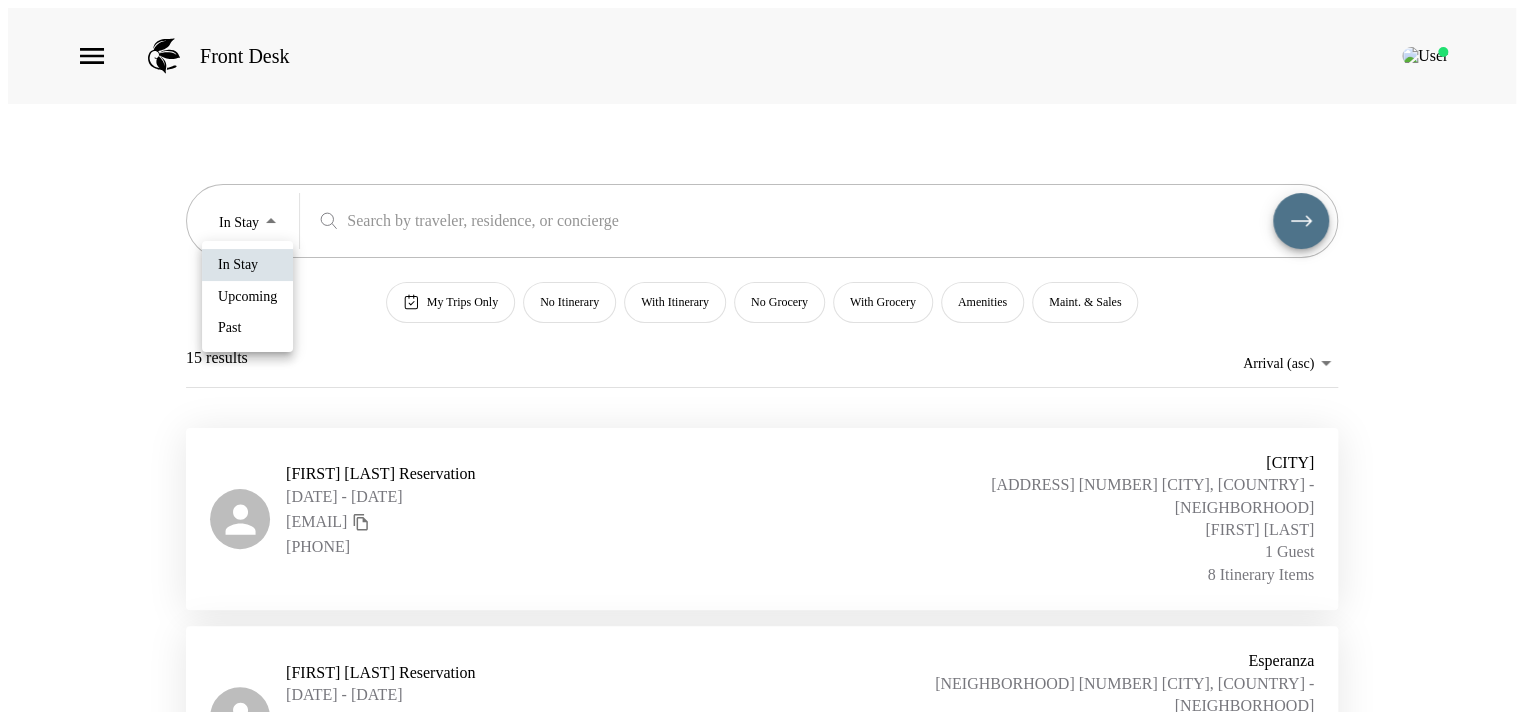 click on "Upcoming" at bounding box center [238, 265] 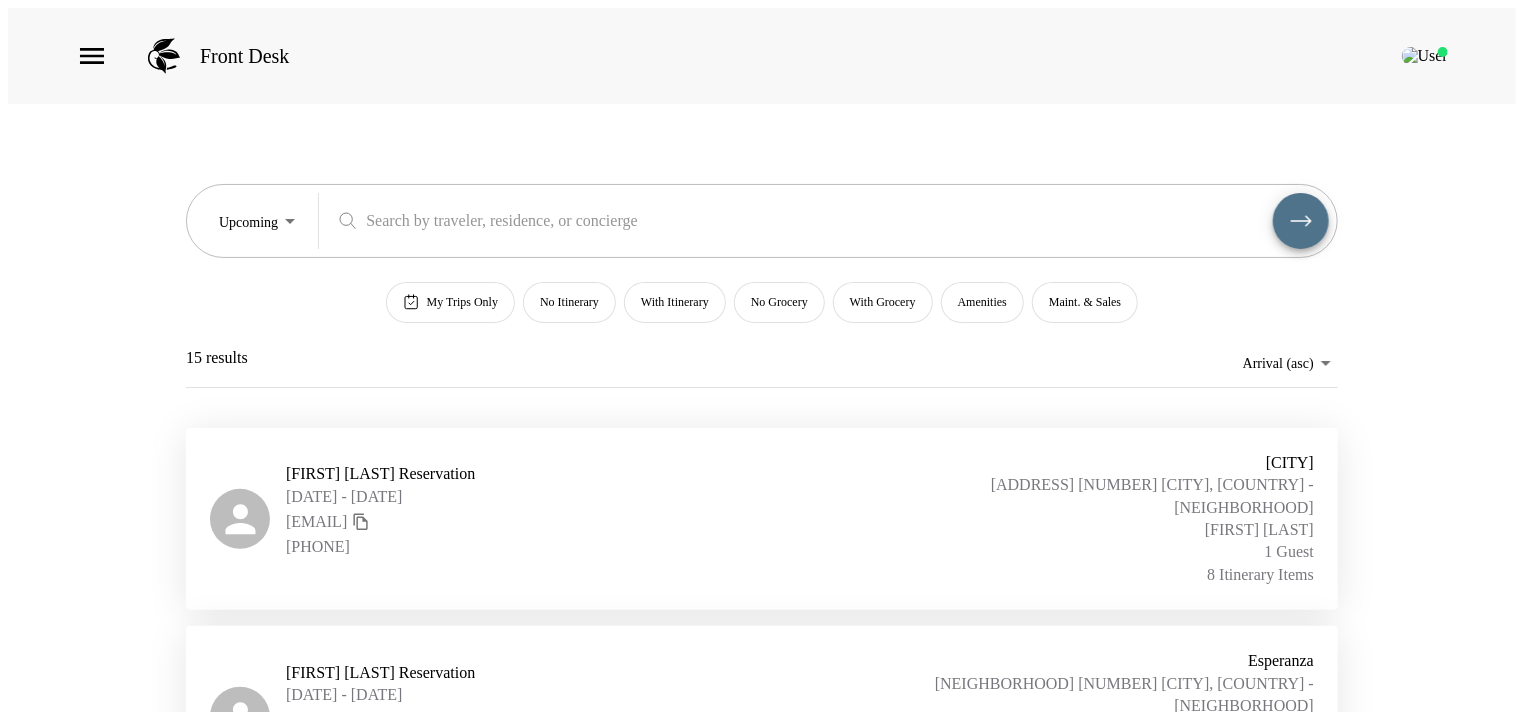click on "In Stay Upcoming Past" at bounding box center [762, 356] 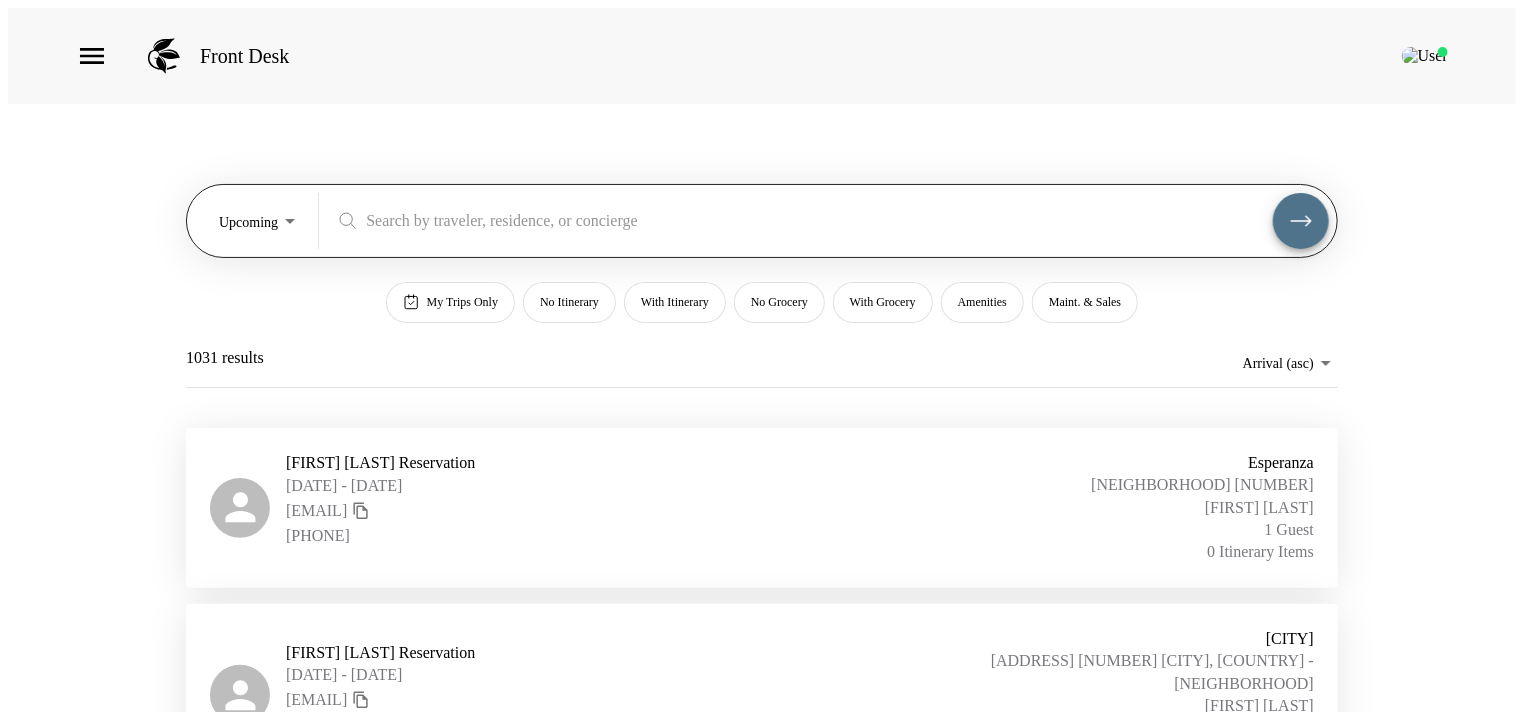 click at bounding box center (819, 220) 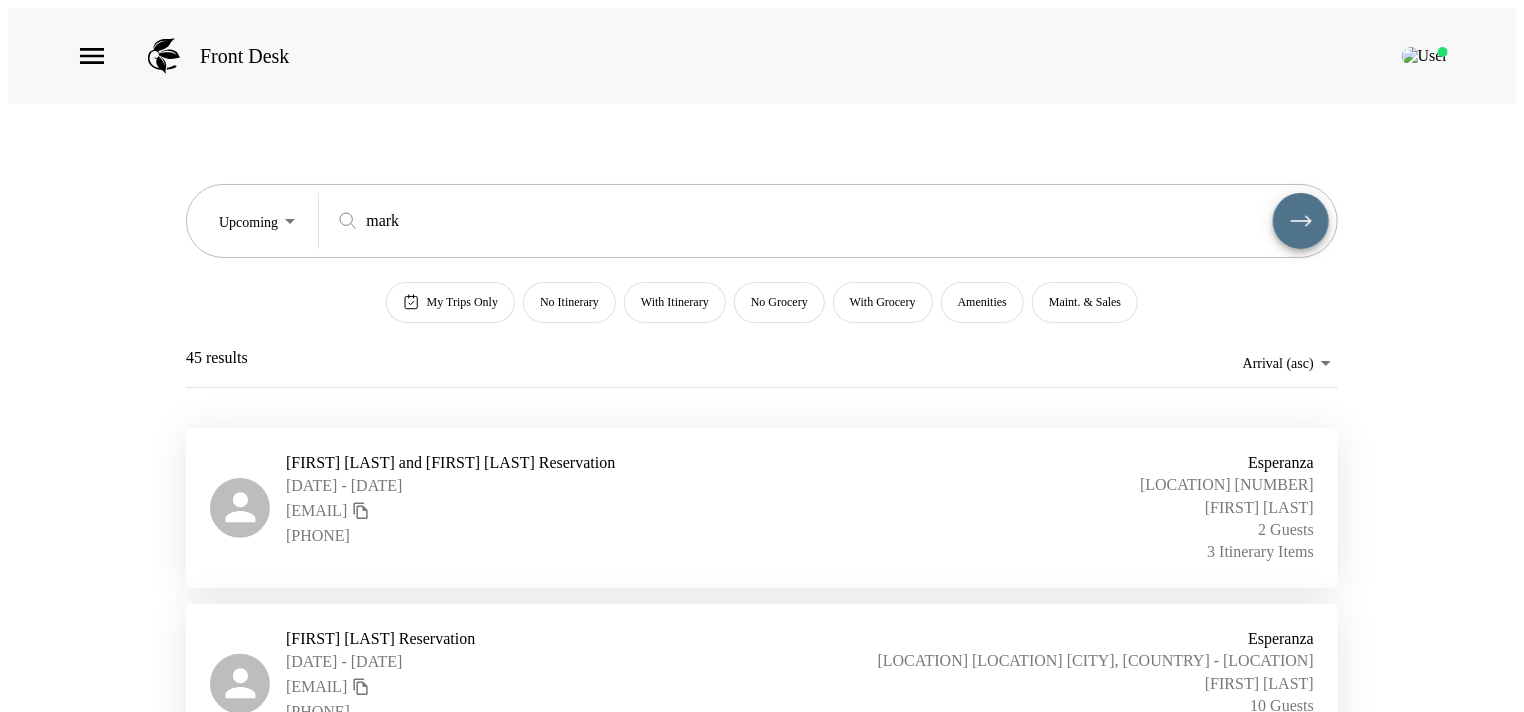 click on "Upcoming Upcoming mark ​ My Trips Only No Itinerary With Itinerary No Grocery With Grocery Amenities Maint. & Sales 45 results Arrival (asc) reservations_prod_arrival_asc" at bounding box center (762, 266) 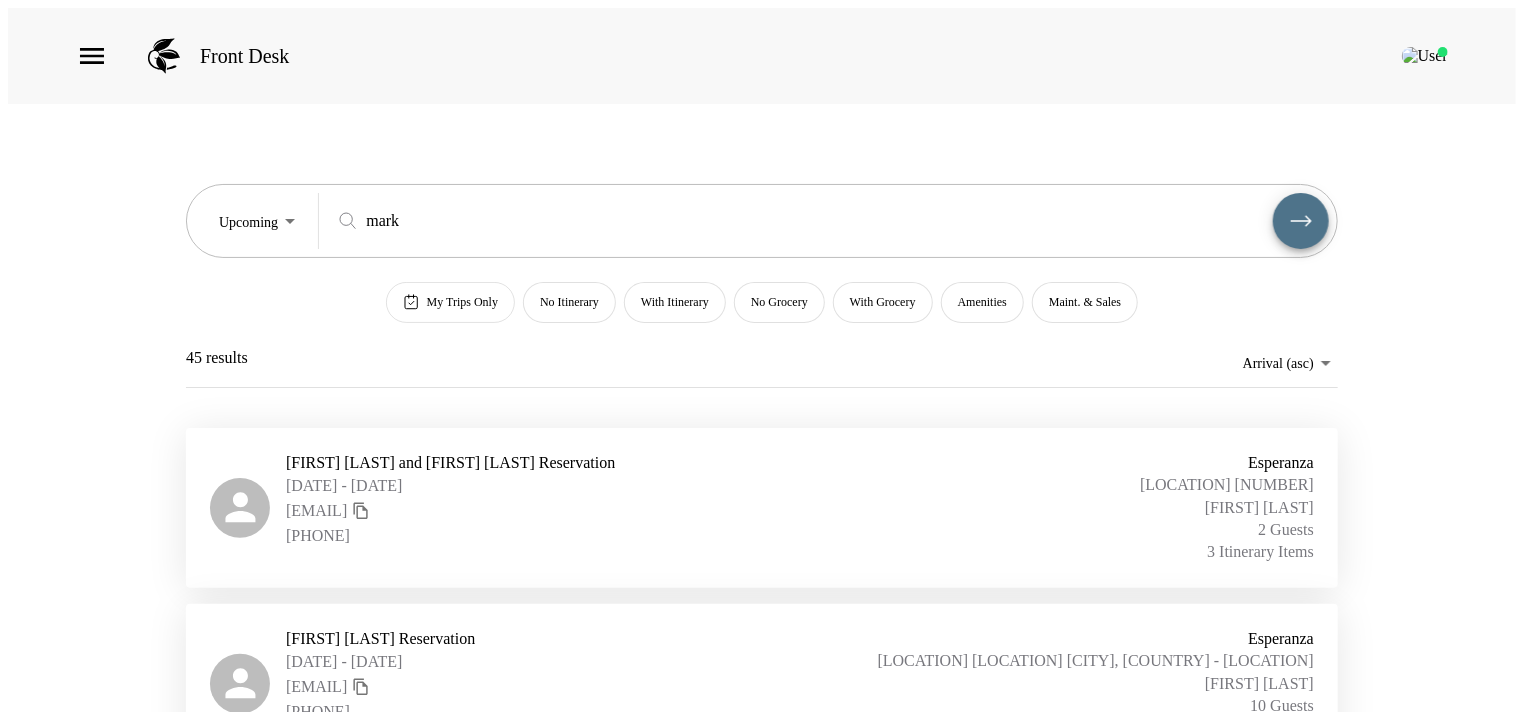 click on "My Trips Only" at bounding box center (462, 302) 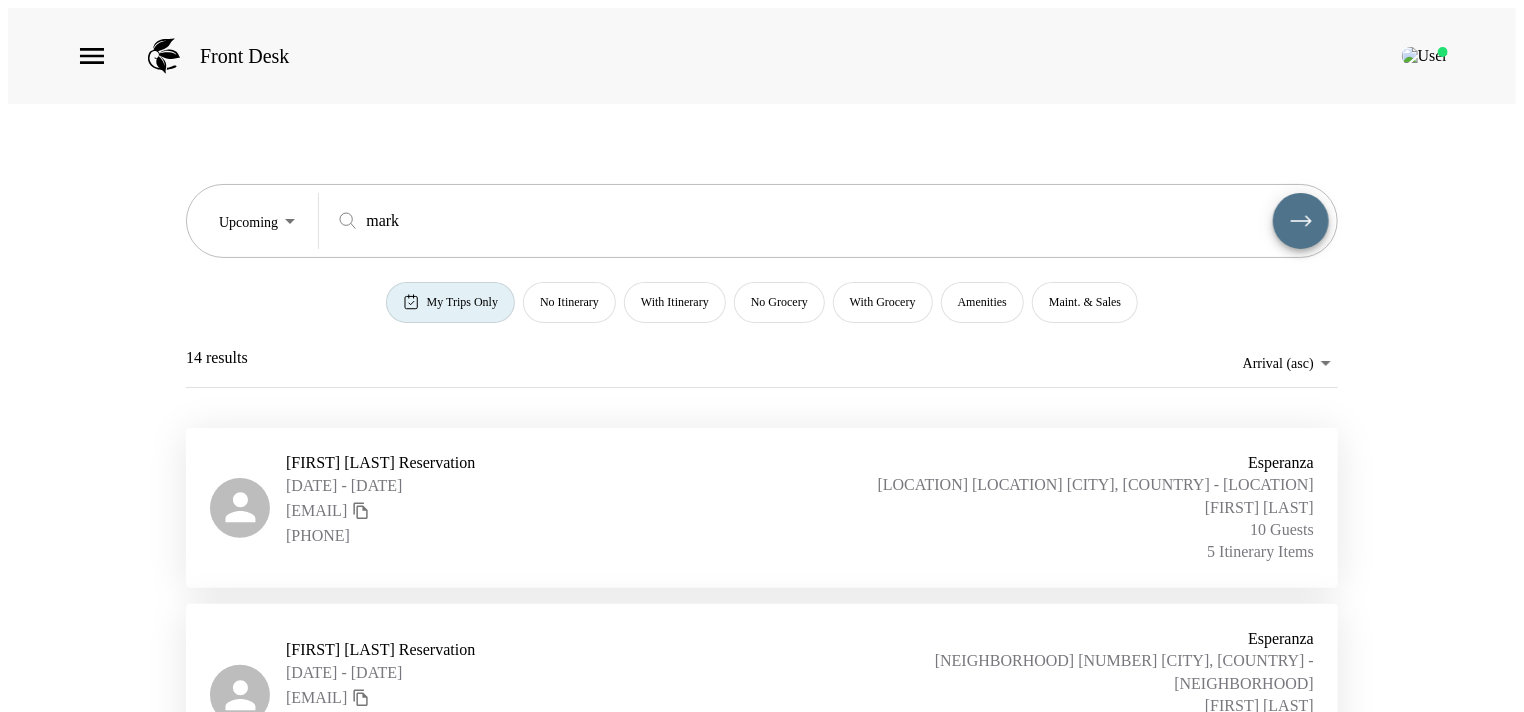 click on "Mark Pettit Reservation 07/10/2025 - 07/13/2025 marktpettit@gmail.com 360-202-1100 Esperanza Esperanza 801 Los Cabos, Mexico - Esperanza Isaac Flores 10 Guests 5 Itinerary Items" at bounding box center (762, 508) 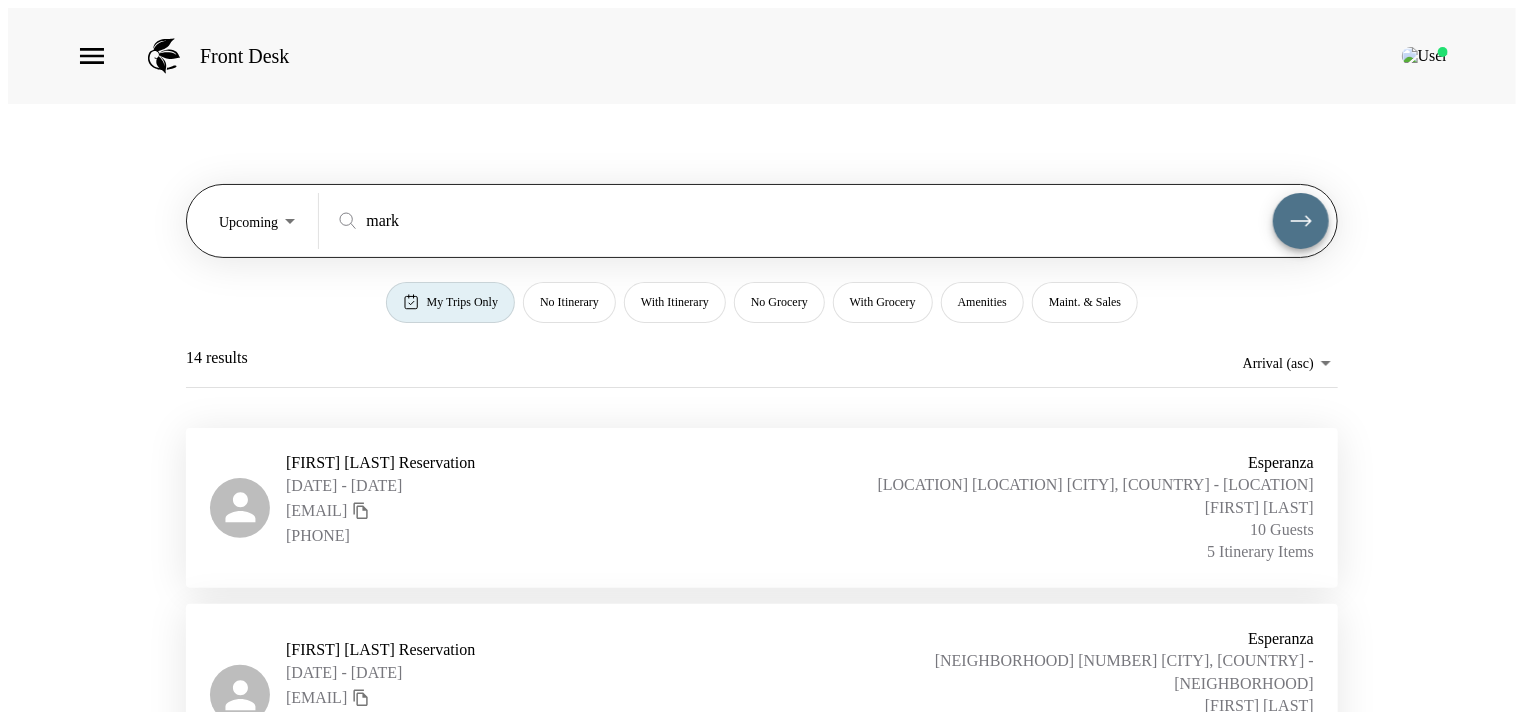 drag, startPoint x: 447, startPoint y: 206, endPoint x: 332, endPoint y: 210, distance: 115.06954 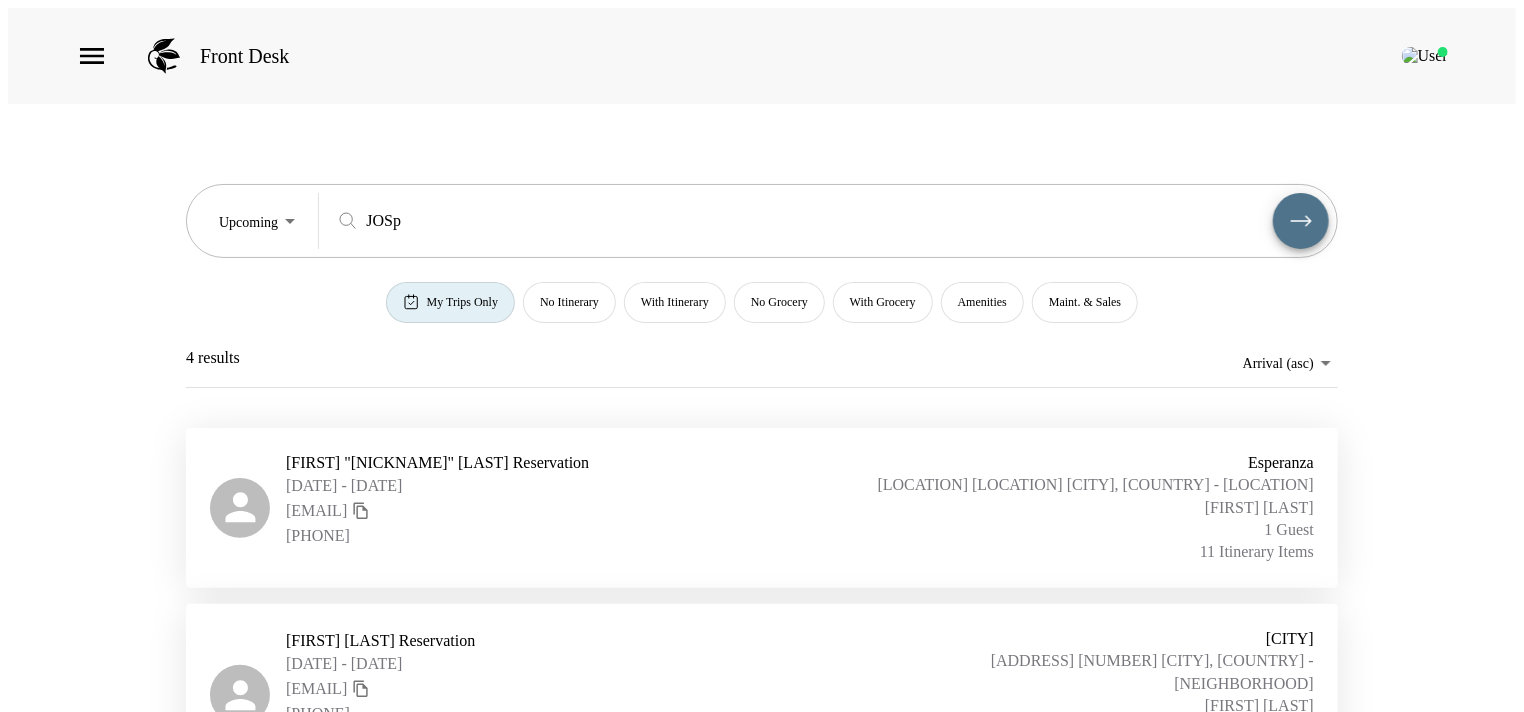 type on "JOSp" 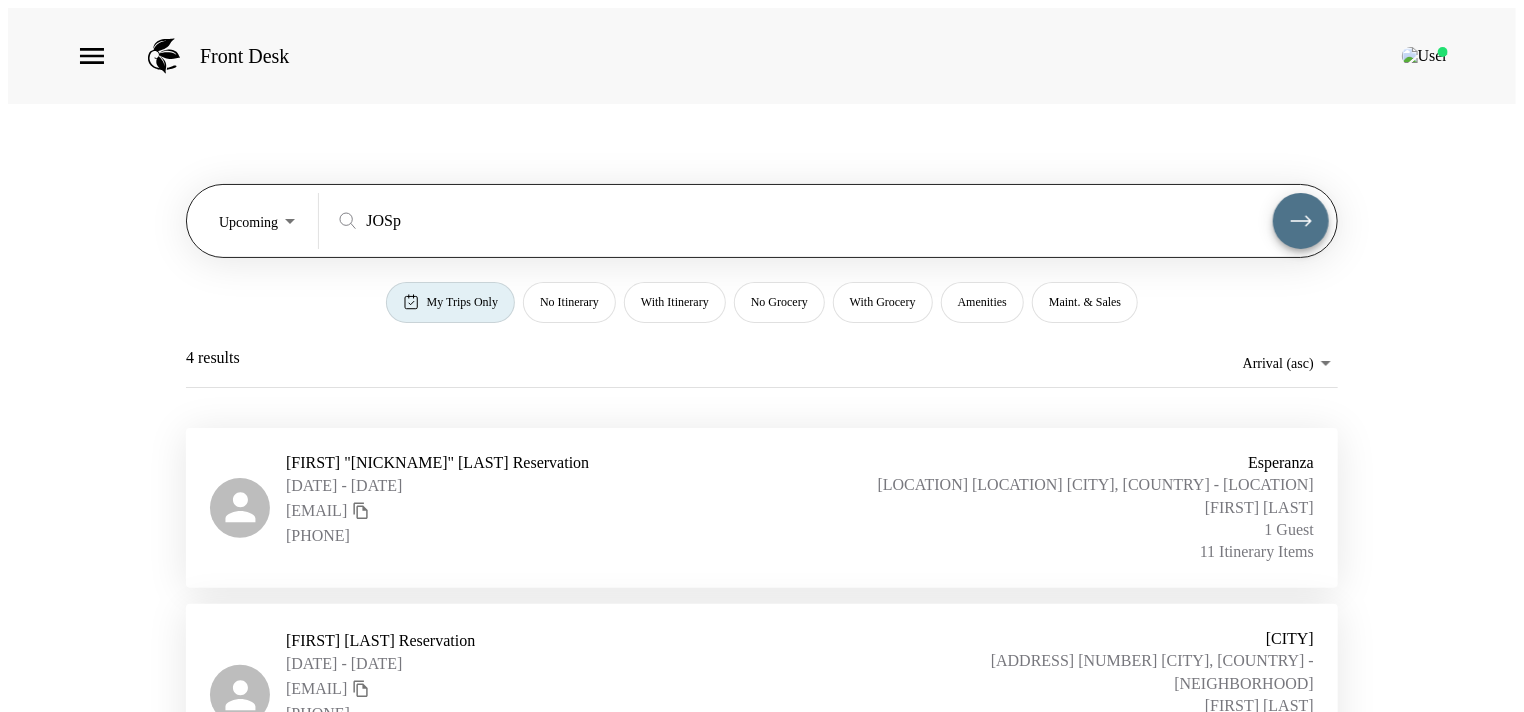 drag, startPoint x: 451, startPoint y: 209, endPoint x: 337, endPoint y: 199, distance: 114.43776 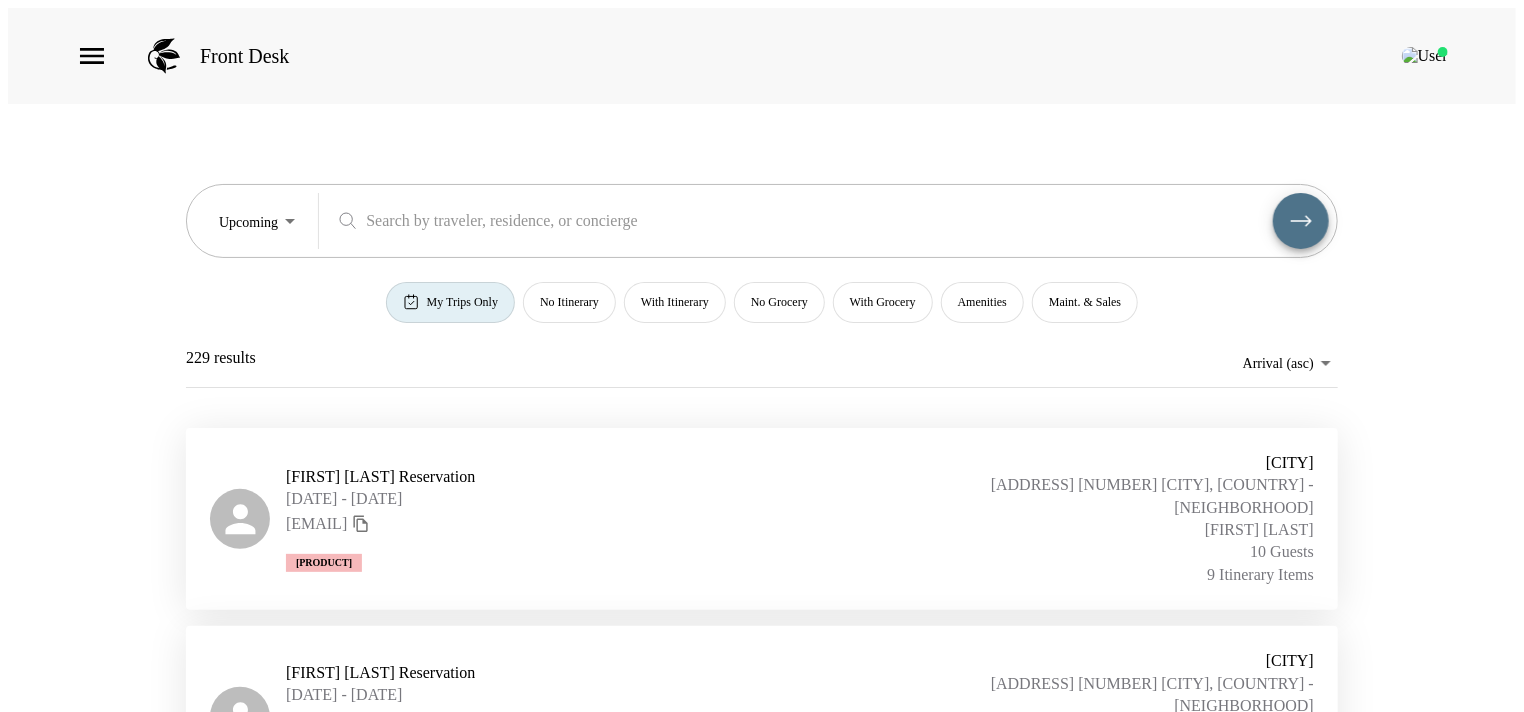 type 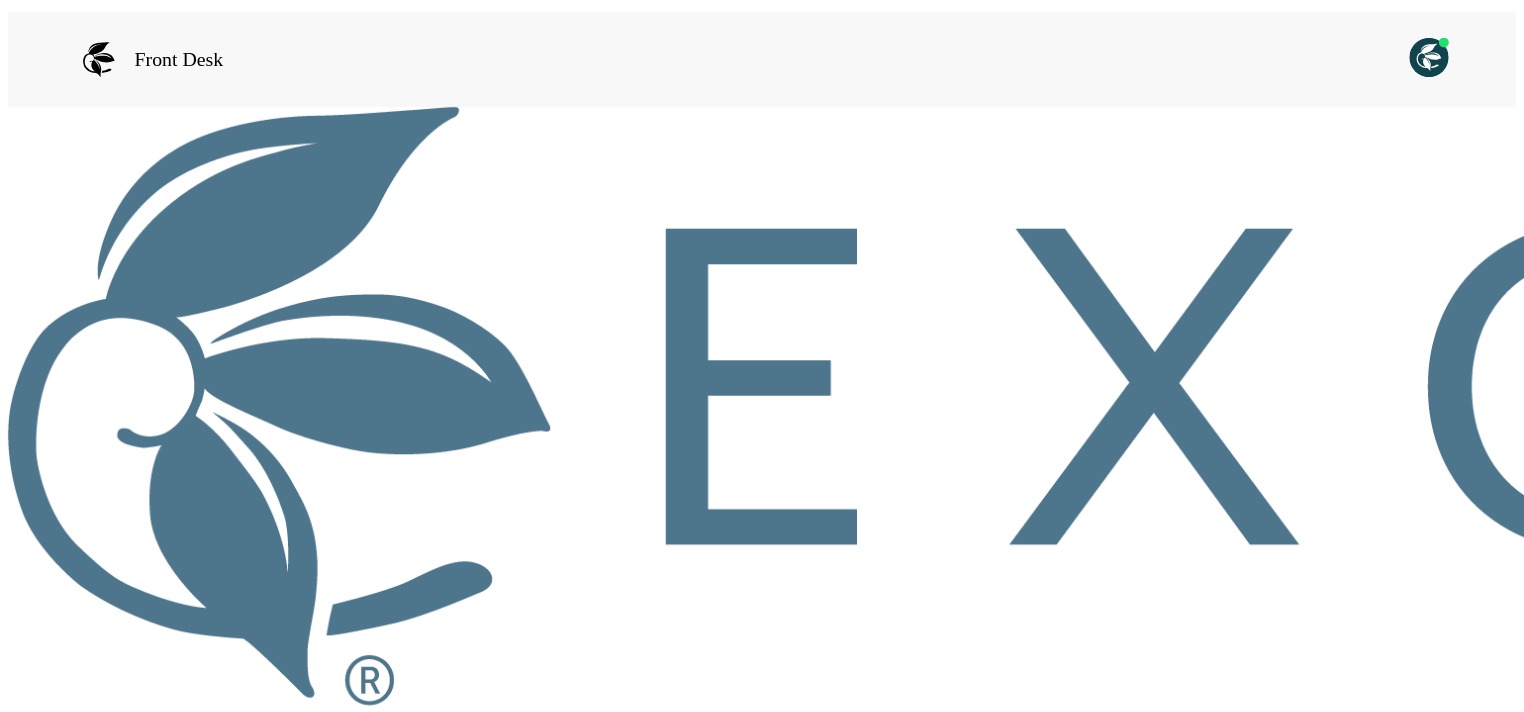 scroll, scrollTop: 0, scrollLeft: 0, axis: both 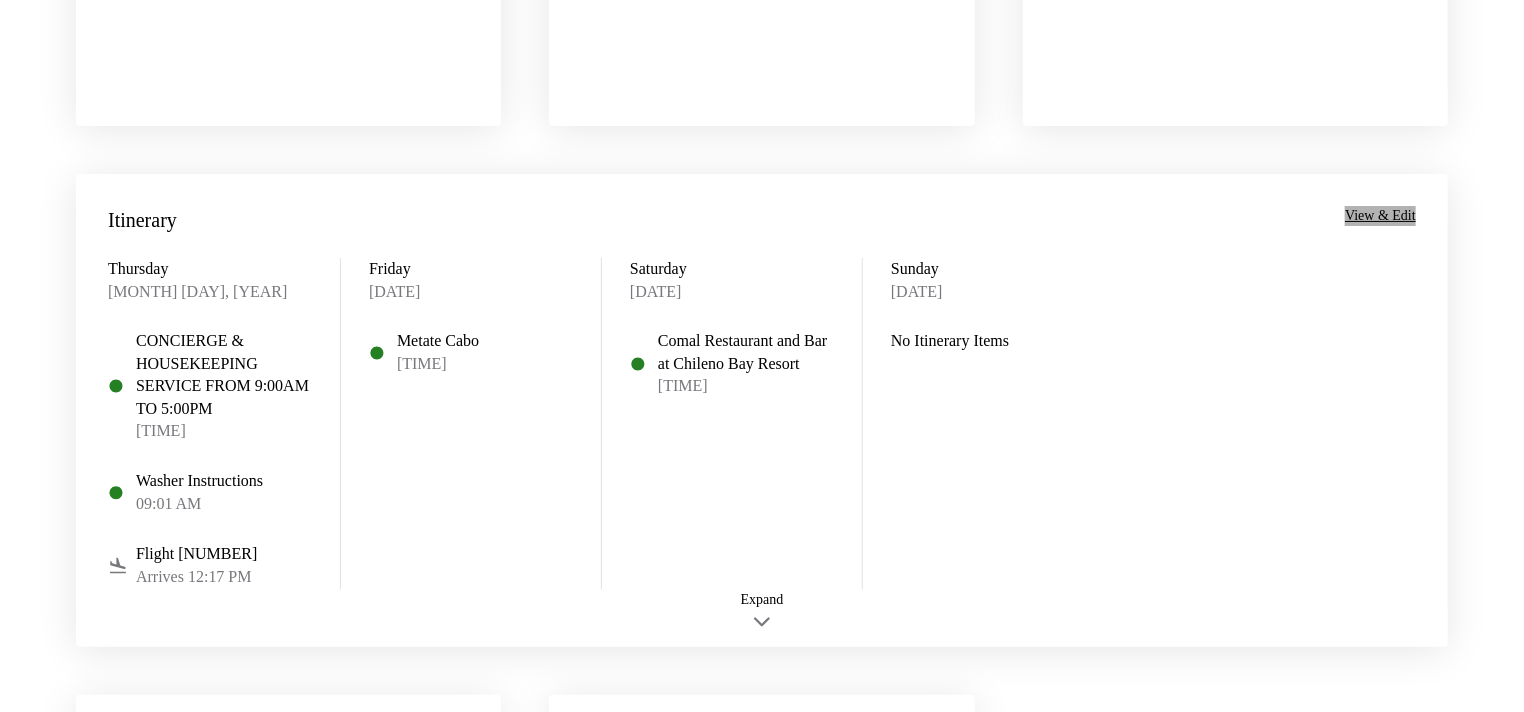 click on "View & Edit" at bounding box center [1380, 216] 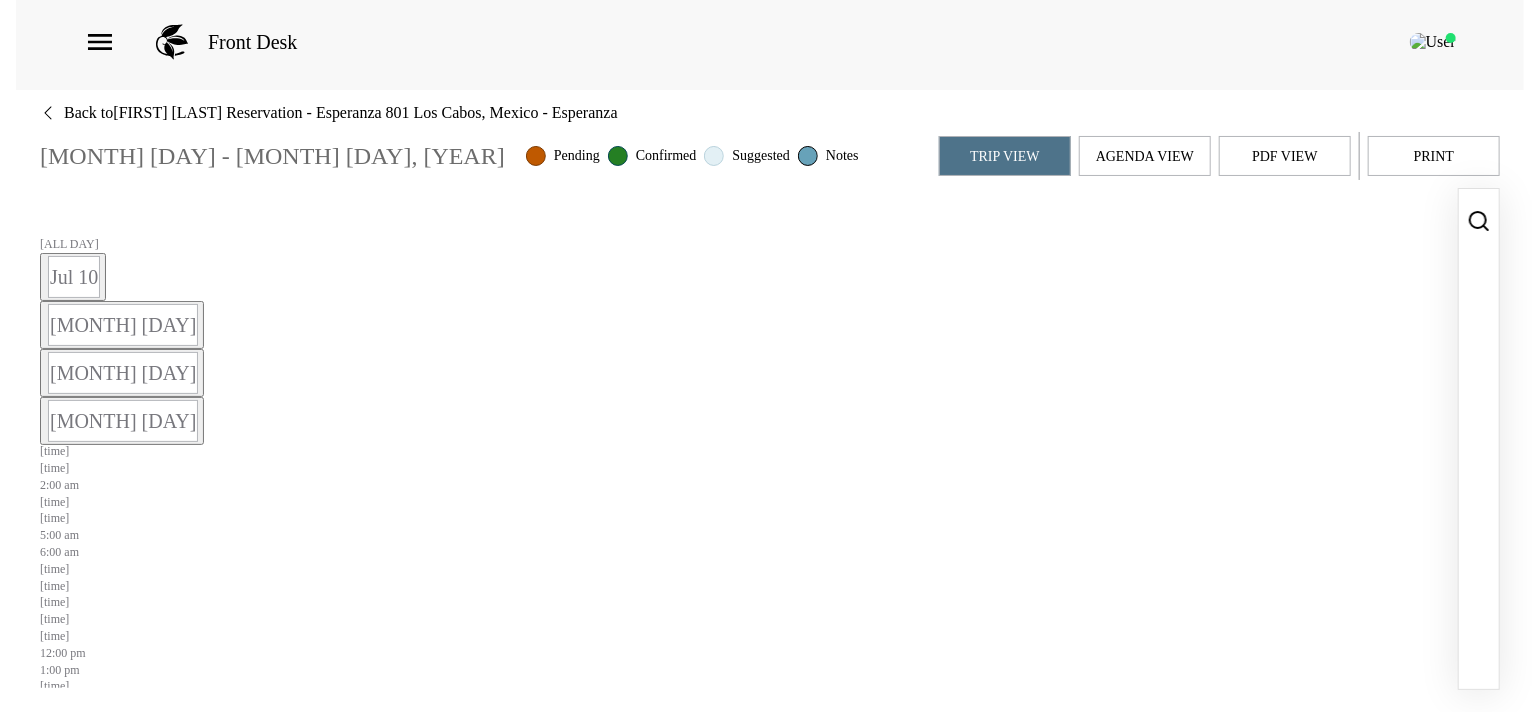 scroll, scrollTop: 0, scrollLeft: 0, axis: both 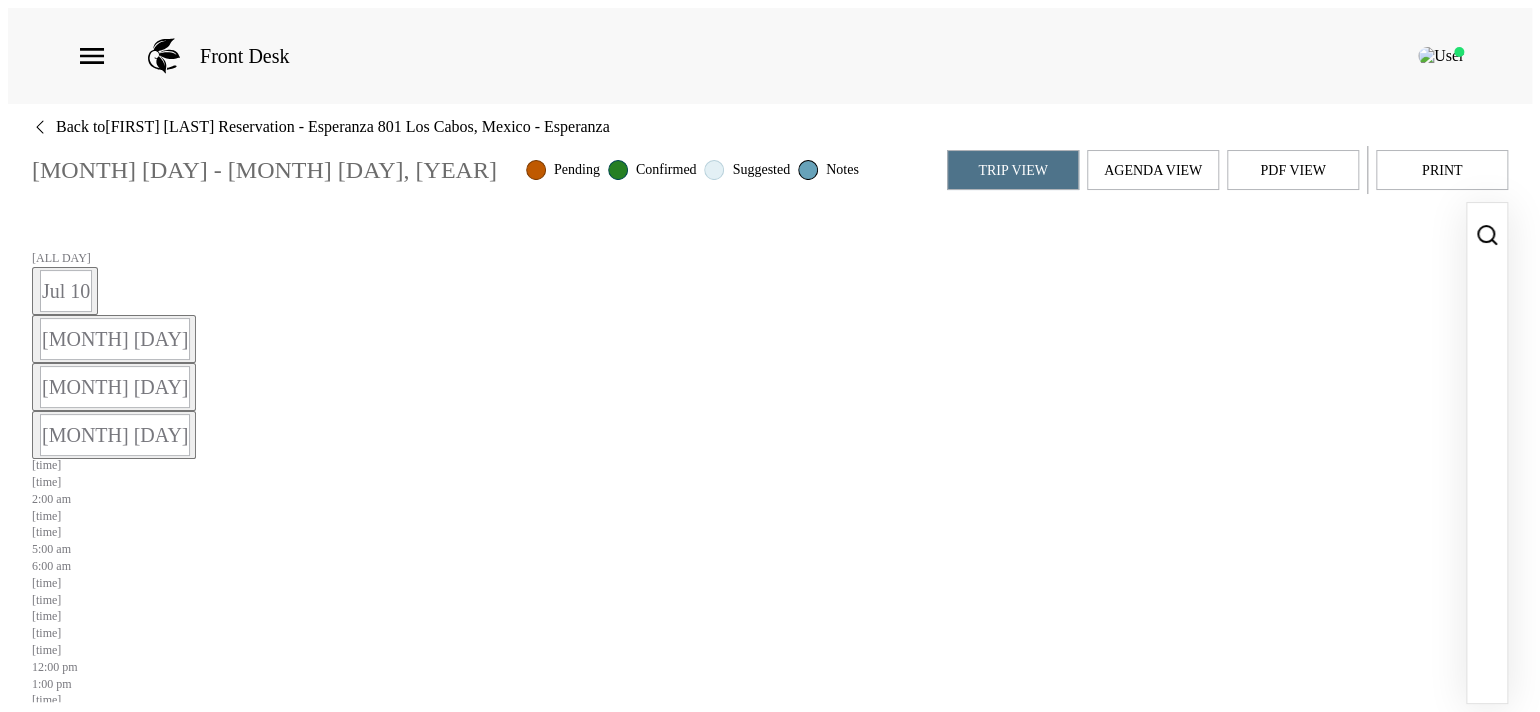 click on "Agenda View" at bounding box center (1153, 170) 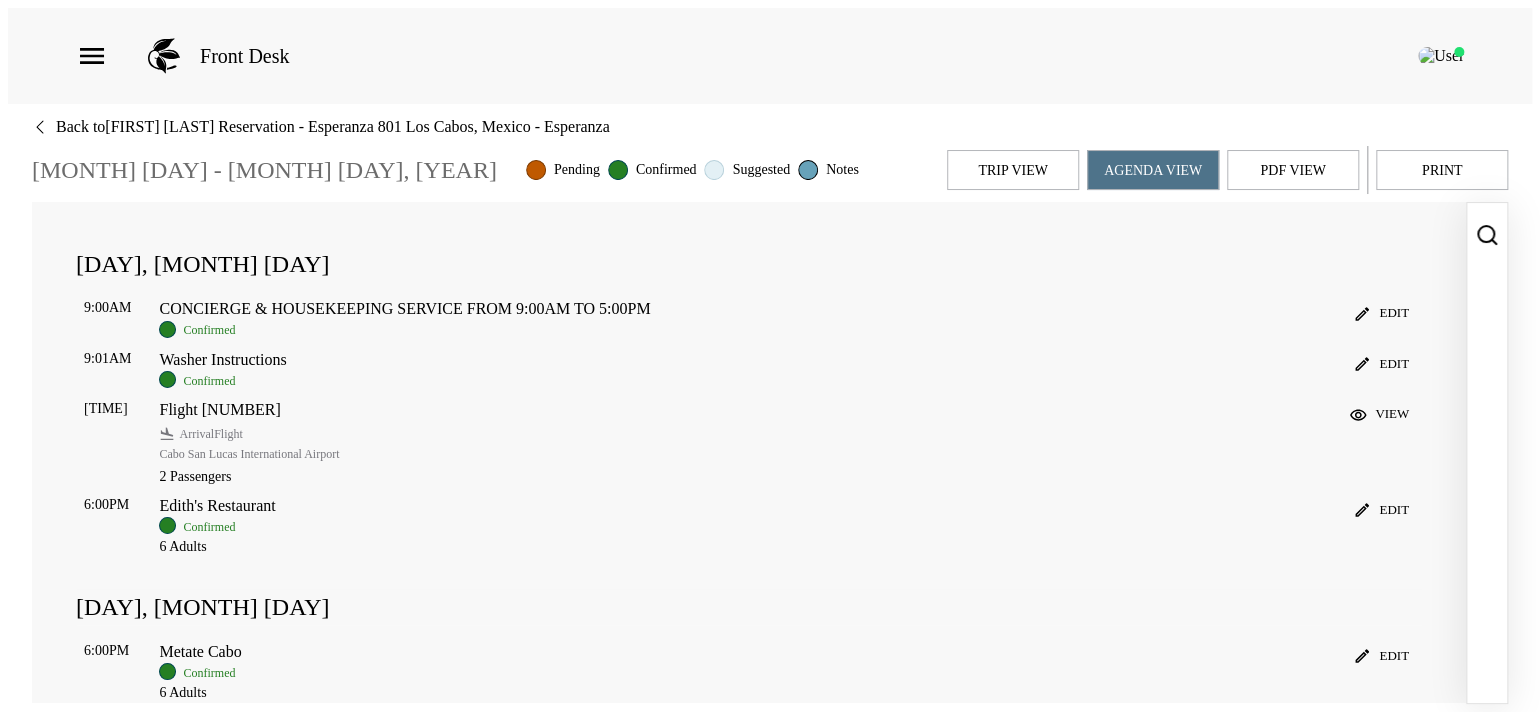 scroll, scrollTop: 190, scrollLeft: 0, axis: vertical 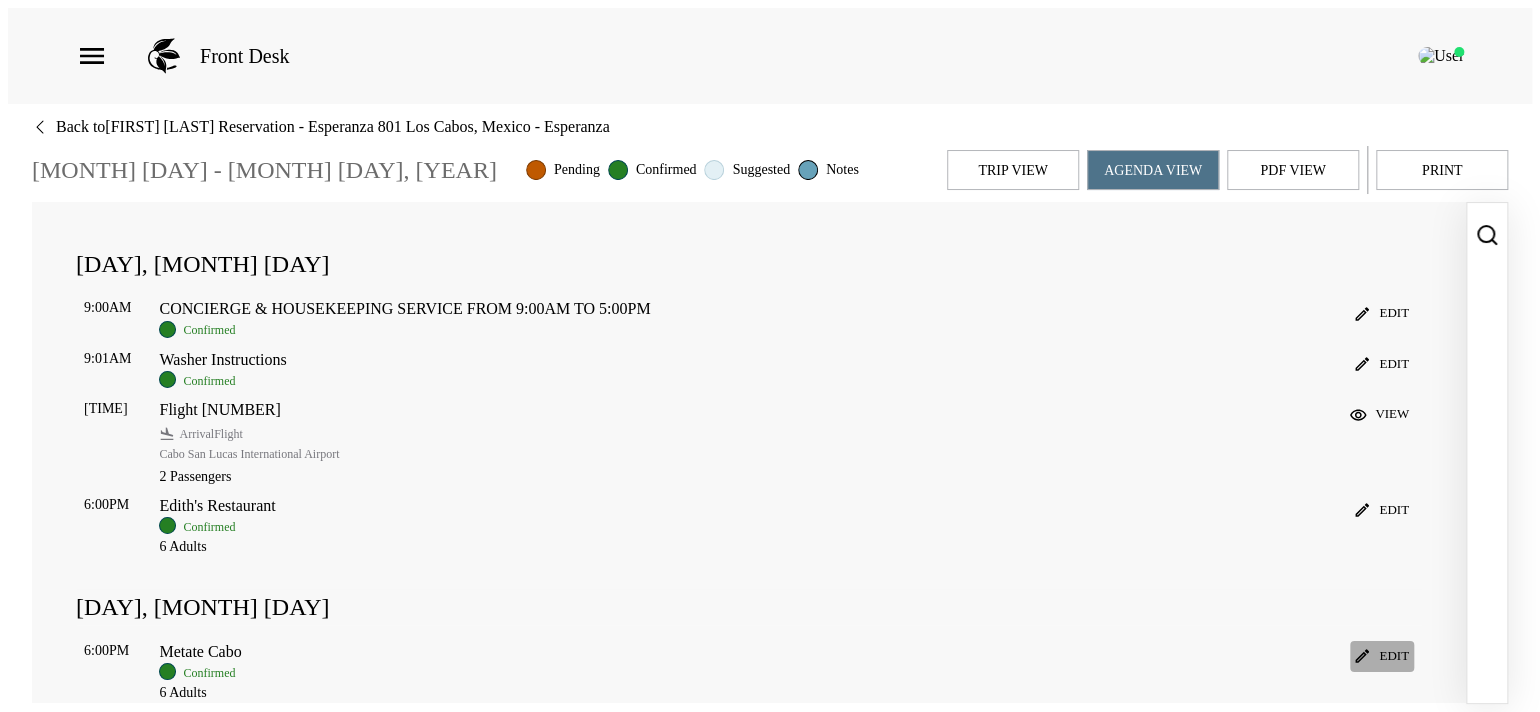 click on "Edit" at bounding box center [1382, 313] 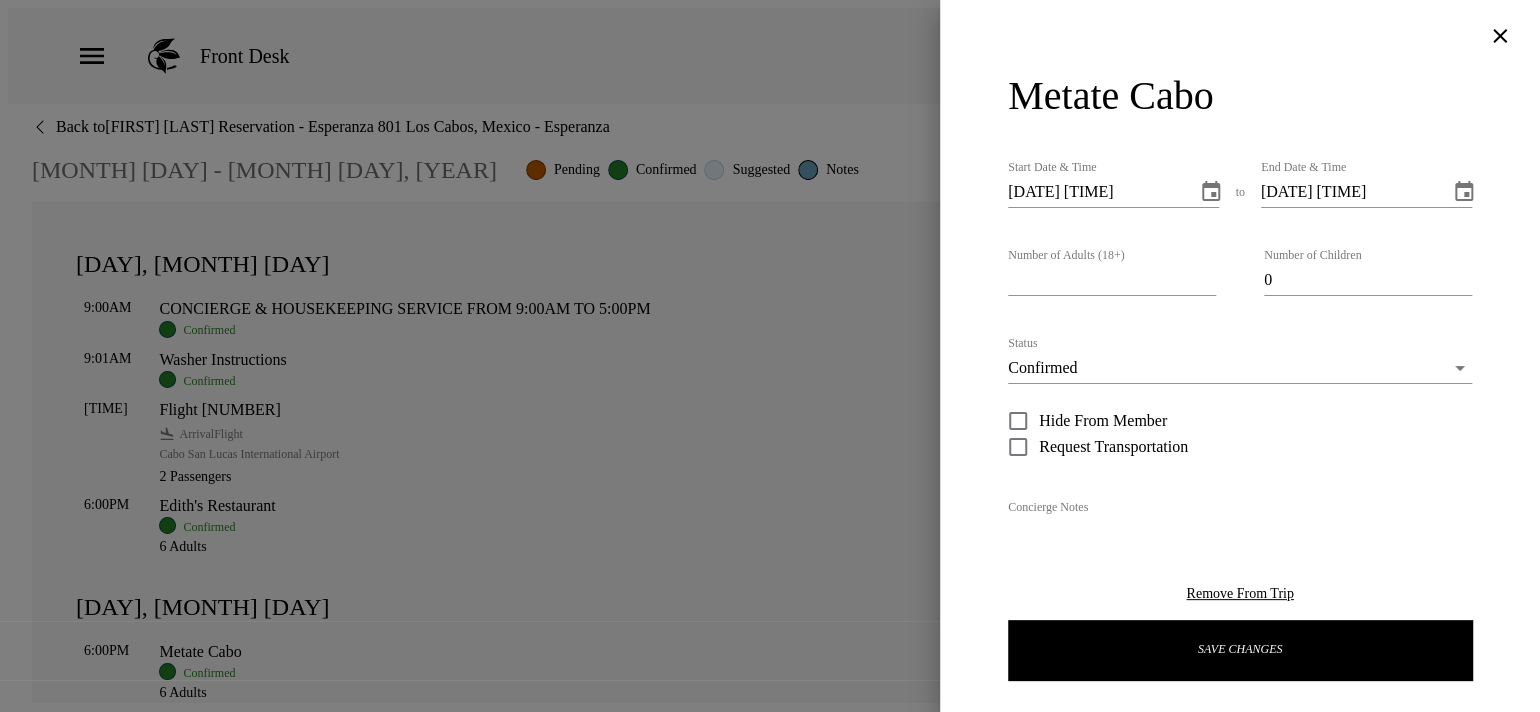 click at bounding box center [770, 356] 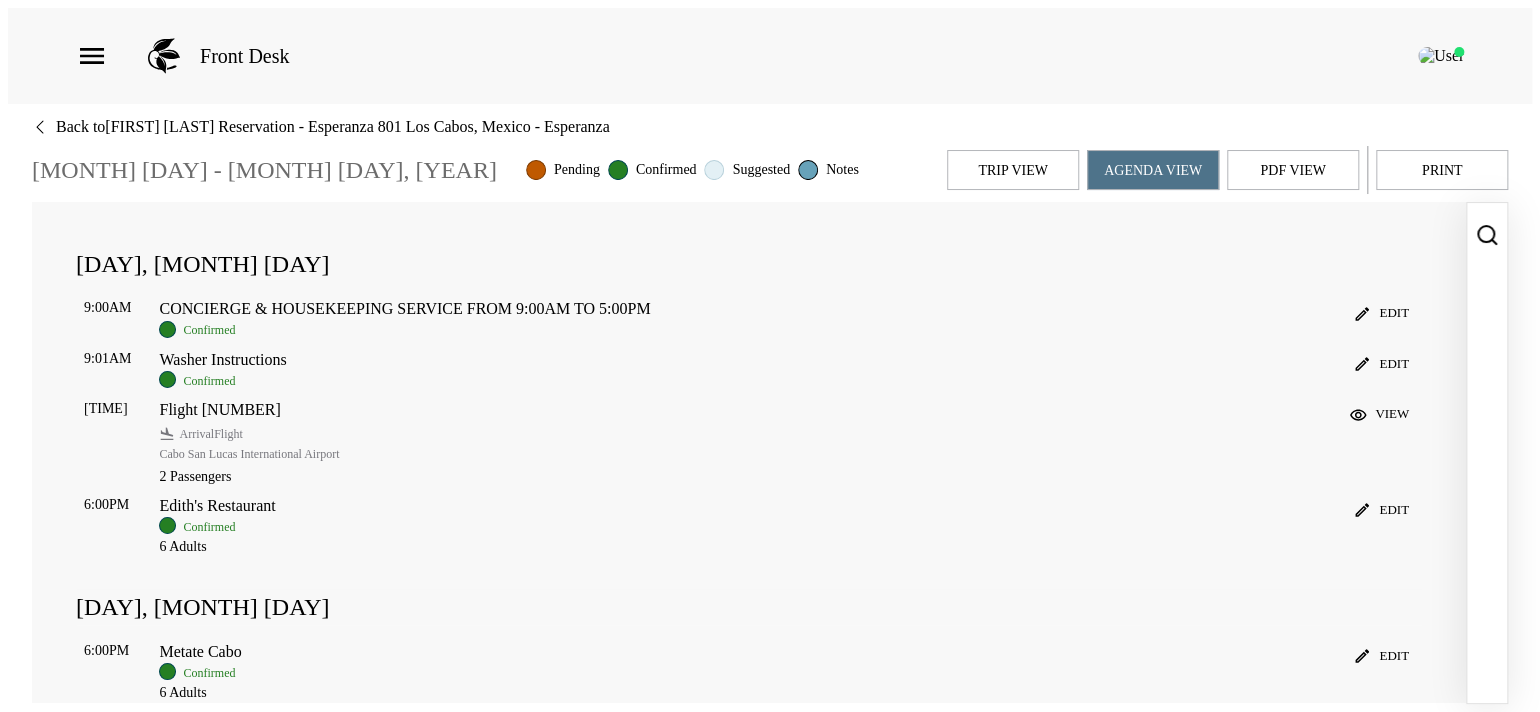 click at bounding box center [1487, 235] 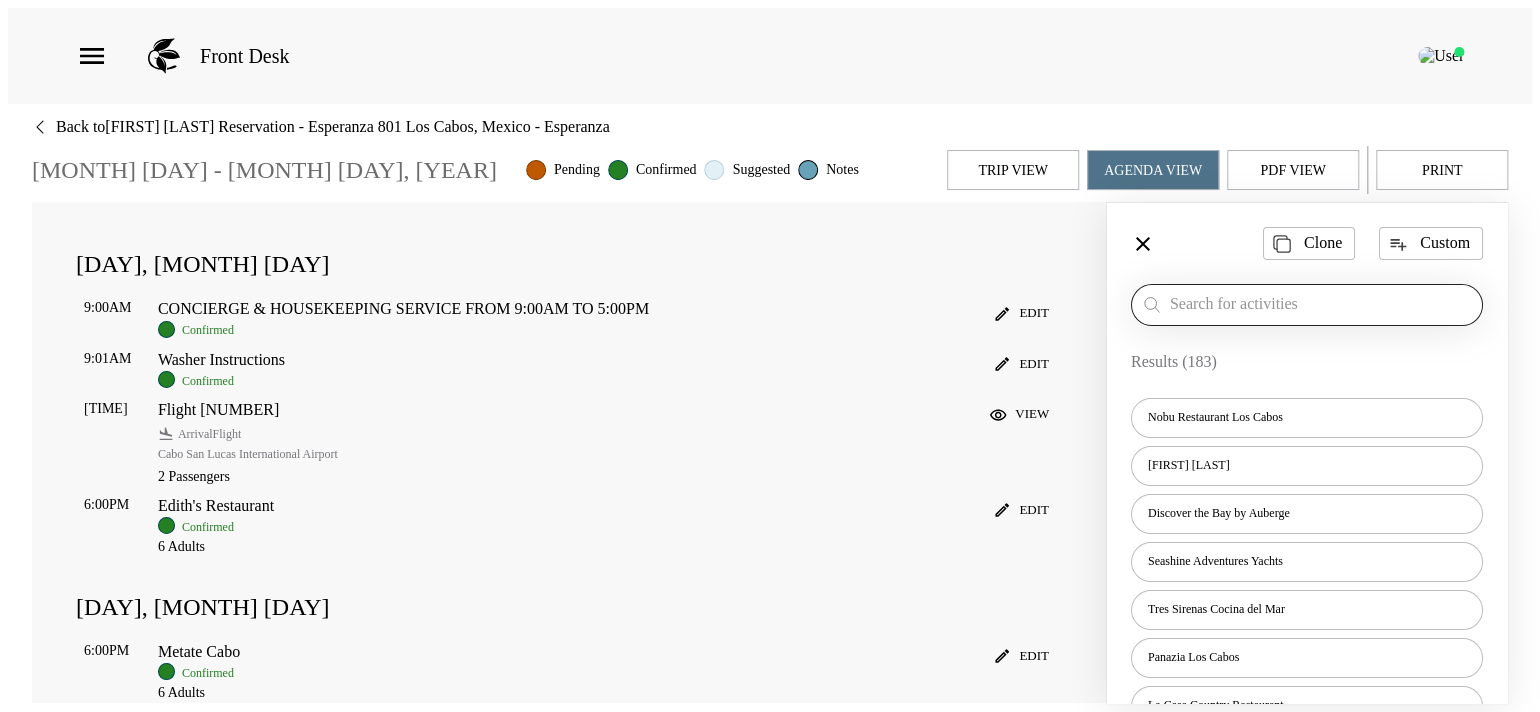 click at bounding box center [1322, 304] 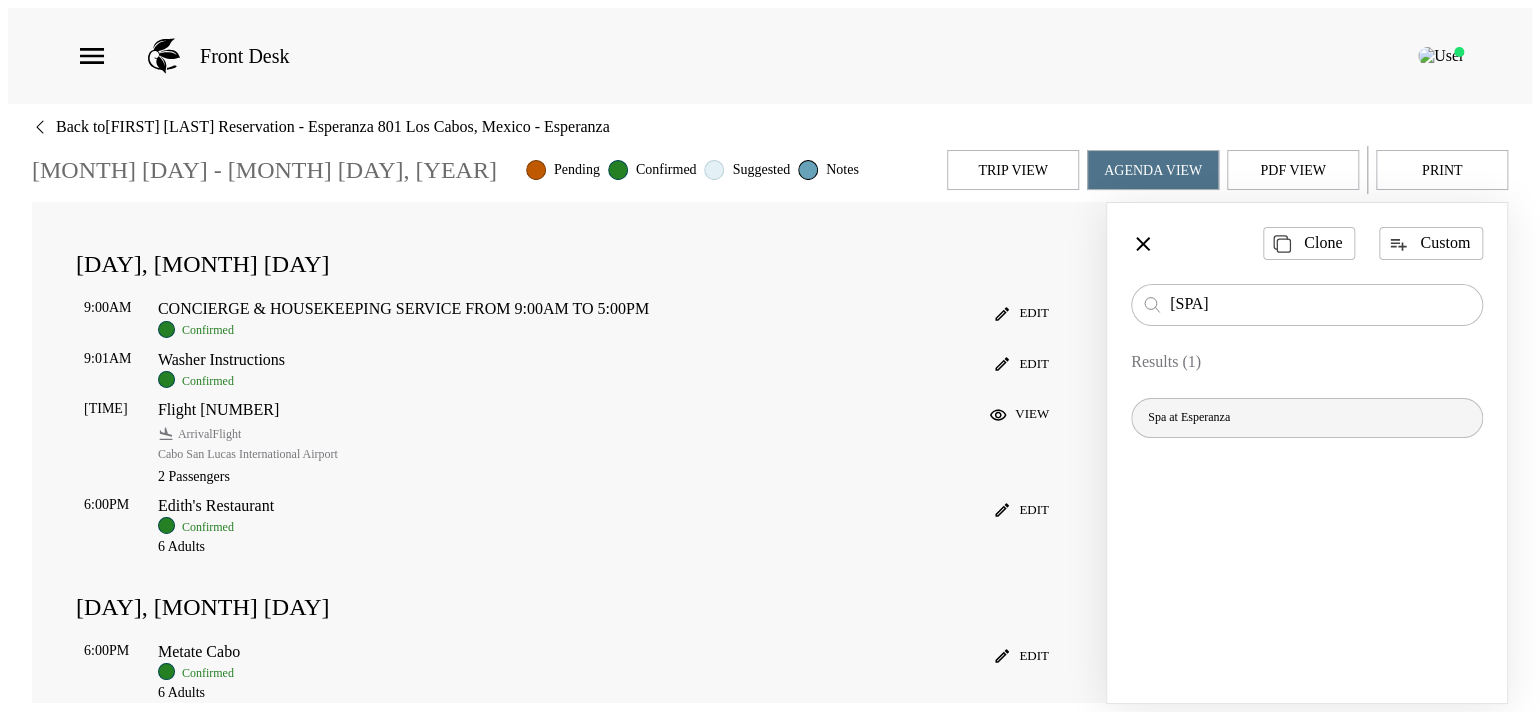 type on "spa" 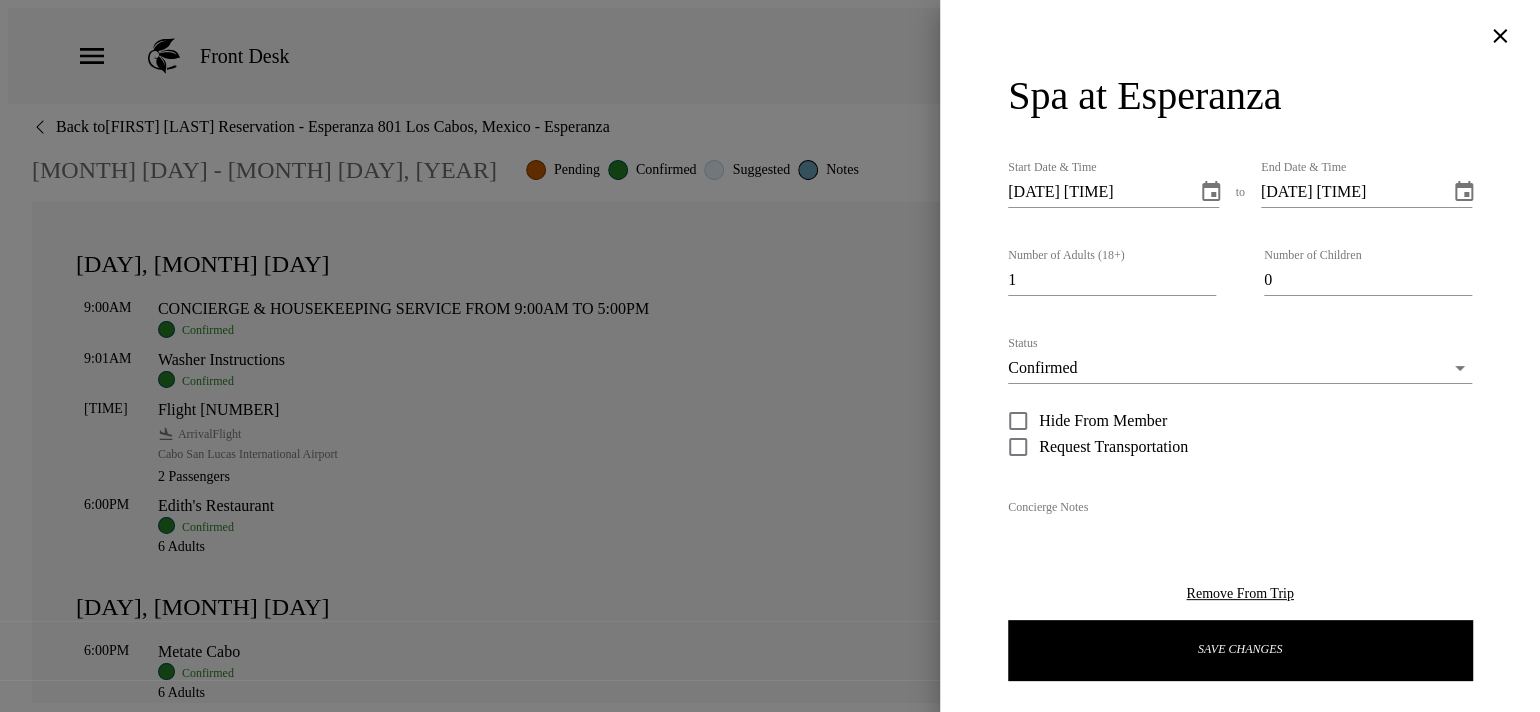 click at bounding box center (1211, 192) 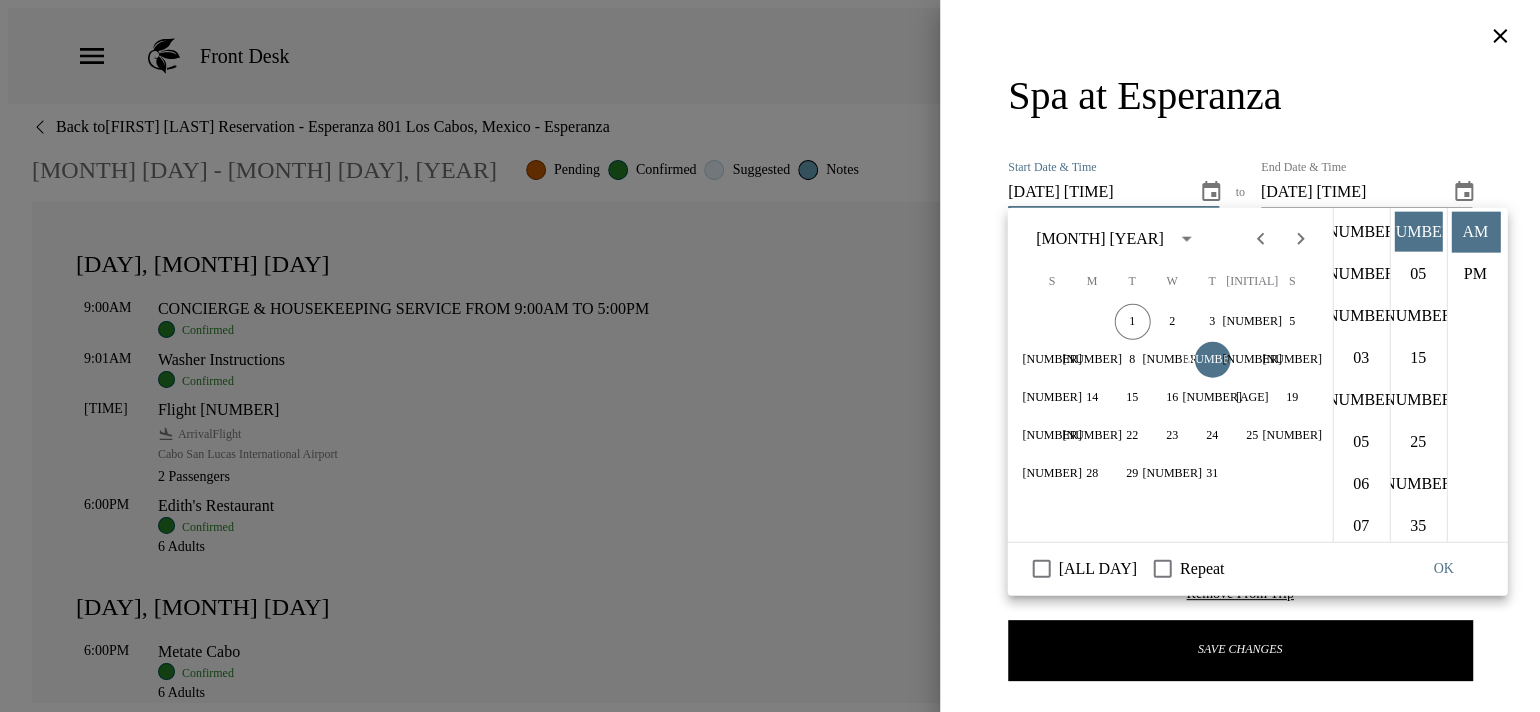 scroll, scrollTop: 461, scrollLeft: 0, axis: vertical 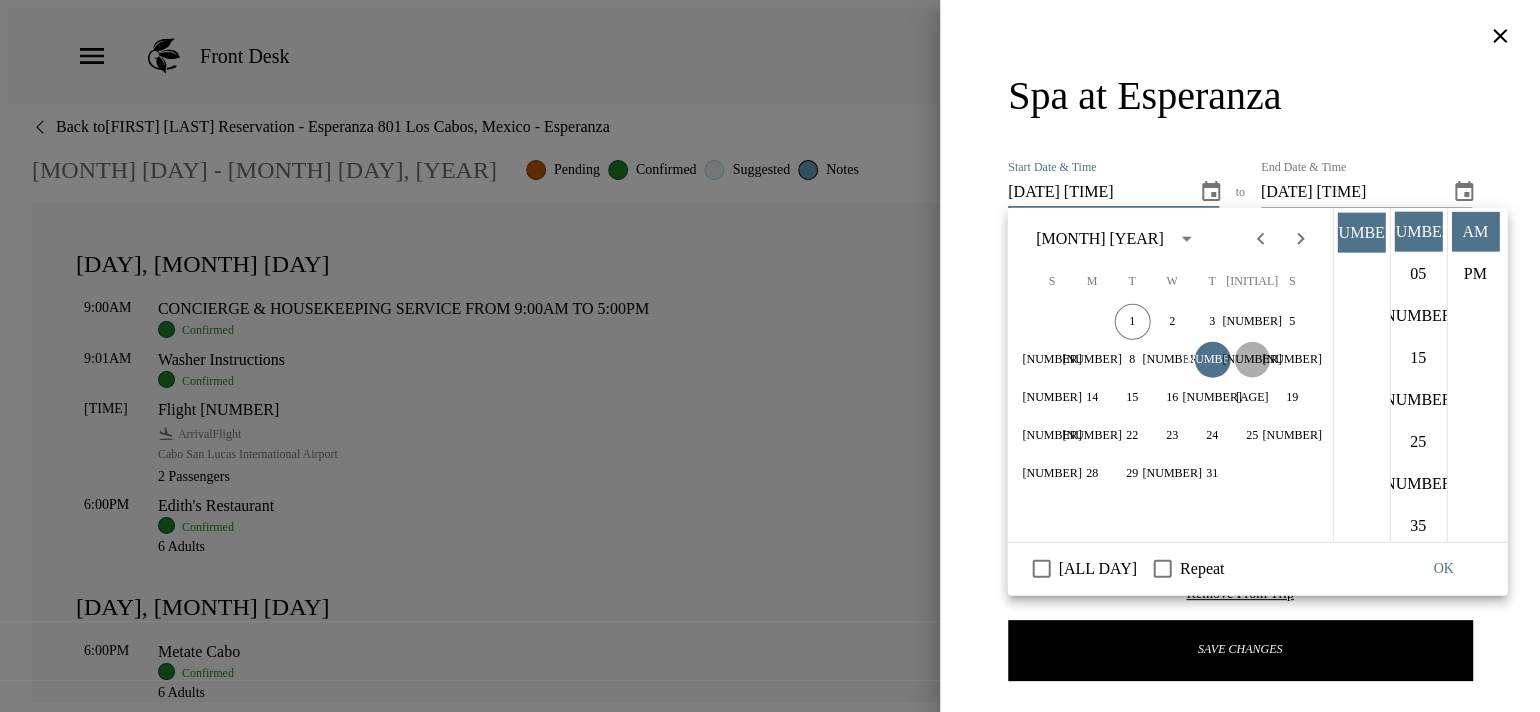 click on "11" at bounding box center (1252, 322) 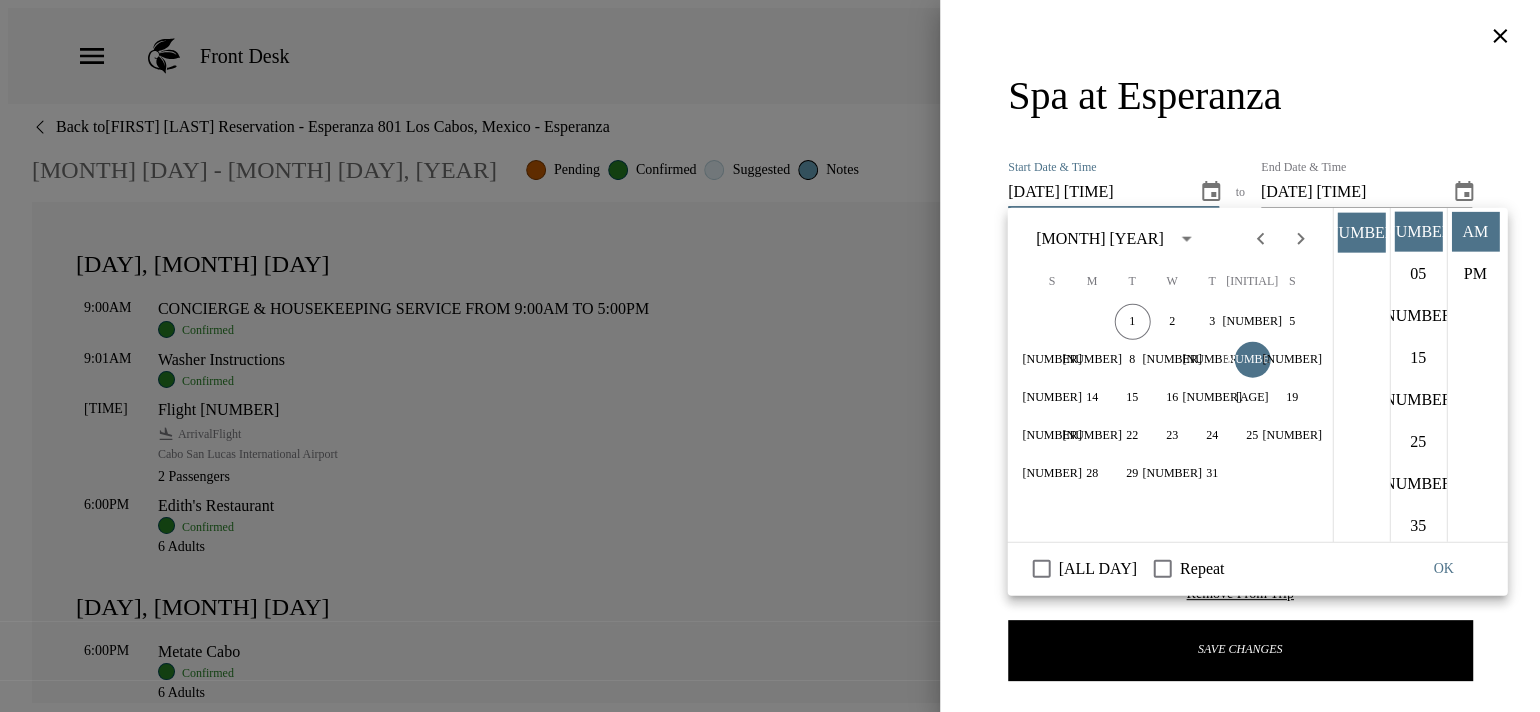 click on "OK" at bounding box center (1443, 569) 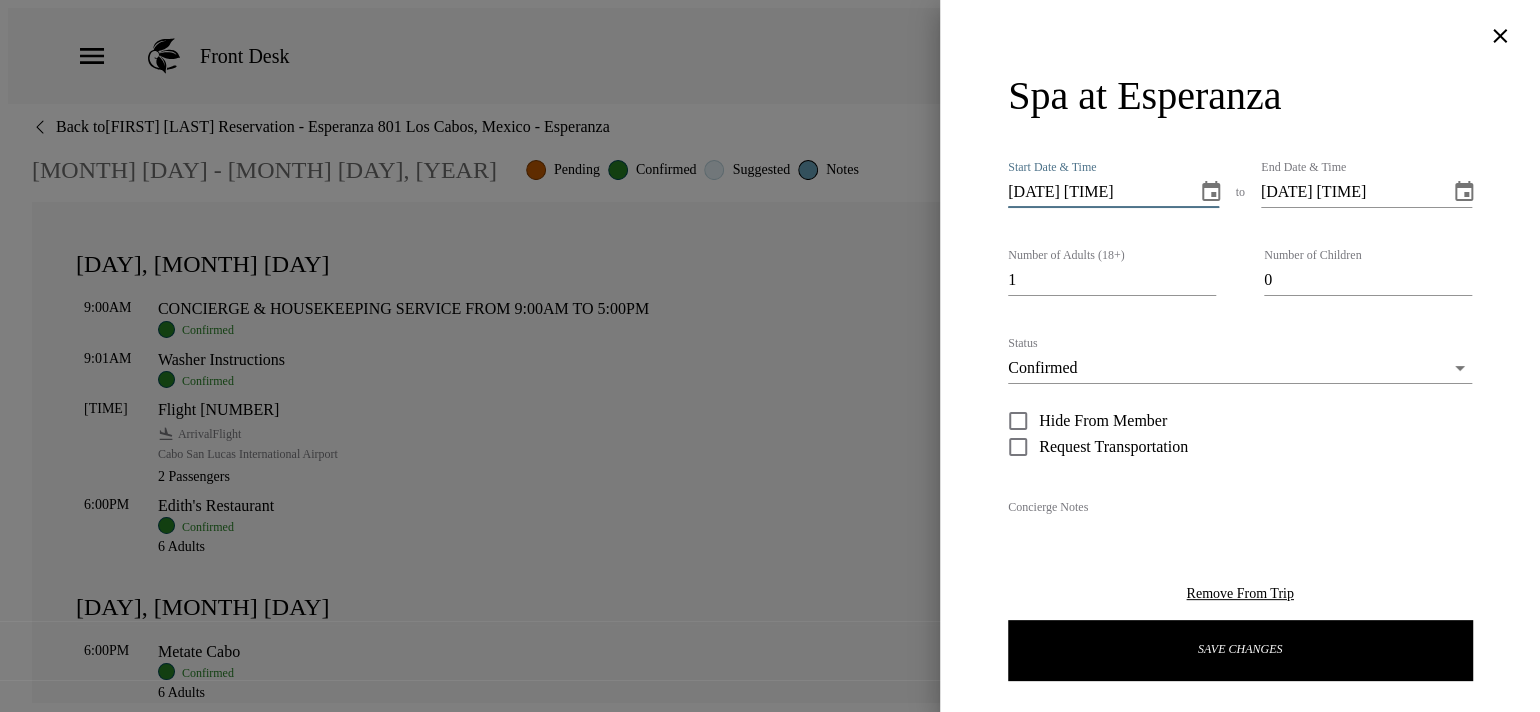 click on "07/11/2025 11:00 AM" at bounding box center [1095, 192] 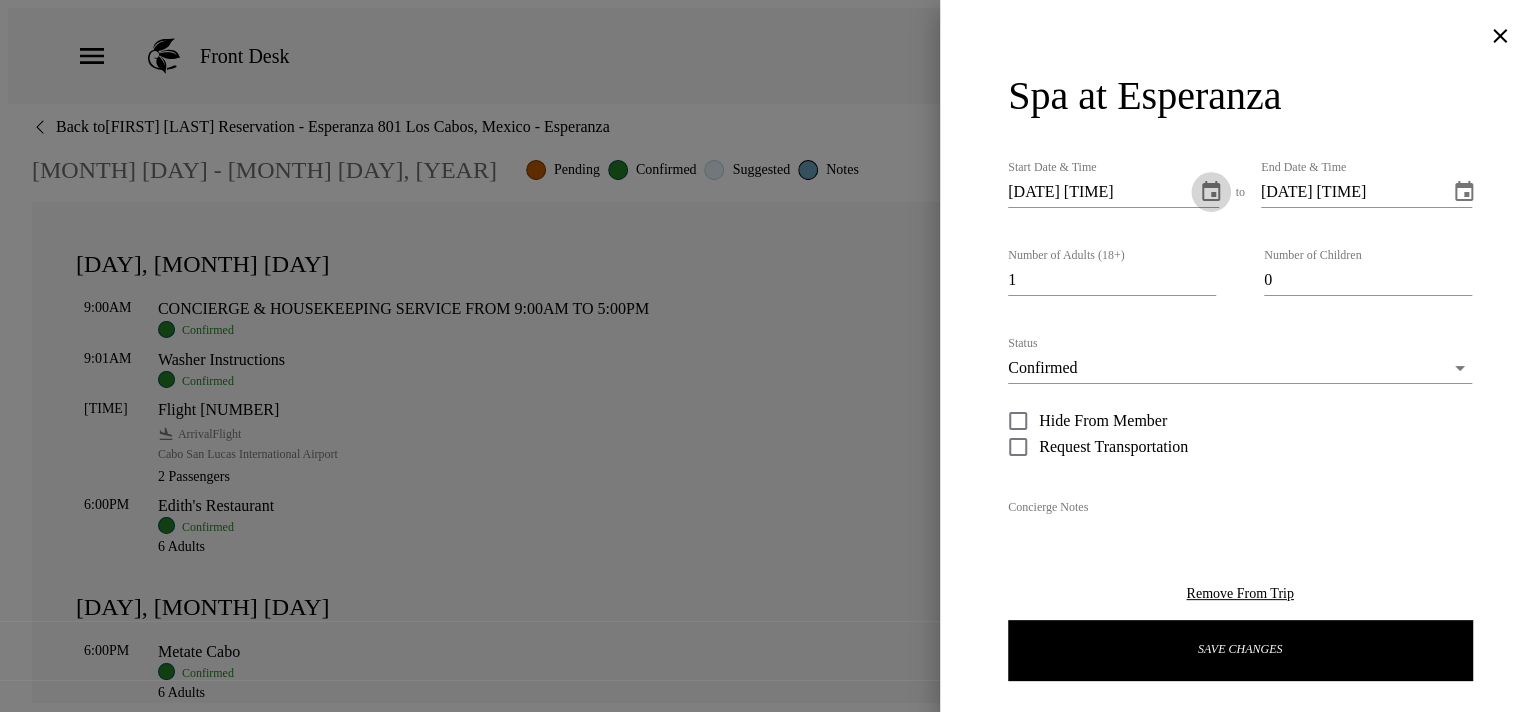 click on "[MONTH]/[DAY]/[YEAR] [HOUR]:[MINUTE] [AMPM]" at bounding box center (1348, 192) 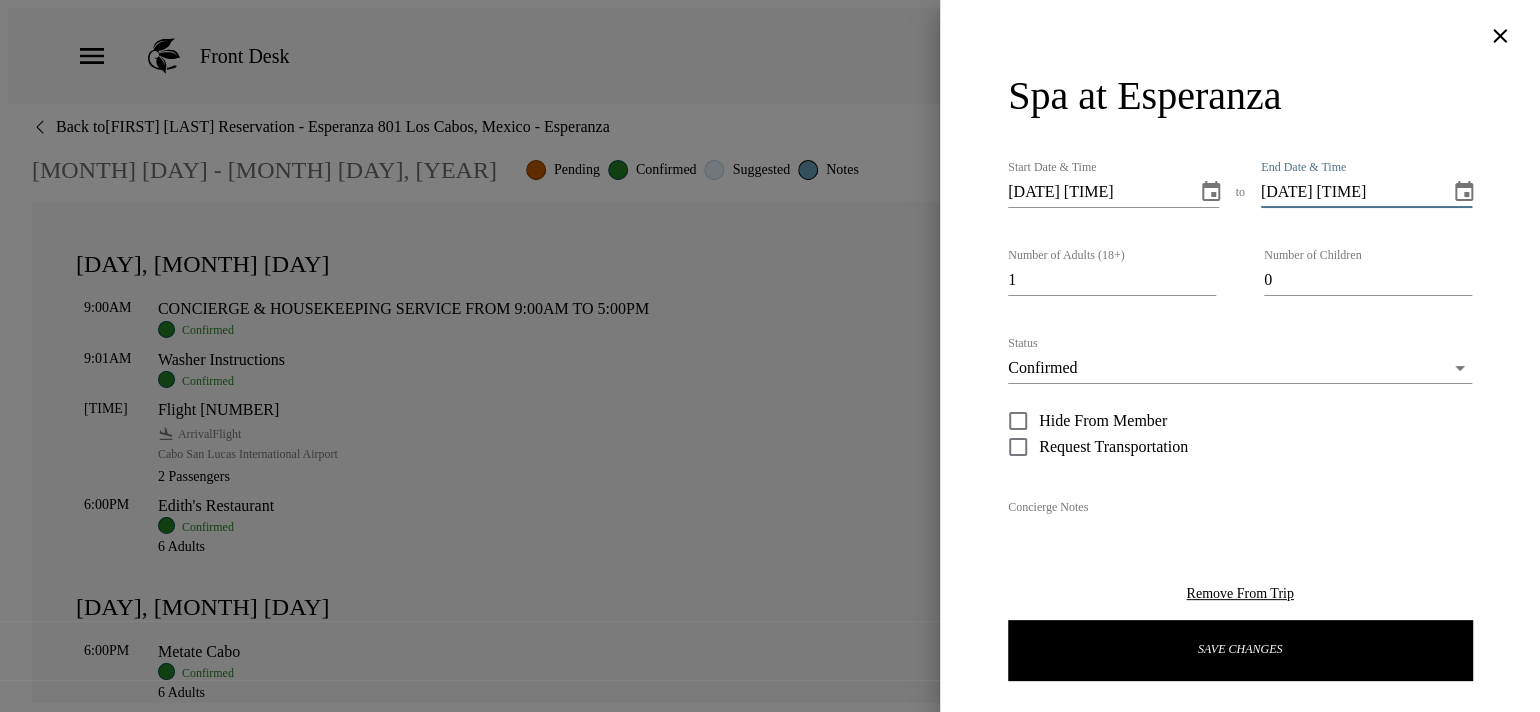 type on "07/11/2025 10:00 AM" 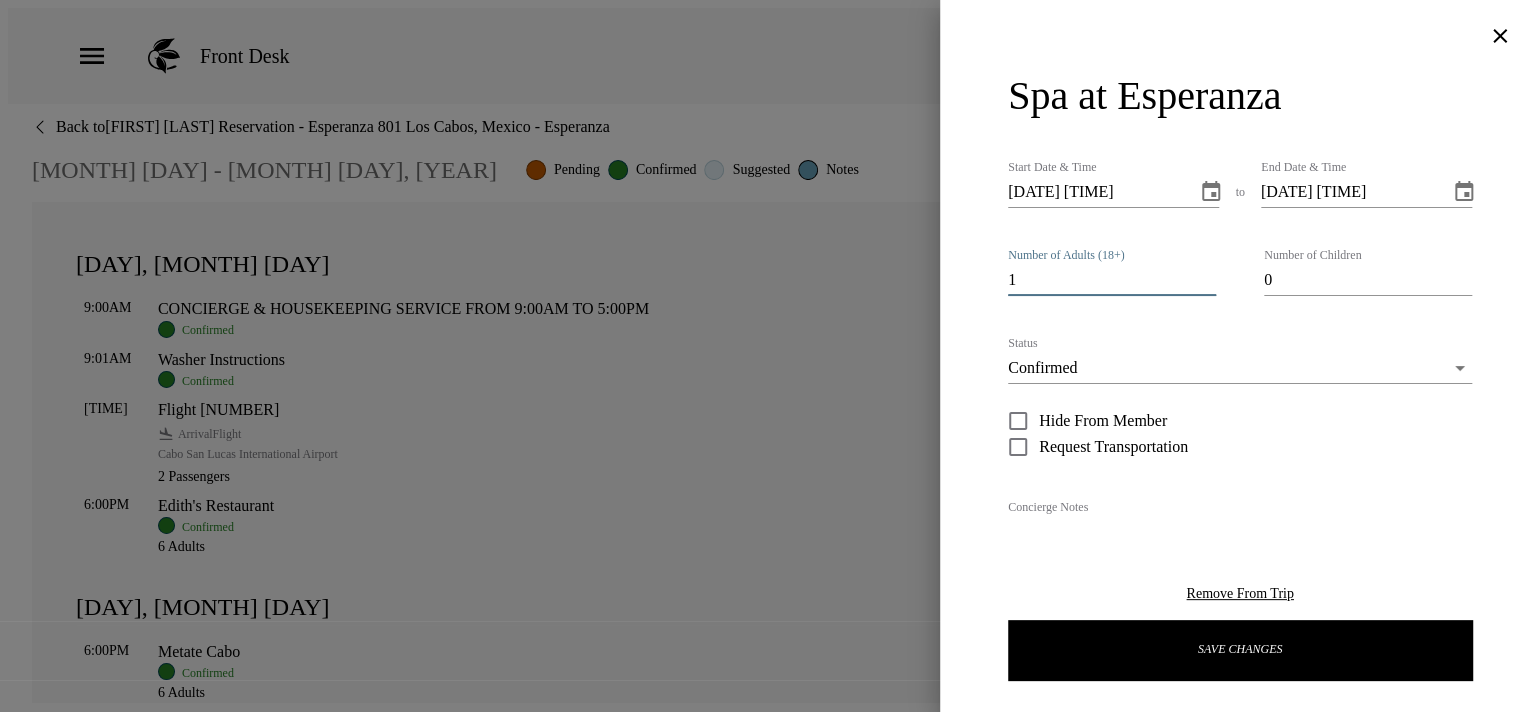 click on "1" at bounding box center [1112, 280] 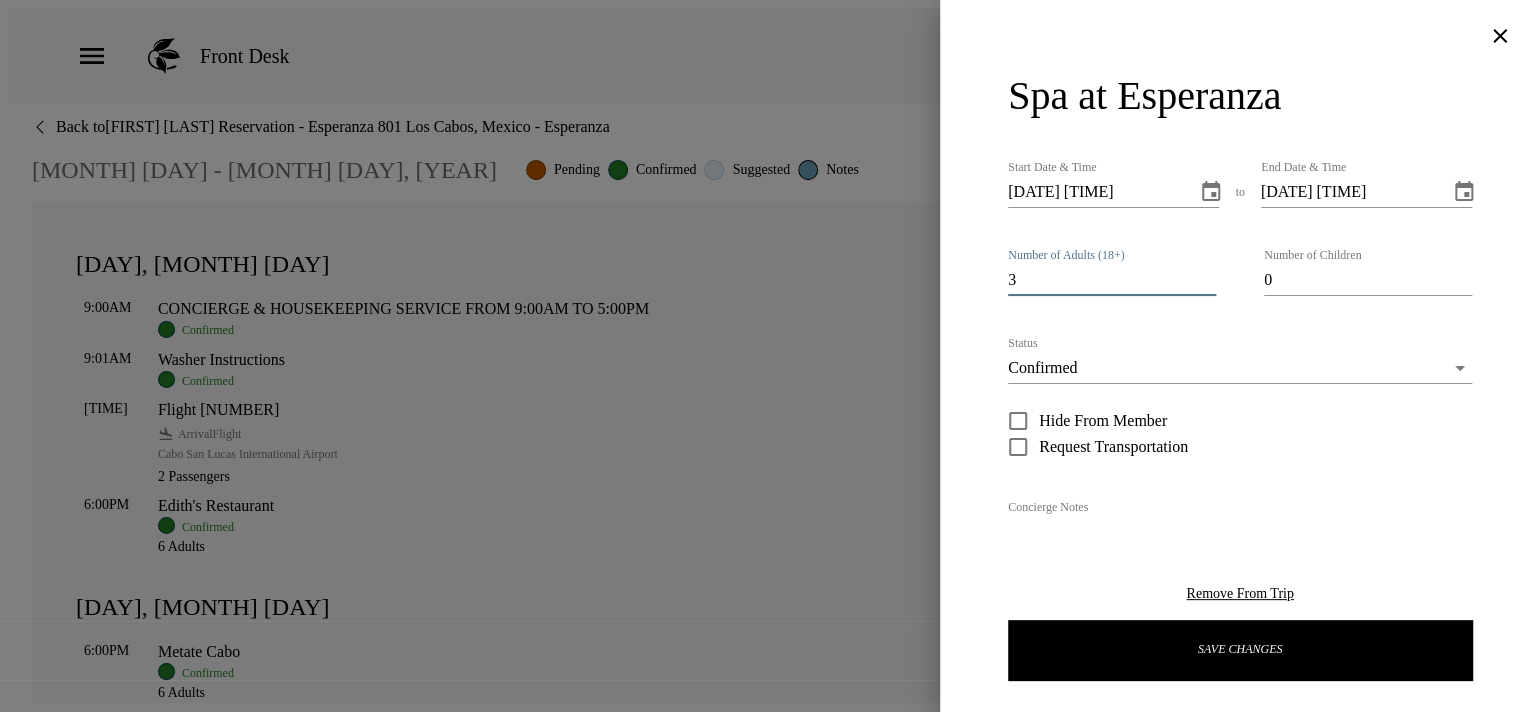 scroll, scrollTop: 299, scrollLeft: 0, axis: vertical 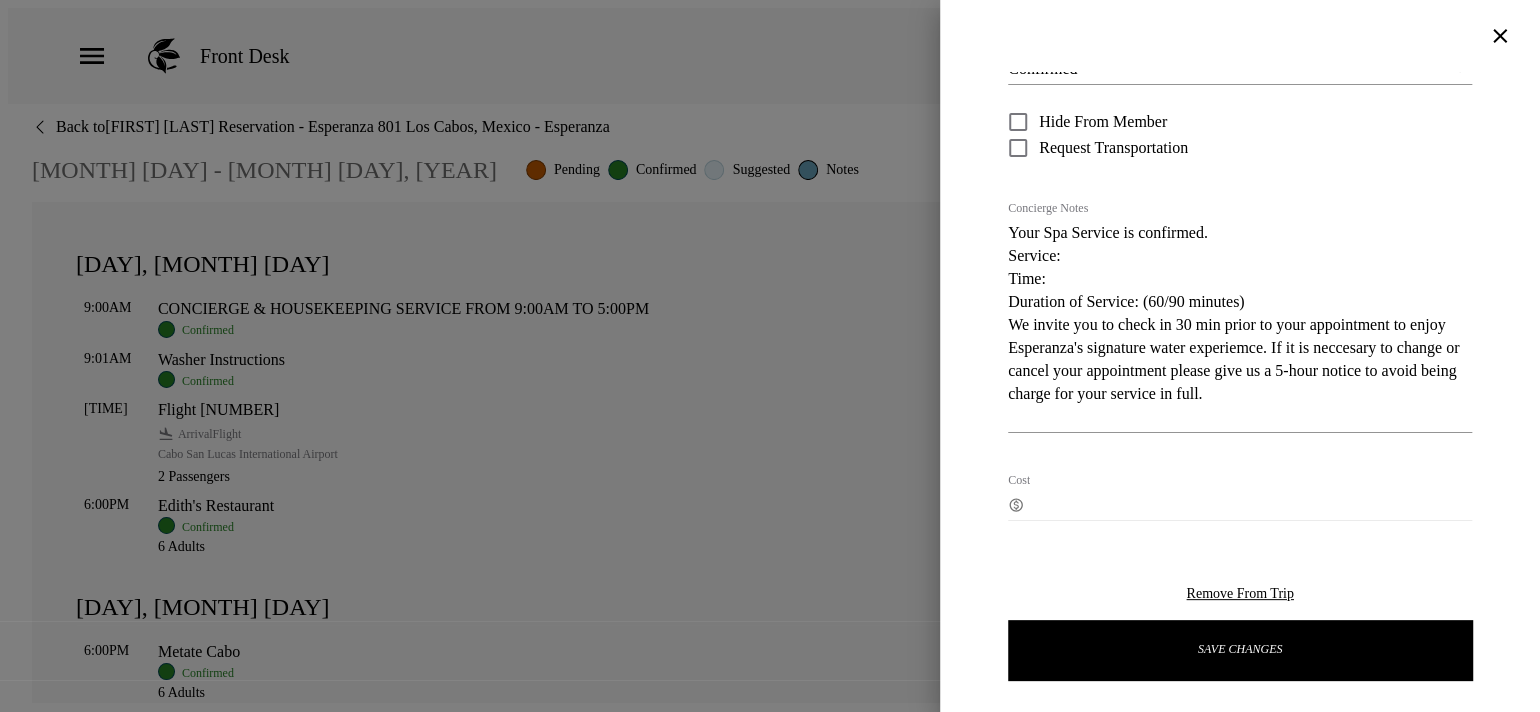 type on "3" 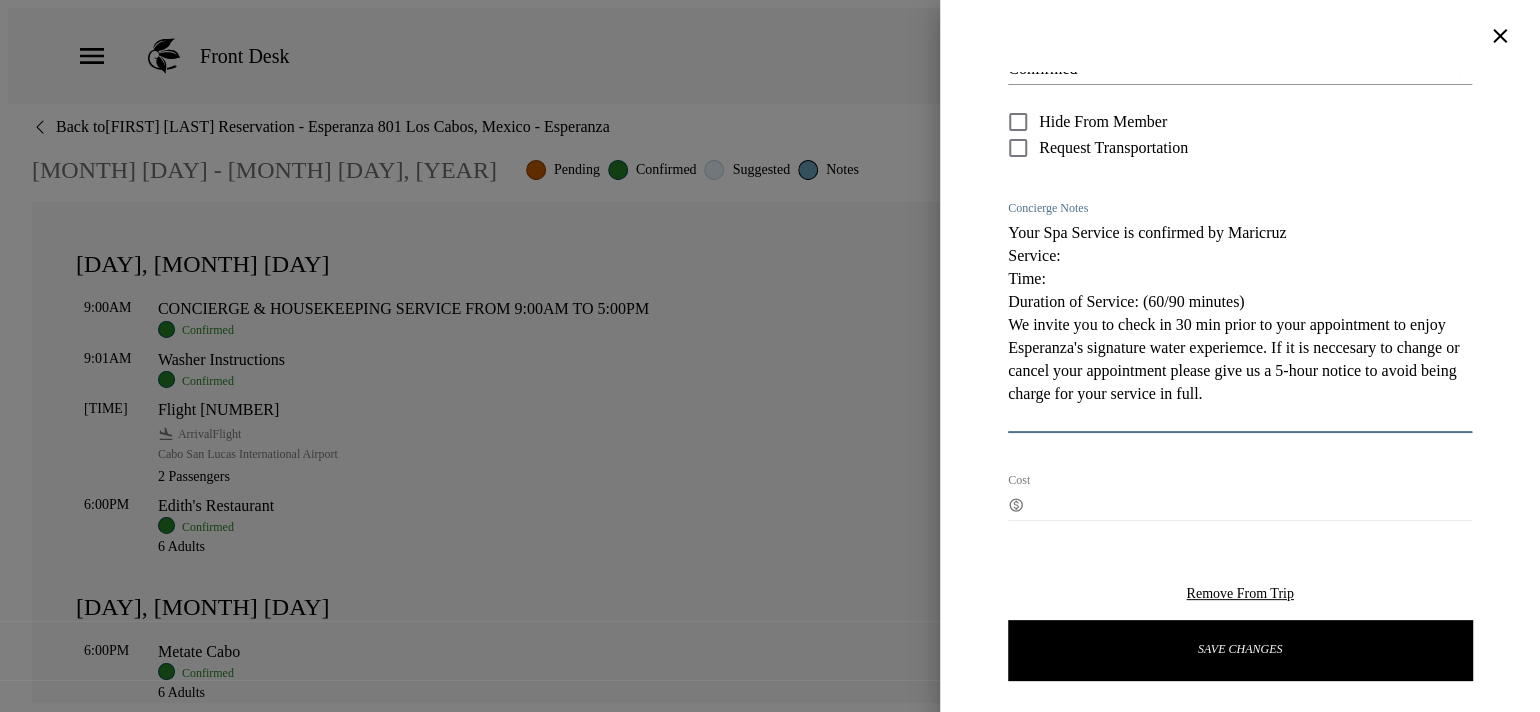 click on "Your Spa Service is confirmed by Maricruz
Service:
Time:
Duration of Service: (60/90 minutes)
We invite you to check in 30 min prior to your appointment to enjoy Esperanza's signature water experiemce. If it is neccesary to change or cancel your appointment please give us a 5-hour notice to avoid being charge for your service in full." at bounding box center [1240, 324] 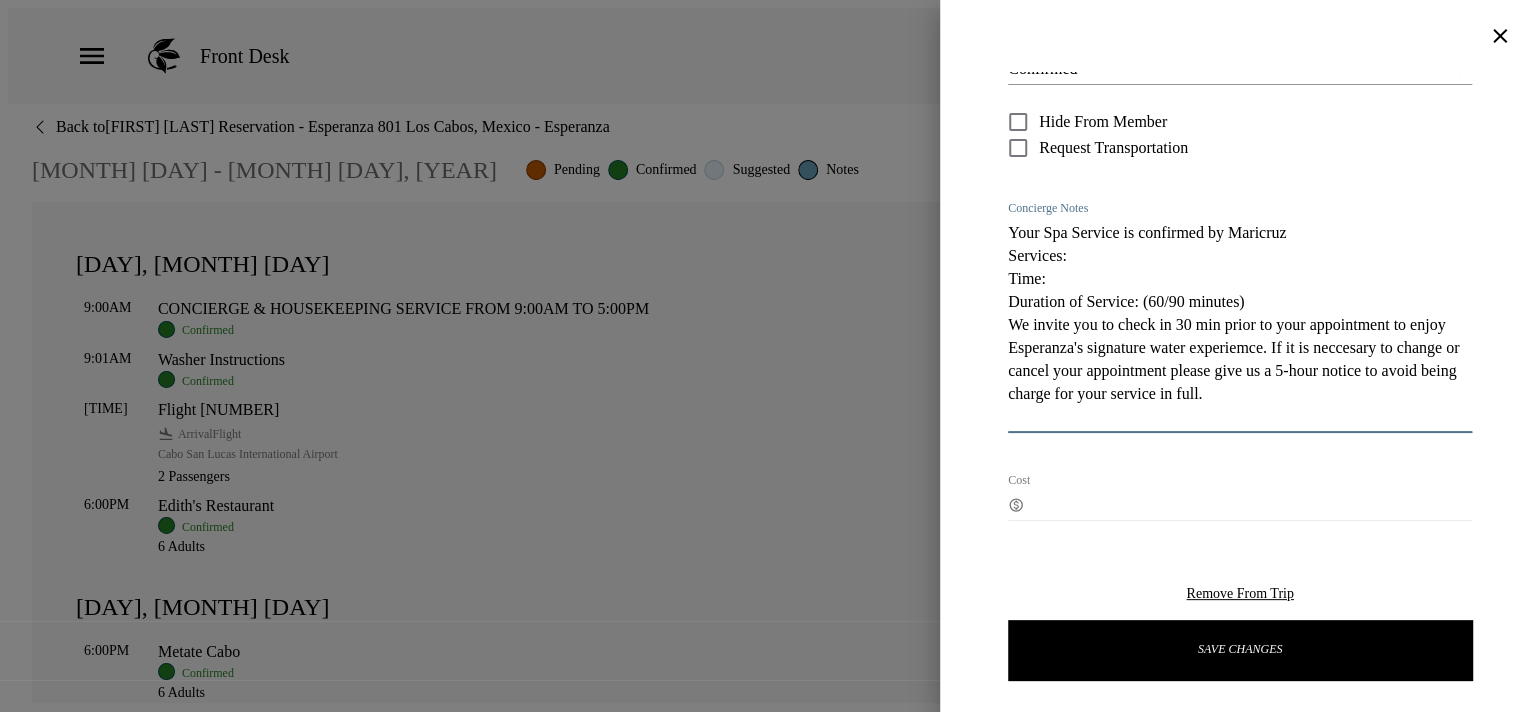 click on "Your Spa Service is confirmed by Maricruz
Services:
Time:
Duration of Service: (60/90 minutes)
We invite you to check in 30 min prior to your appointment to enjoy Esperanza's signature water experiemce. If it is neccesary to change or cancel your appointment please give us a 5-hour notice to avoid being charge for your service in full." at bounding box center [1240, 324] 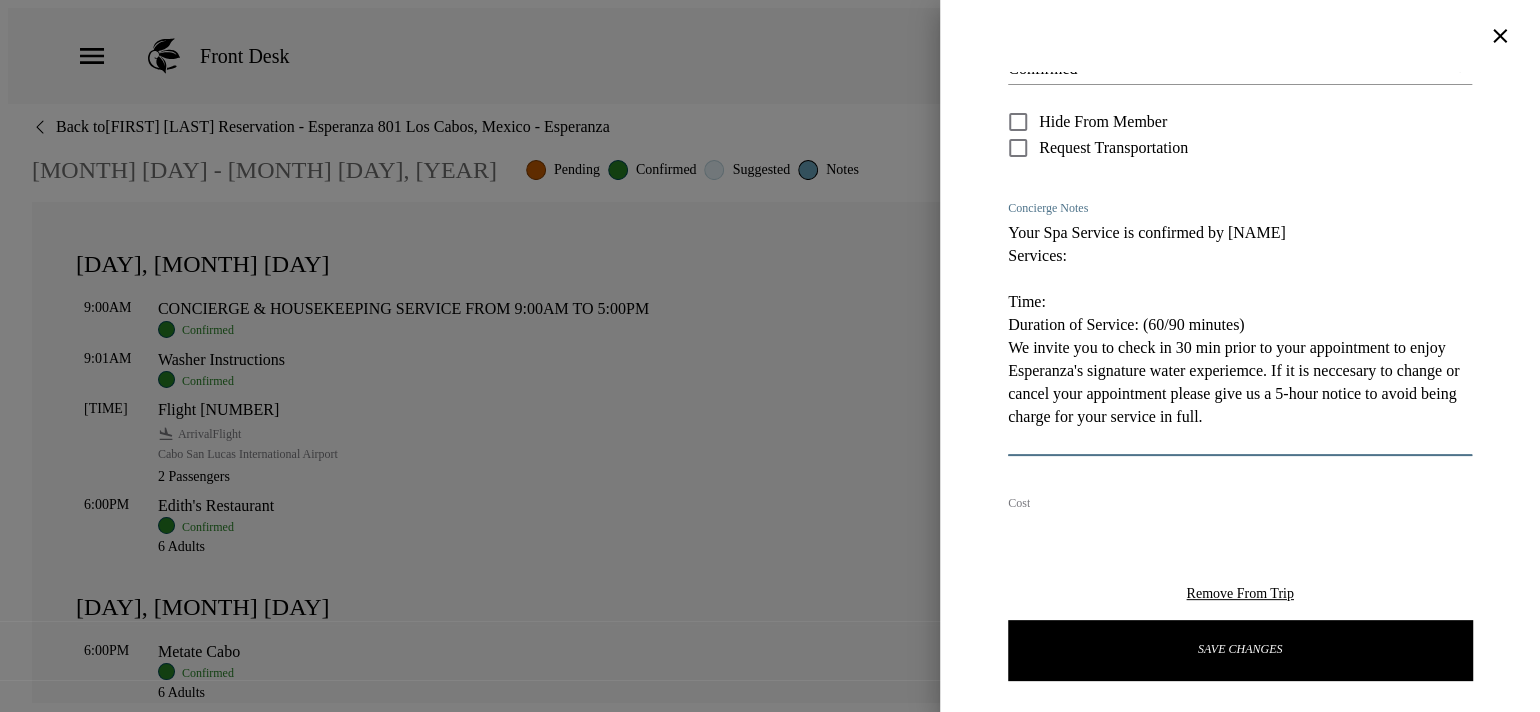 drag, startPoint x: 1009, startPoint y: 322, endPoint x: 1315, endPoint y: 318, distance: 306.02615 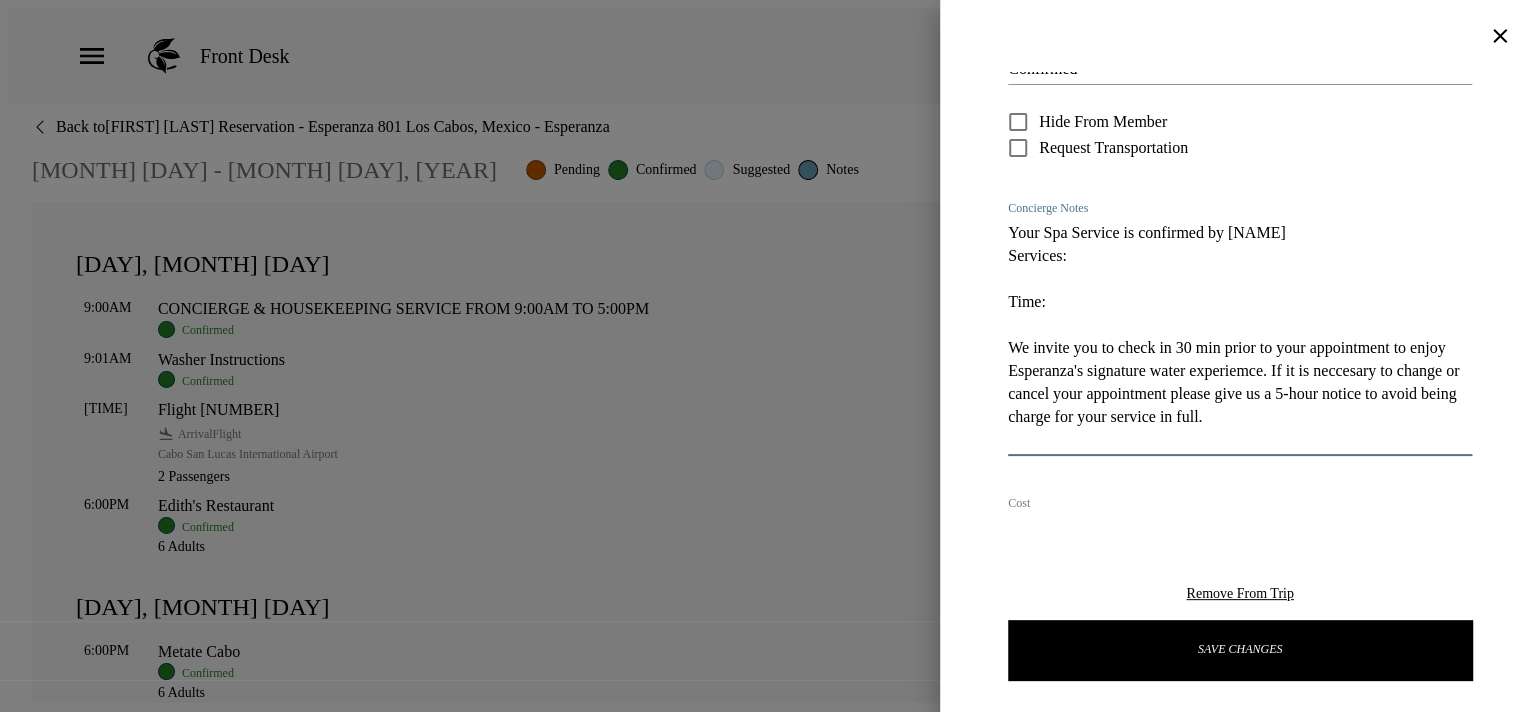click on "Your Spa Service is confirmed by Maricruz
Services:
Time:
We invite you to check in 30 min prior to your appointment to enjoy Esperanza's signature water experiemce. If it is neccesary to change or cancel your appointment please give us a 5-hour notice to avoid being charge for your service in full." at bounding box center [1240, 336] 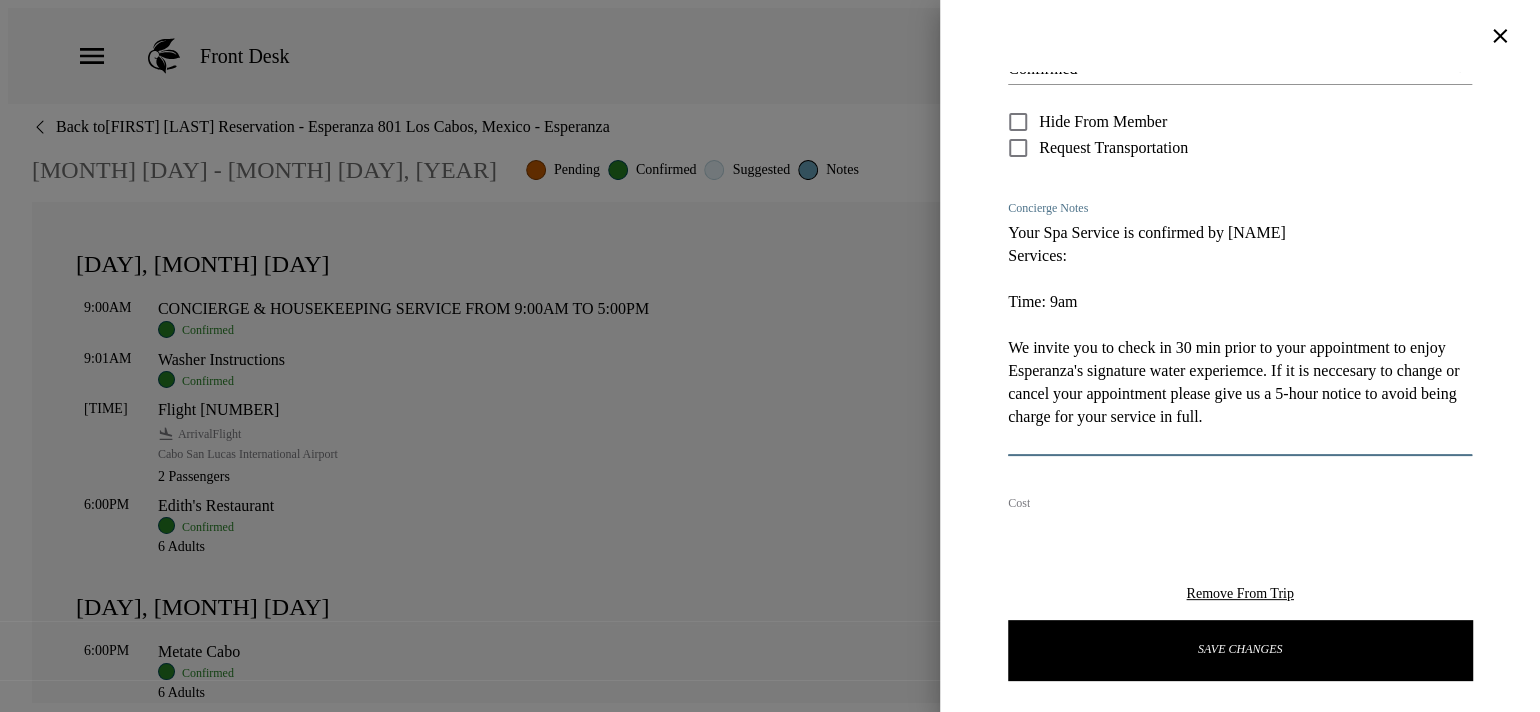 drag, startPoint x: 1020, startPoint y: 293, endPoint x: 971, endPoint y: 293, distance: 49 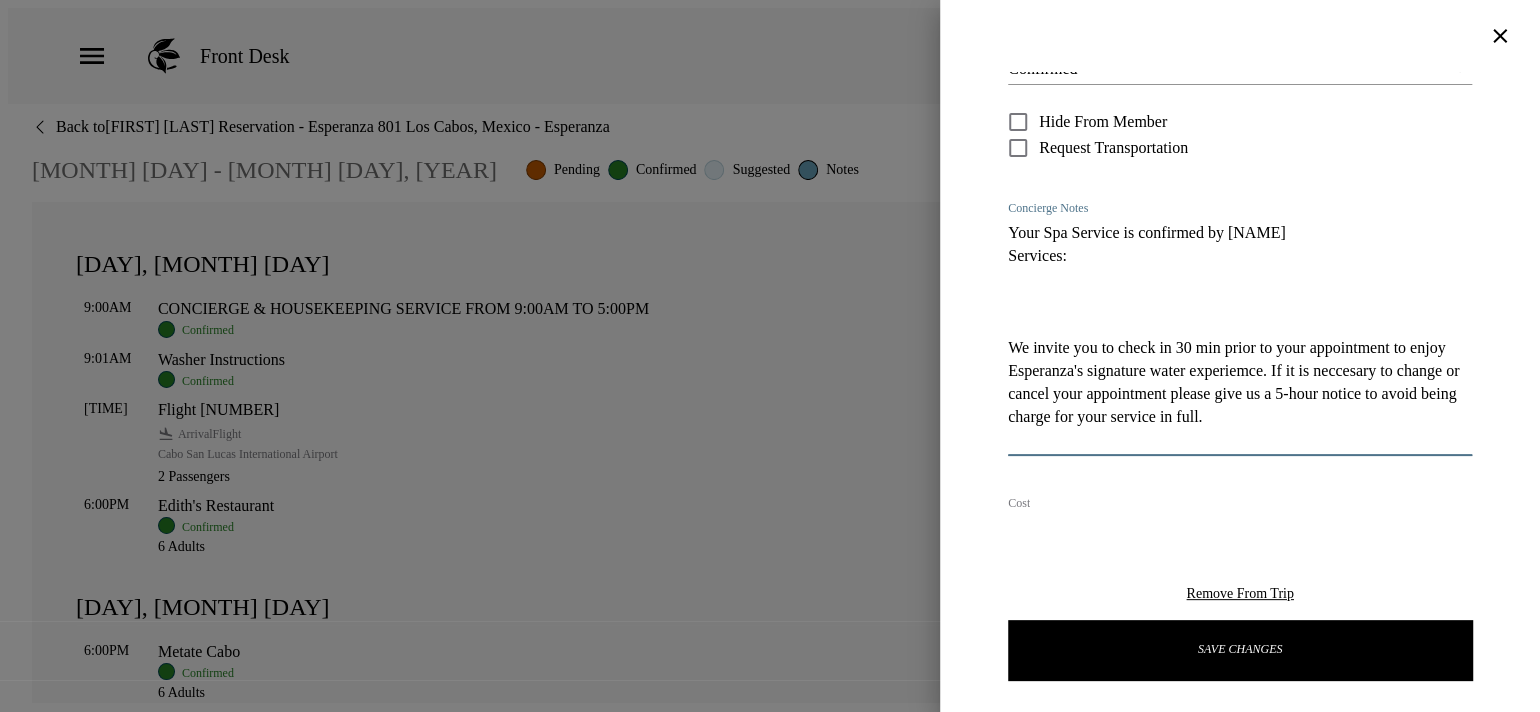 click on "Your Spa Service is confirmed by Maricruz
Services:
We invite you to check in 30 min prior to your appointment to enjoy Esperanza's signature water experiemce. If it is neccesary to change or cancel your appointment please give us a 5-hour notice to avoid being charge for your service in full." at bounding box center (1240, 336) 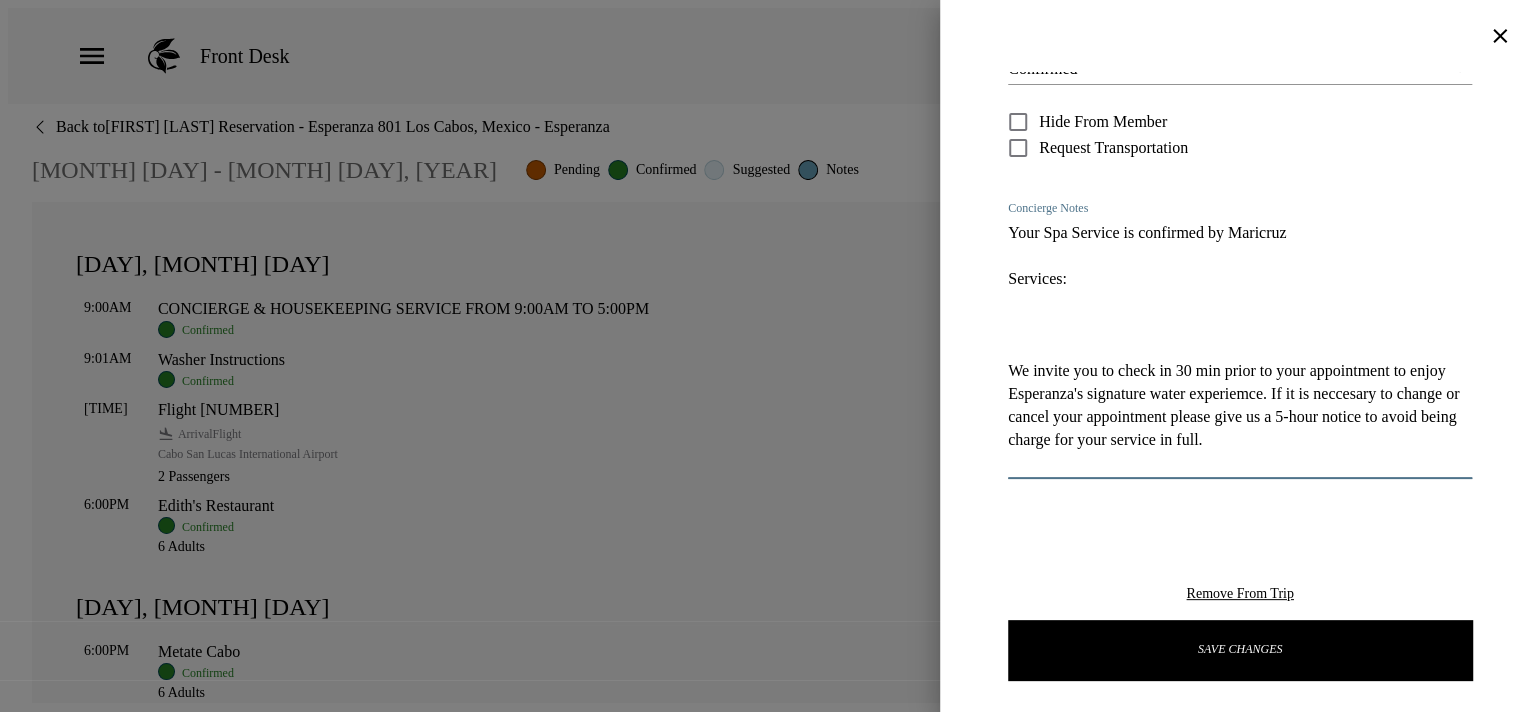 paste on "Time: 9am" 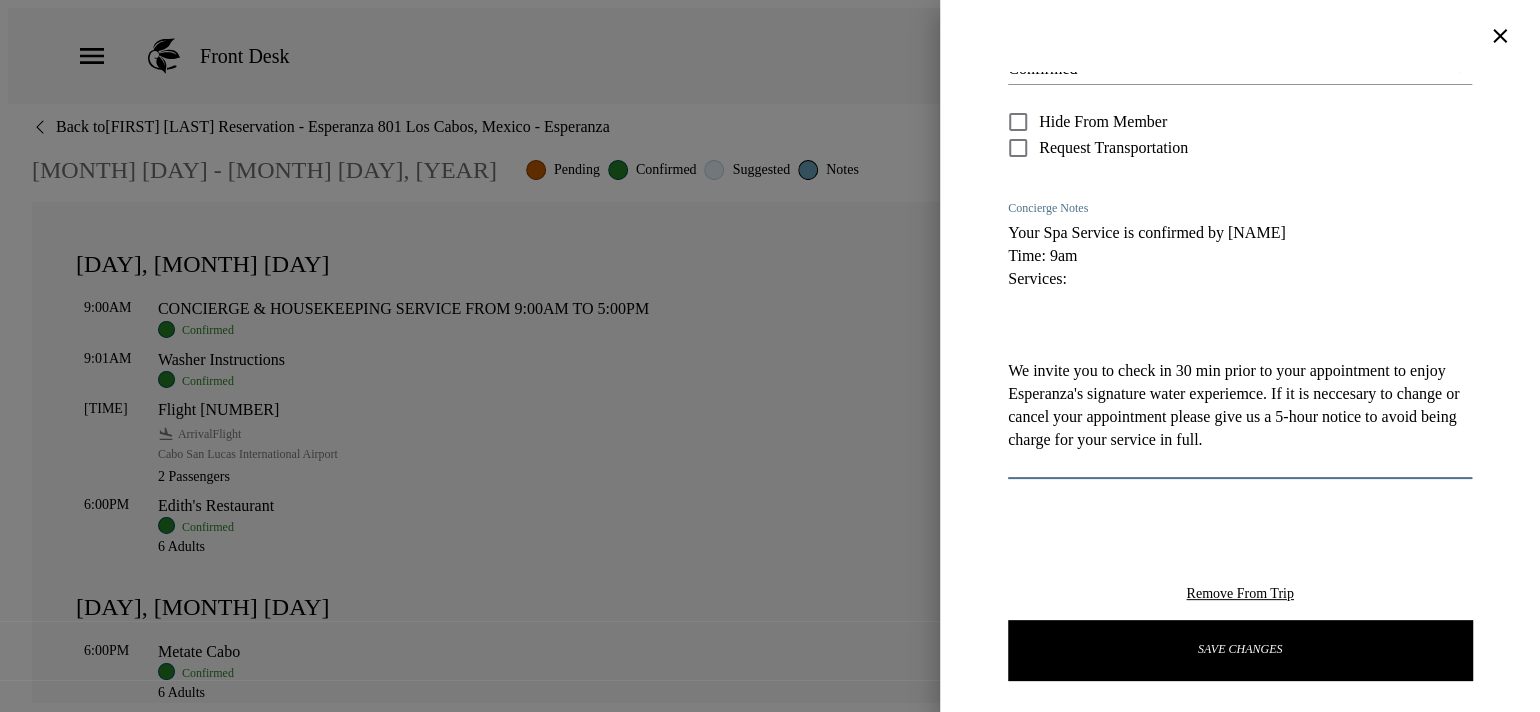 click on "Your Spa Service is confirmed by Maricruz
Time: 9am
Services:
We invite you to check in 30 min prior to your appointment to enjoy Esperanza's signature water experiemce. If it is neccesary to change or cancel your appointment please give us a 5-hour notice to avoid being charge for your service in full." at bounding box center (1240, 347) 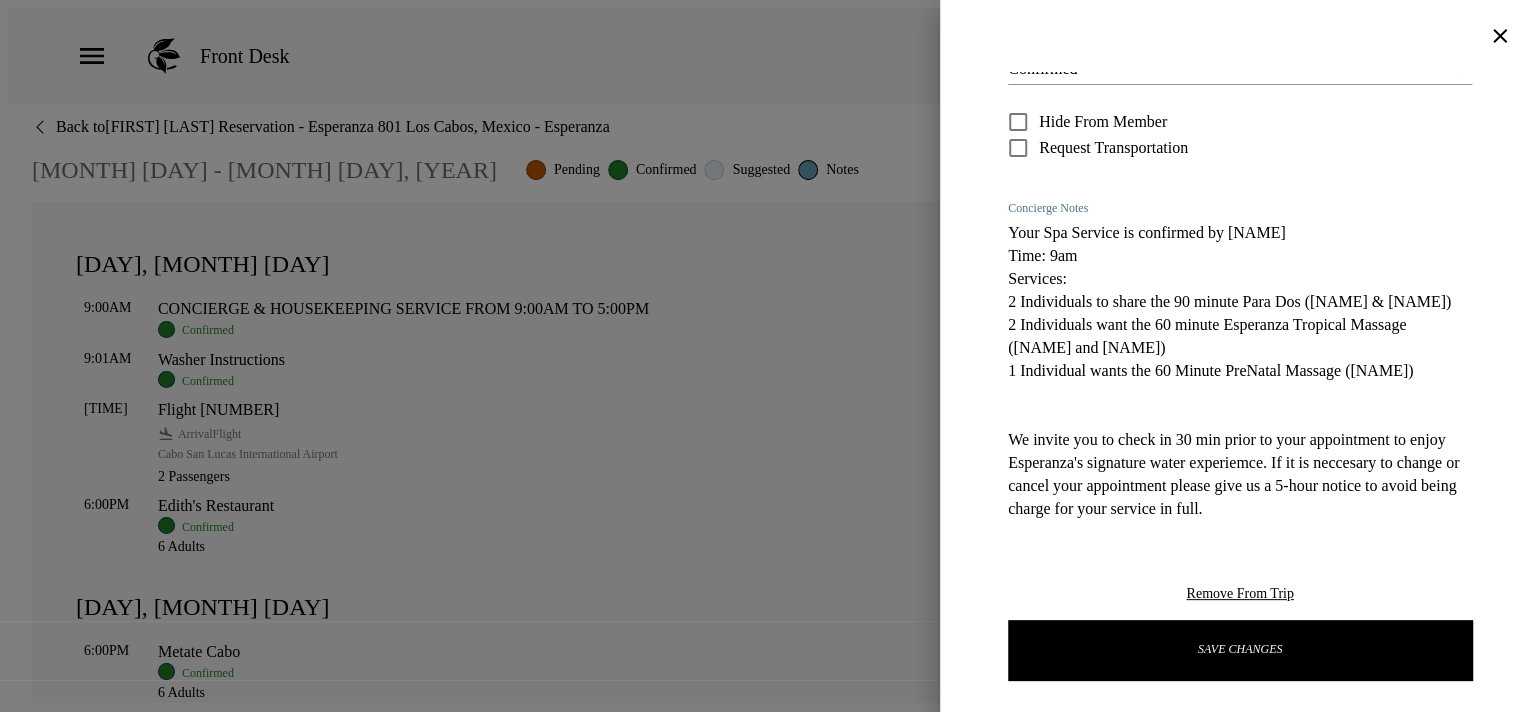 drag, startPoint x: 1021, startPoint y: 299, endPoint x: 1207, endPoint y: 300, distance: 186.00269 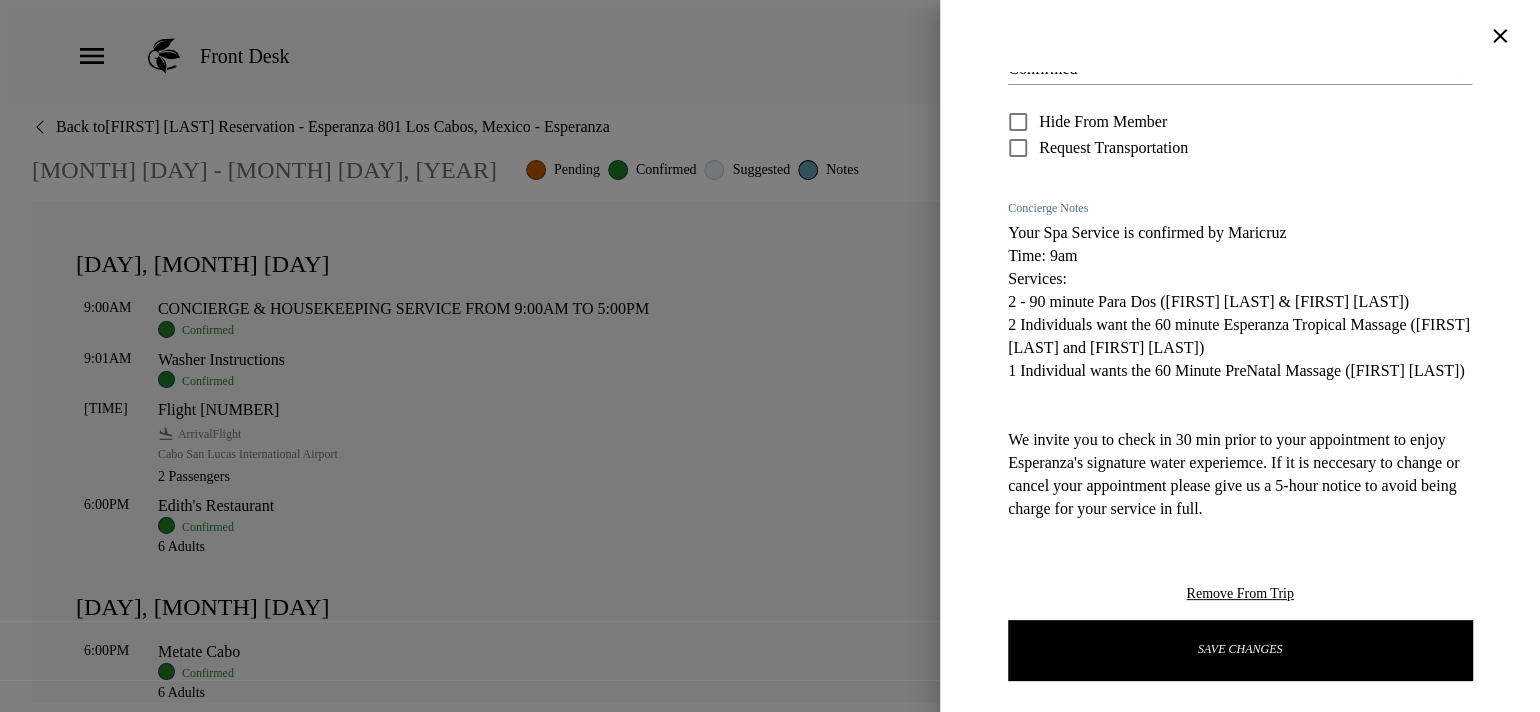 drag, startPoint x: 1019, startPoint y: 347, endPoint x: 1178, endPoint y: 343, distance: 159.05031 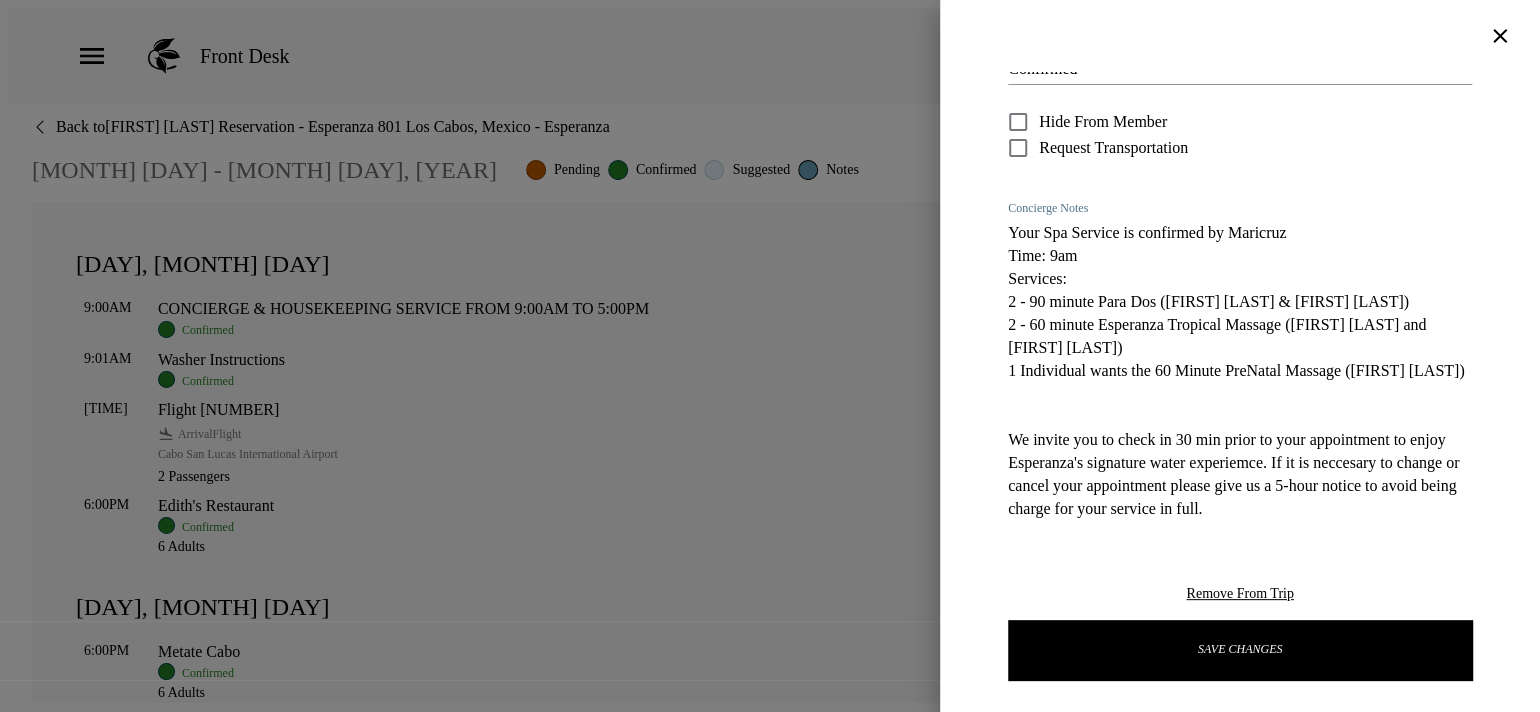 drag, startPoint x: 1016, startPoint y: 387, endPoint x: 1172, endPoint y: 386, distance: 156.0032 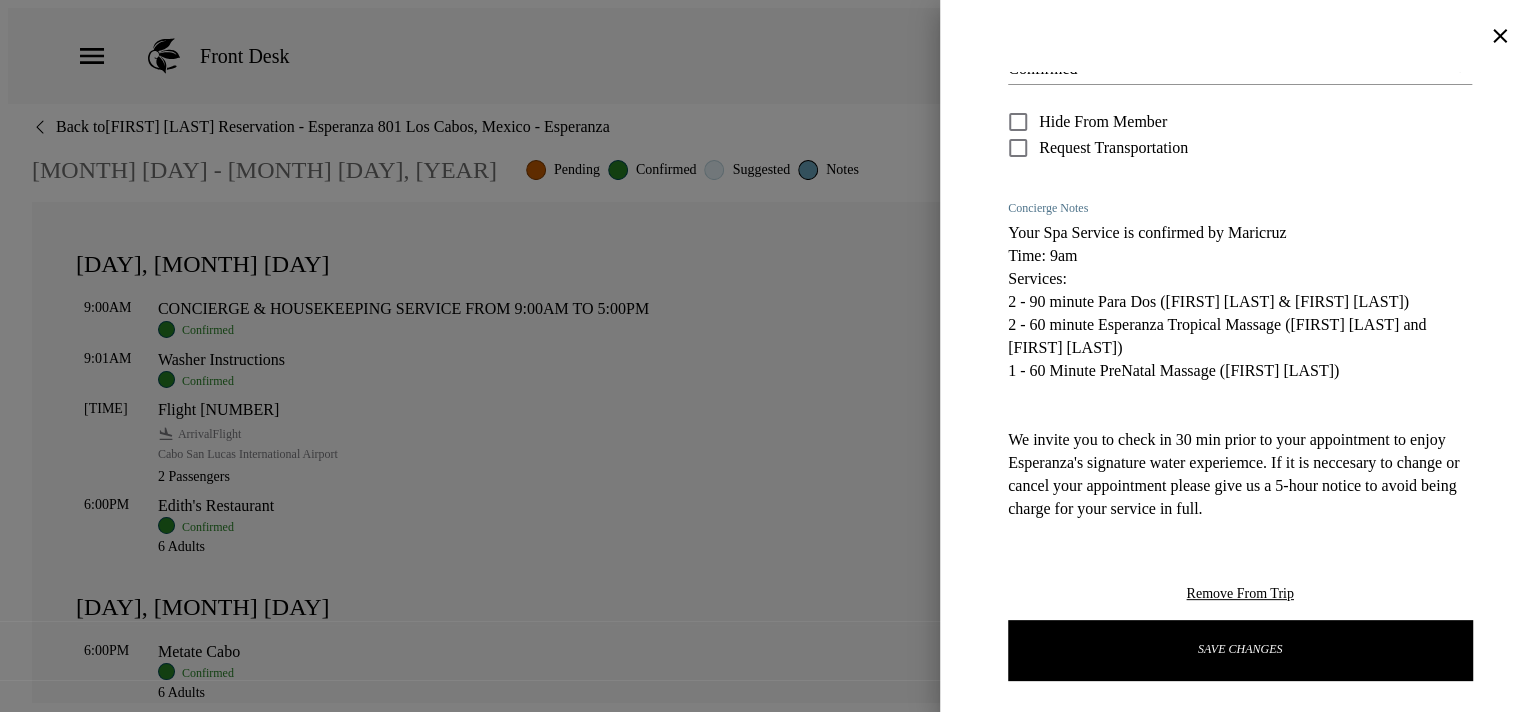 click on "Your Spa Service is confirmed by Maricruz
Time: 9am
Services:
2 - 90 minute Para Dos (Branden Belush & Crystal Damico)
2 - 60 minute Esperanza Tropical Massage (Tyler Murray and Sara Murray)
1 - 60 Minute PreNatal Massage (Victoria Pettit)
We invite you to check in 30 min prior to your appointment to enjoy Esperanza's signature water experiemce. If it is neccesary to change or cancel your appointment please give us a 5-hour notice to avoid being charge for your service in full." at bounding box center (1240, 393) 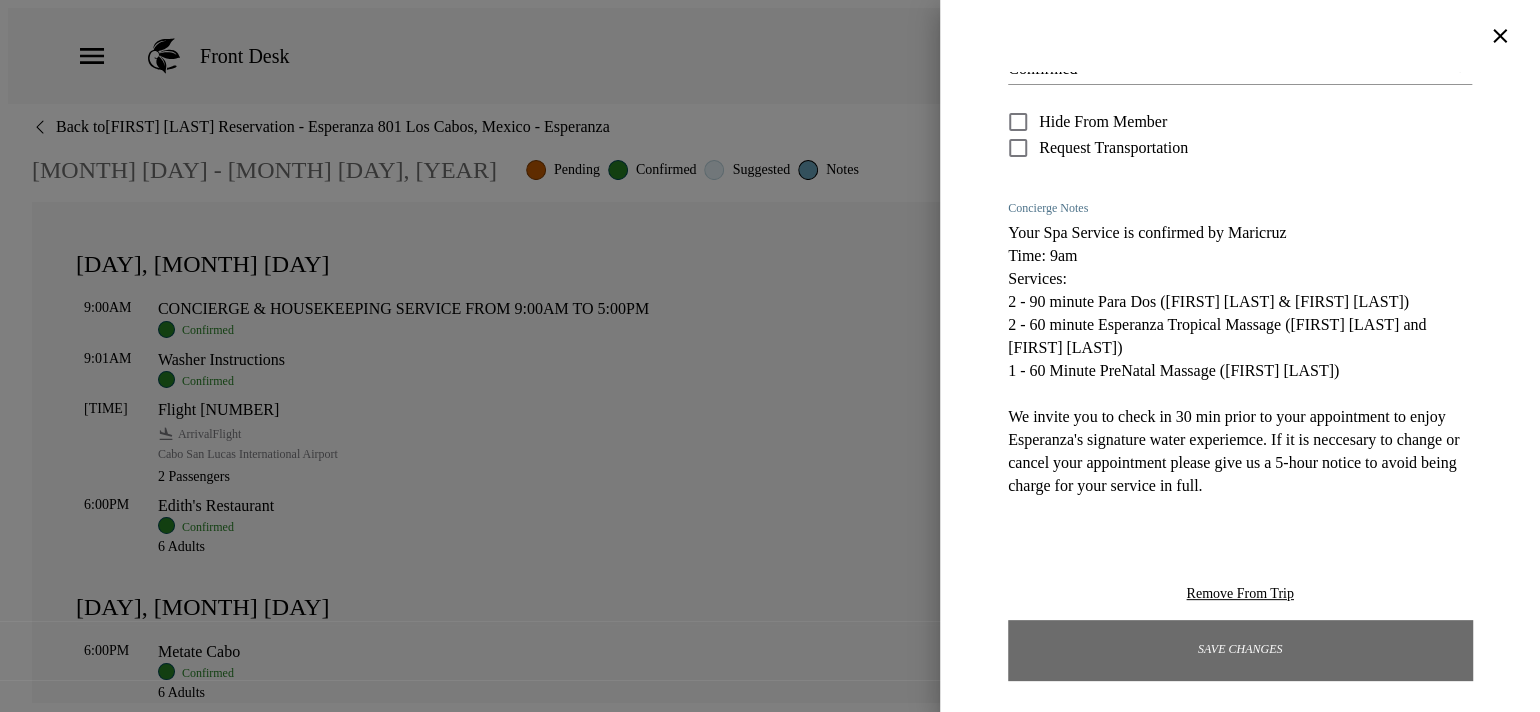 type on "Your Spa Service is confirmed by Maricruz
Time: 9am
Services:
2 - 90 minute Para Dos (Branden Belush & Crystal Damico)
2 - 60 minute Esperanza Tropical Massage (Tyler Murray and Sara Murray)
1 - 60 Minute PreNatal Massage (Victoria Pettit)
We invite you to check in 30 min prior to your appointment to enjoy Esperanza's signature water experiemce. If it is neccesary to change or cancel your appointment please give us a 5-hour notice to avoid being charge for your service in full." 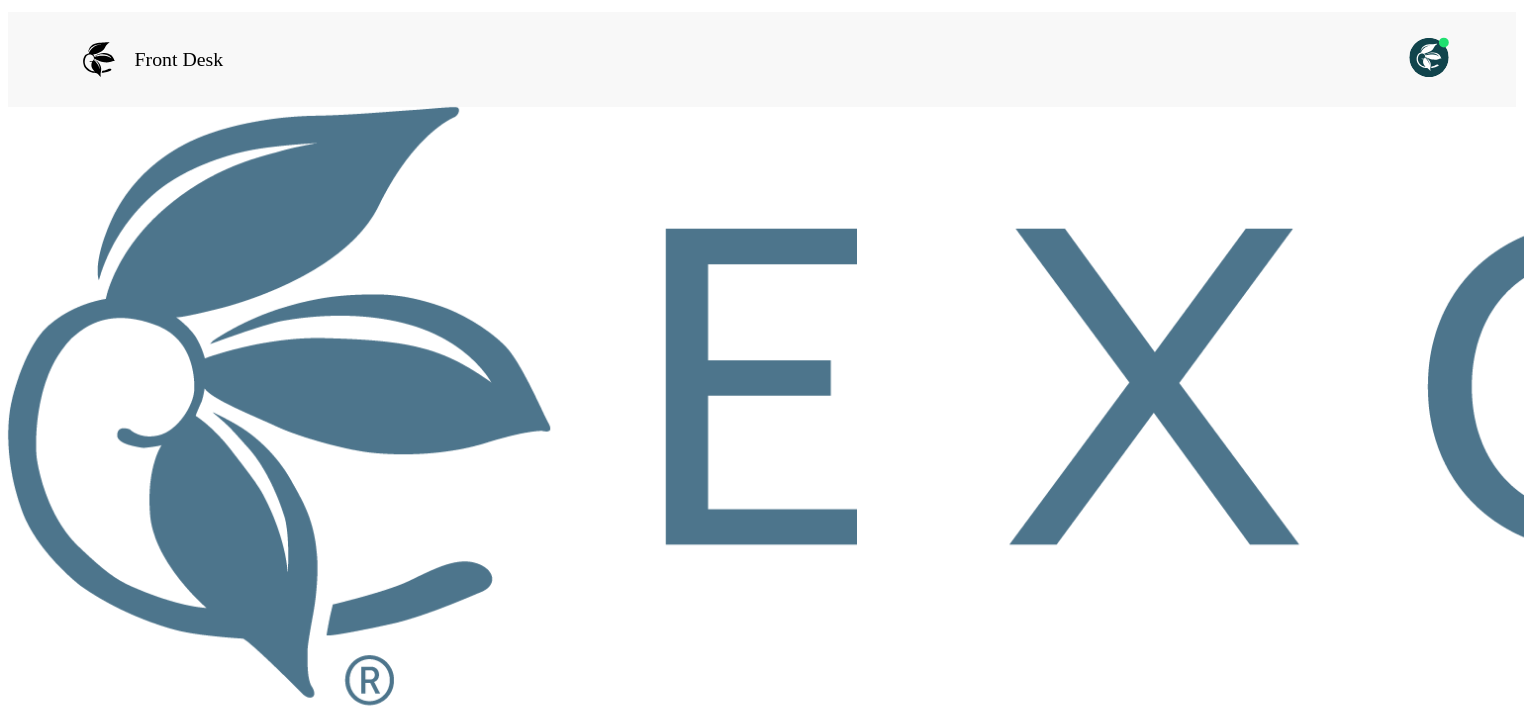 scroll, scrollTop: 0, scrollLeft: 0, axis: both 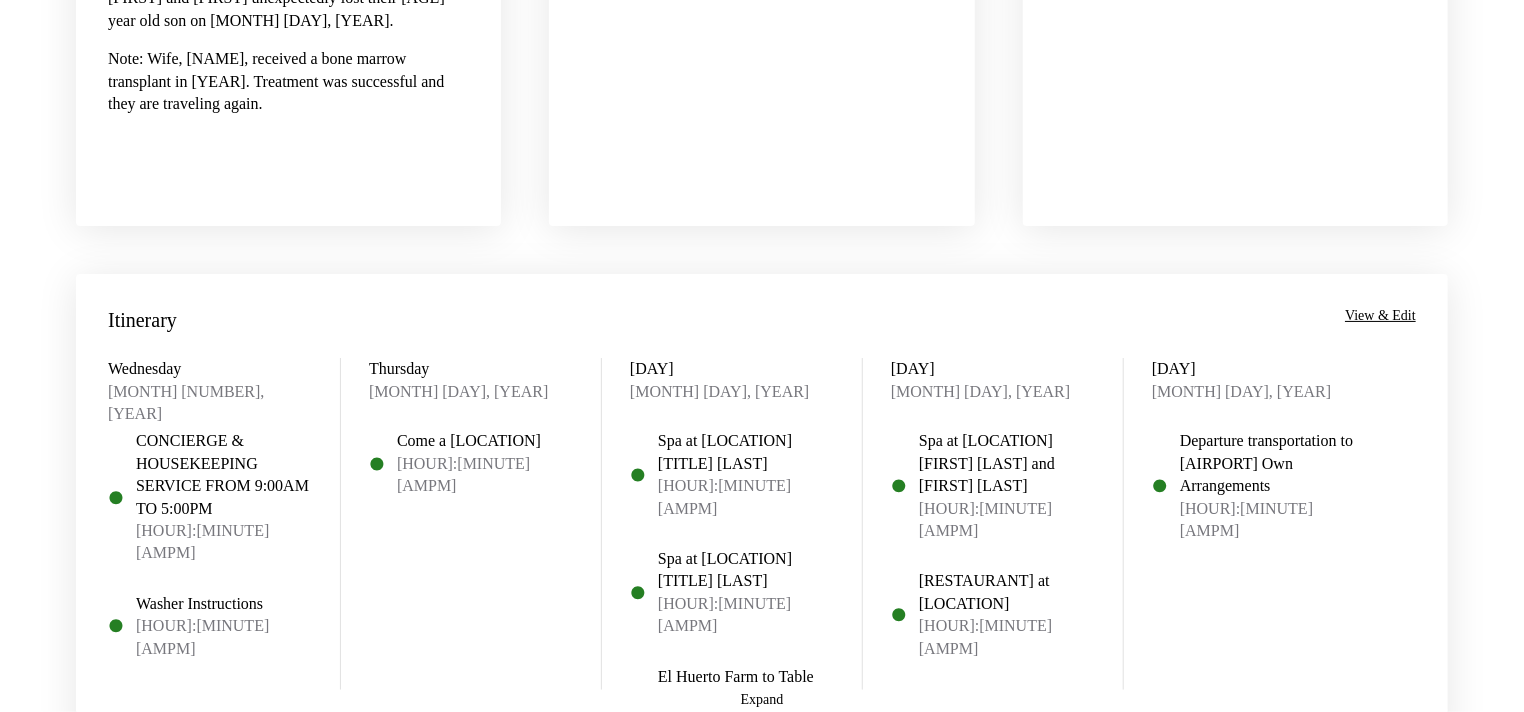 click on "View & Edit" at bounding box center [1380, 316] 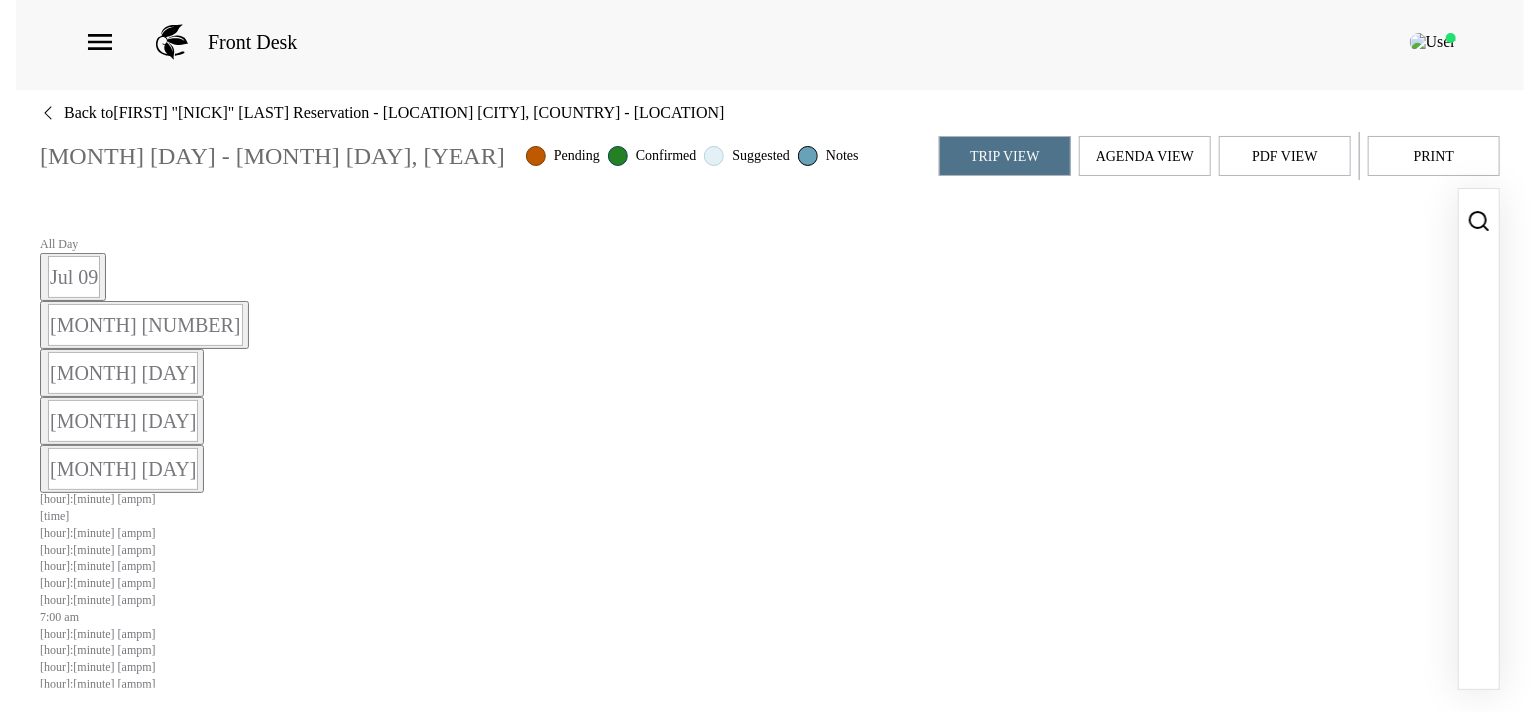 scroll, scrollTop: 0, scrollLeft: 0, axis: both 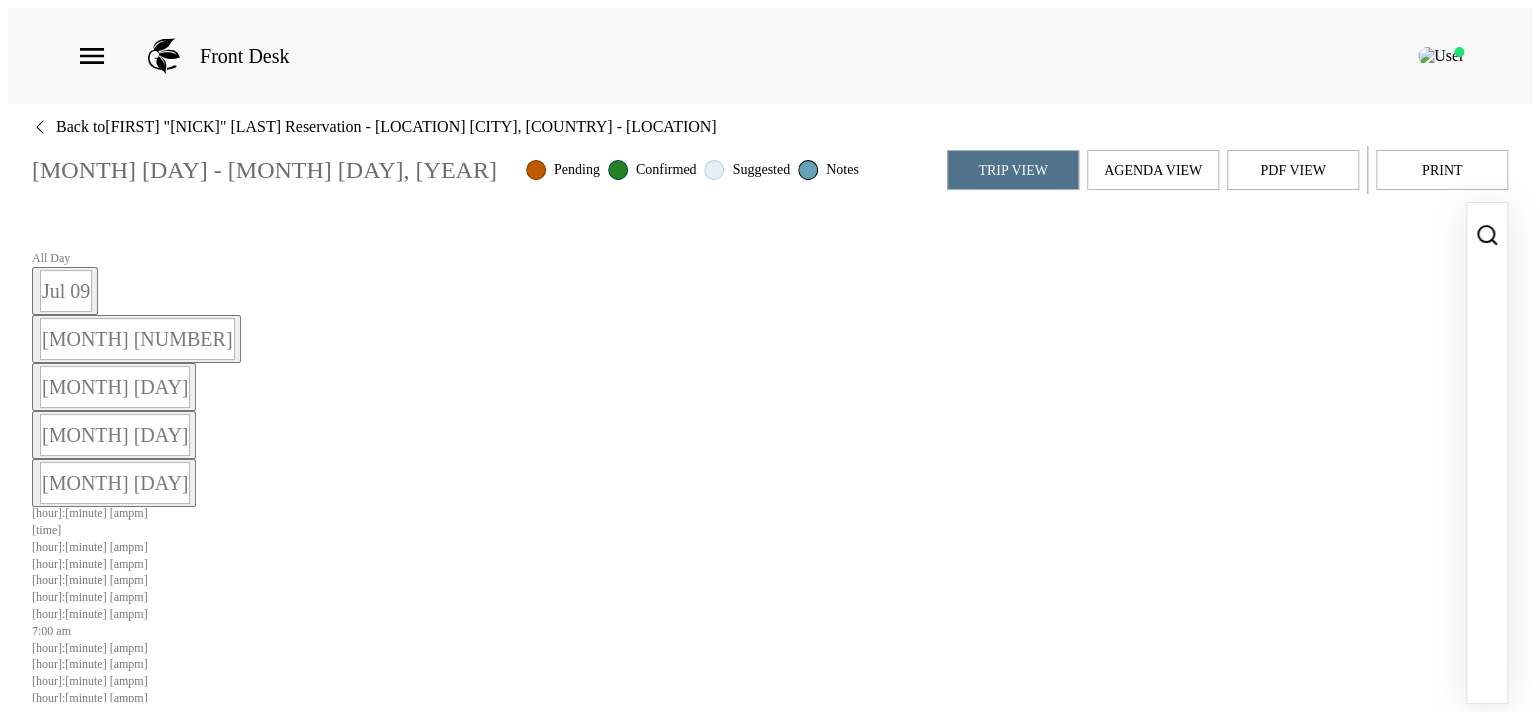 click on "Agenda View" at bounding box center [1153, 170] 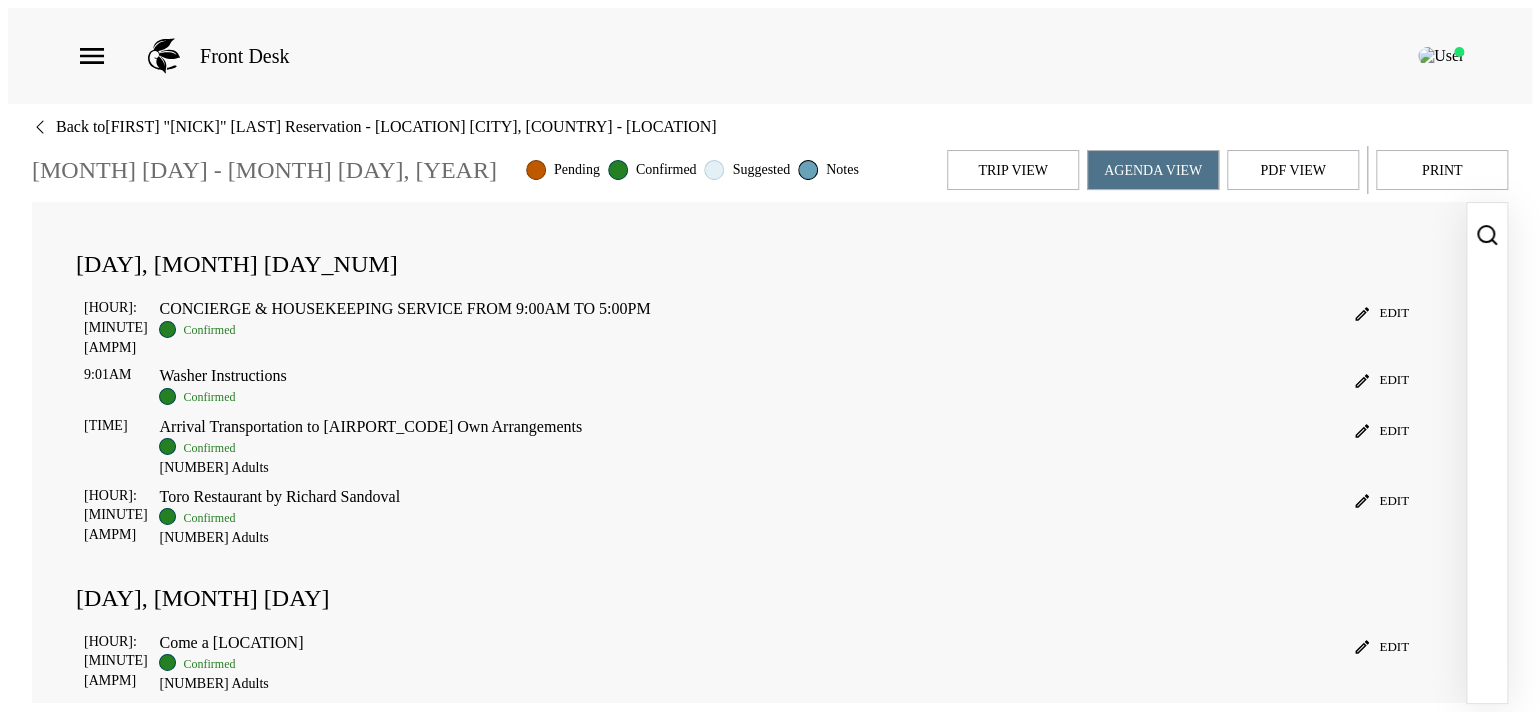 scroll, scrollTop: 299, scrollLeft: 0, axis: vertical 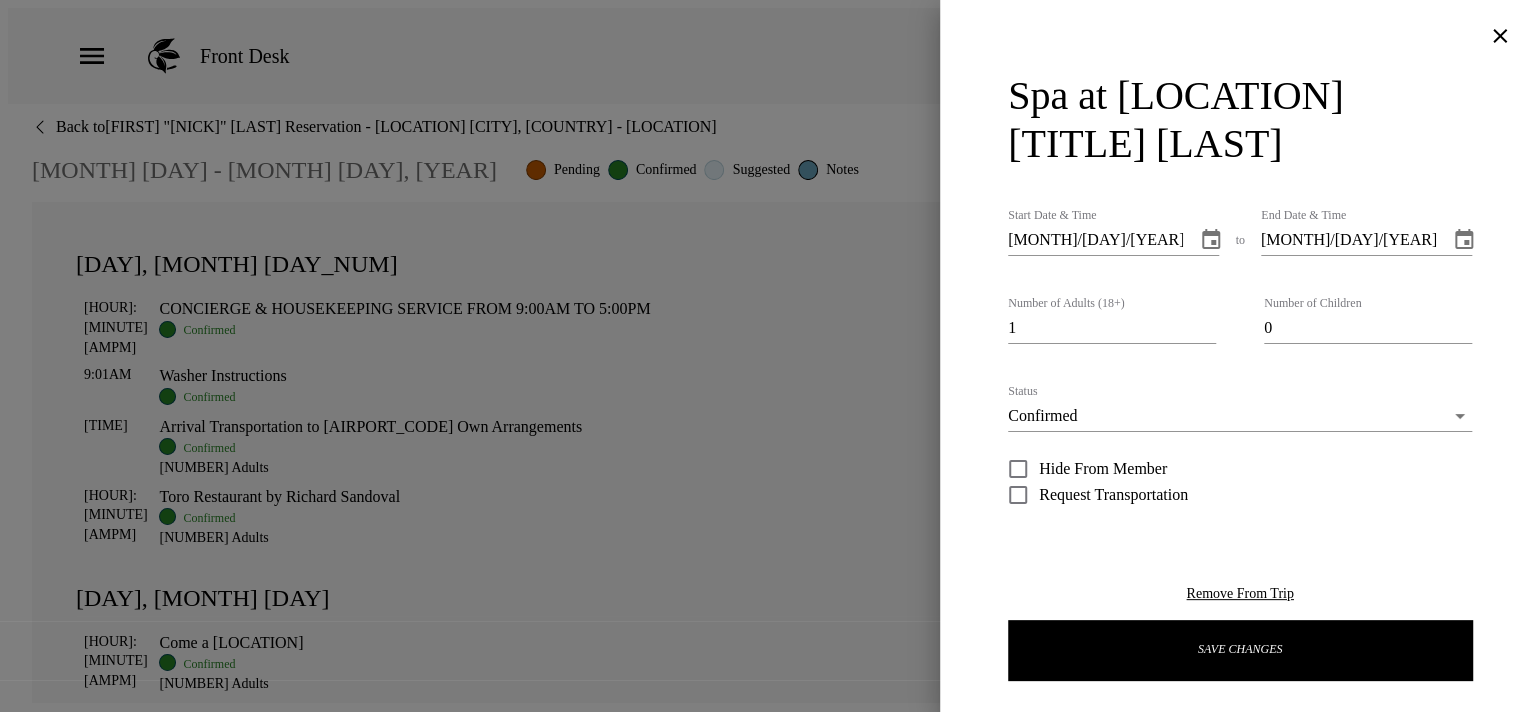 click on "[MONTH]/[DAY]/[YEAR] [HOUR]:[MINUTE] [AMPM]" at bounding box center (1095, 240) 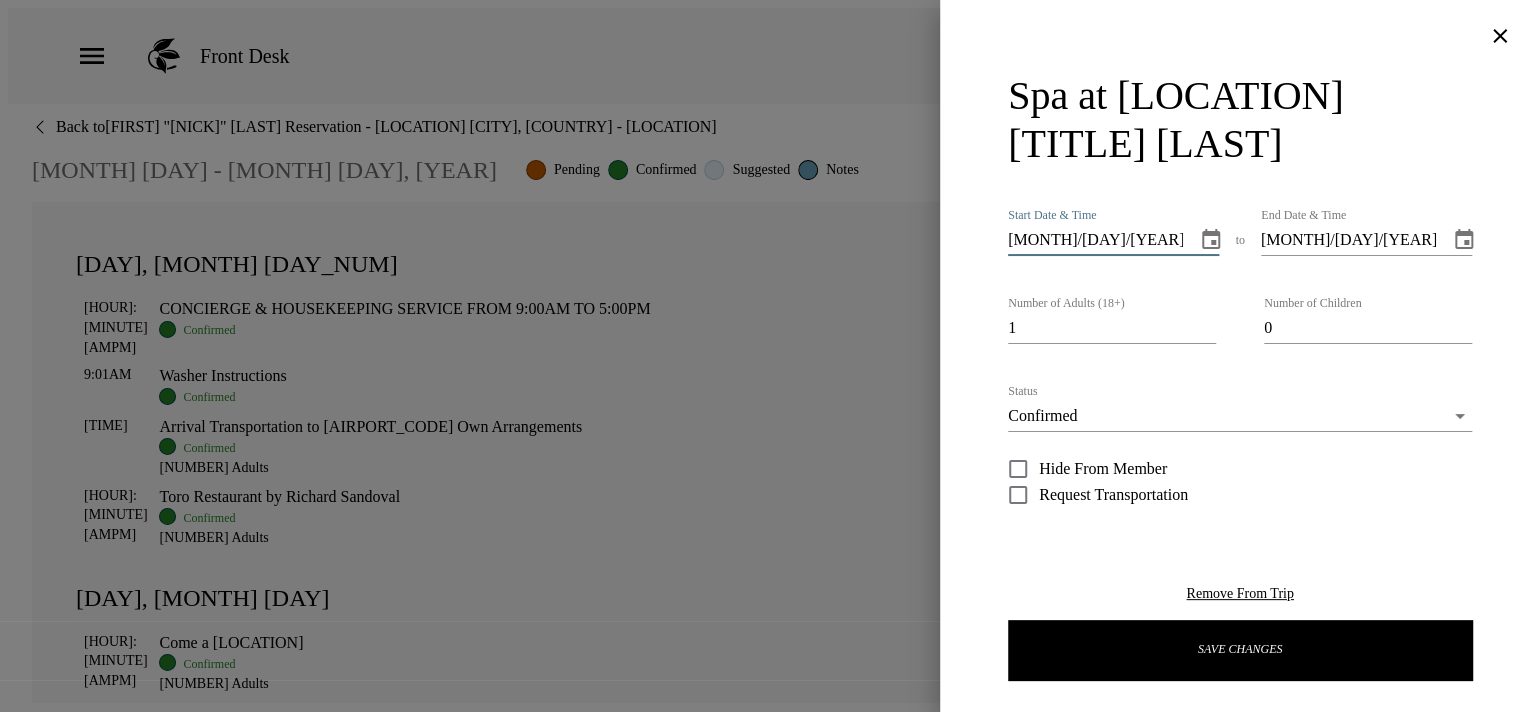 type on "[MONTH]/[DAY]/[YEAR] [HOUR]:[MINUTE] [AMPM]" 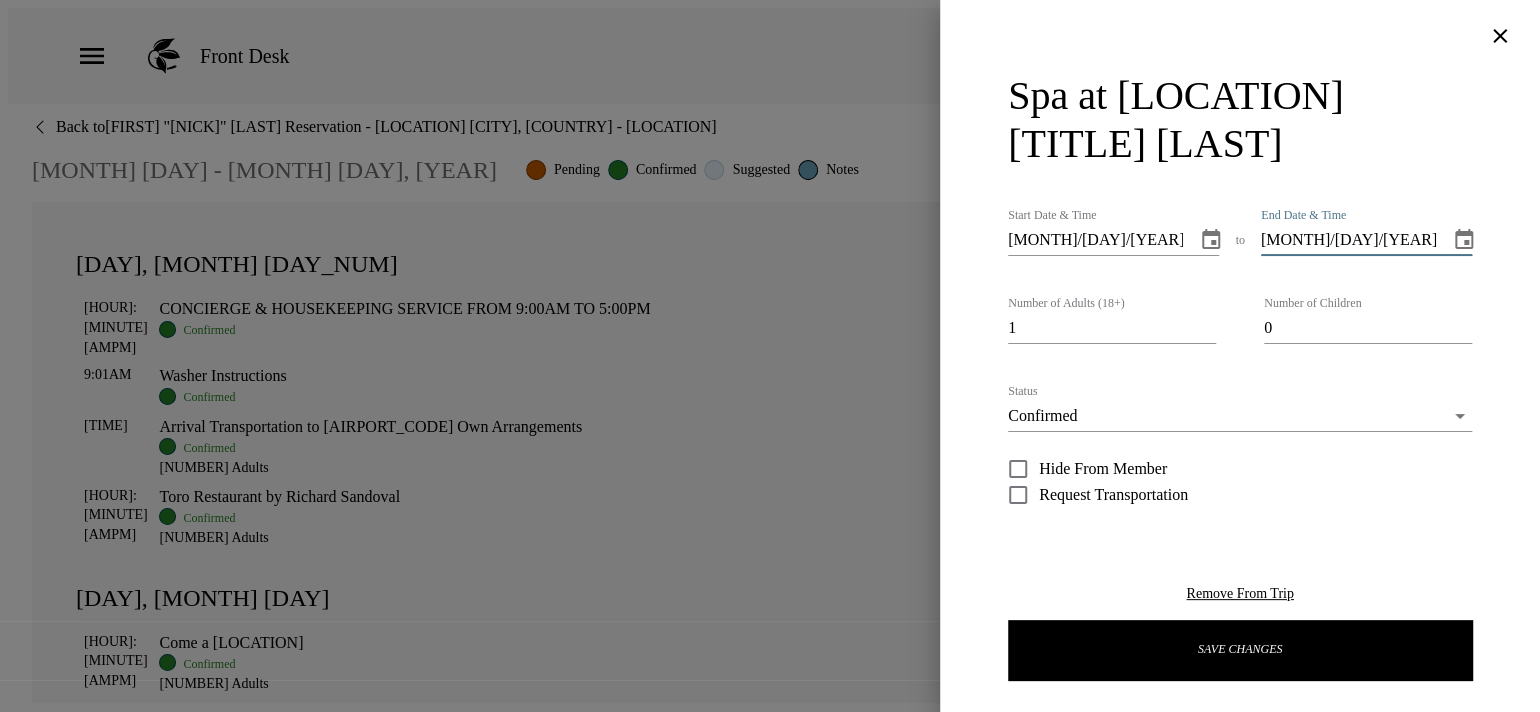 click on "[MONTH]/[DAY]/[YEAR] [HOUR]:[MINUTE] [AMPM]" at bounding box center [1348, 240] 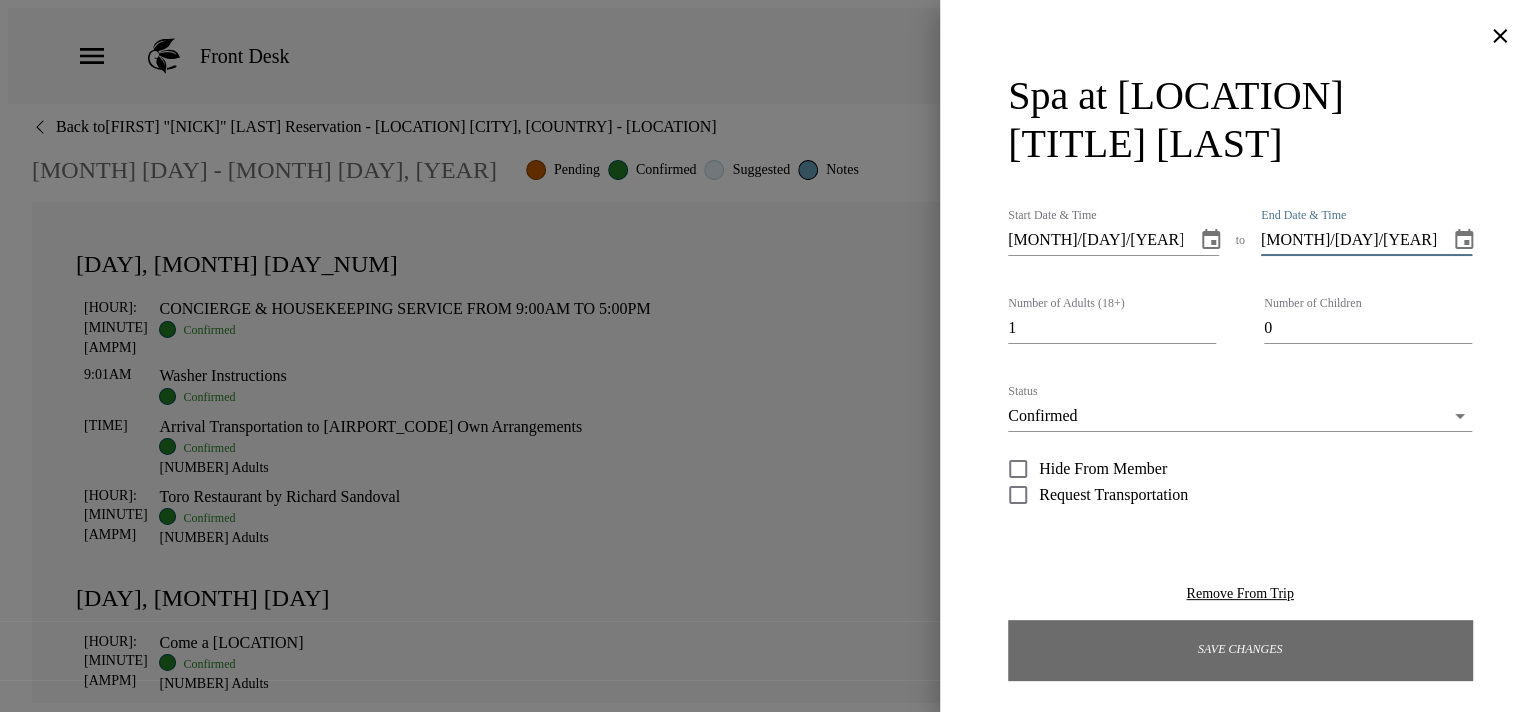 type on "[MONTH]/[DAY]/[YEAR] [HOUR]:[MINUTE] [AMPM]" 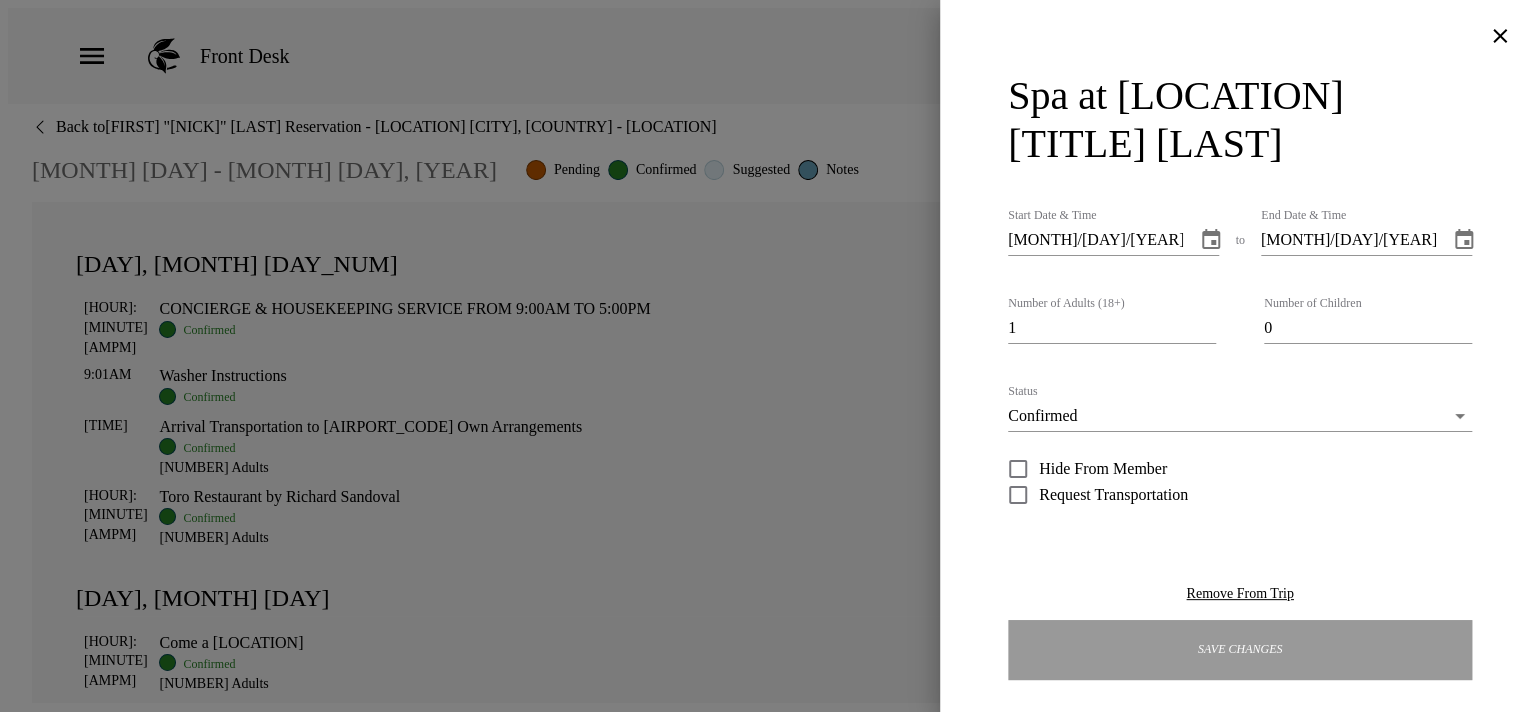 click on "Save Changes" at bounding box center (1240, 650) 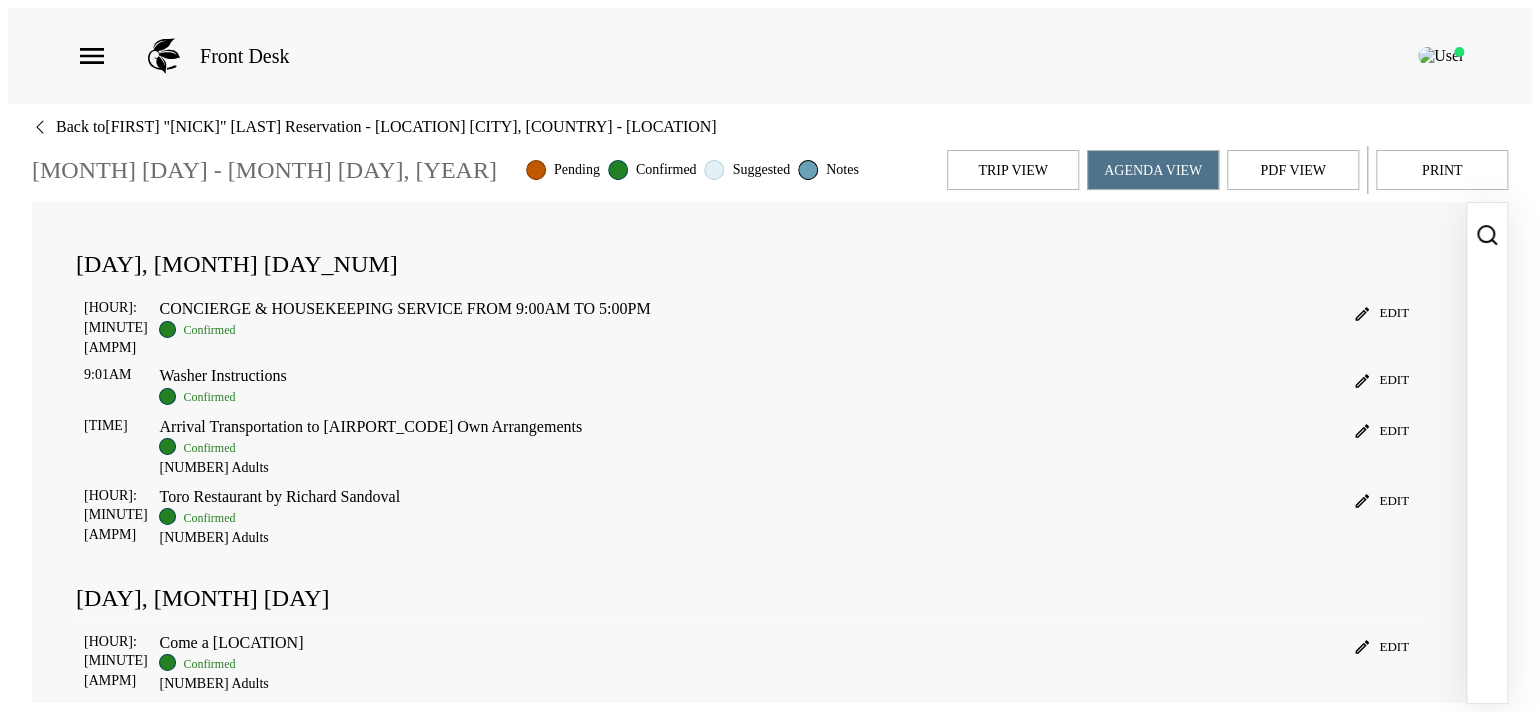 click at bounding box center [1487, 235] 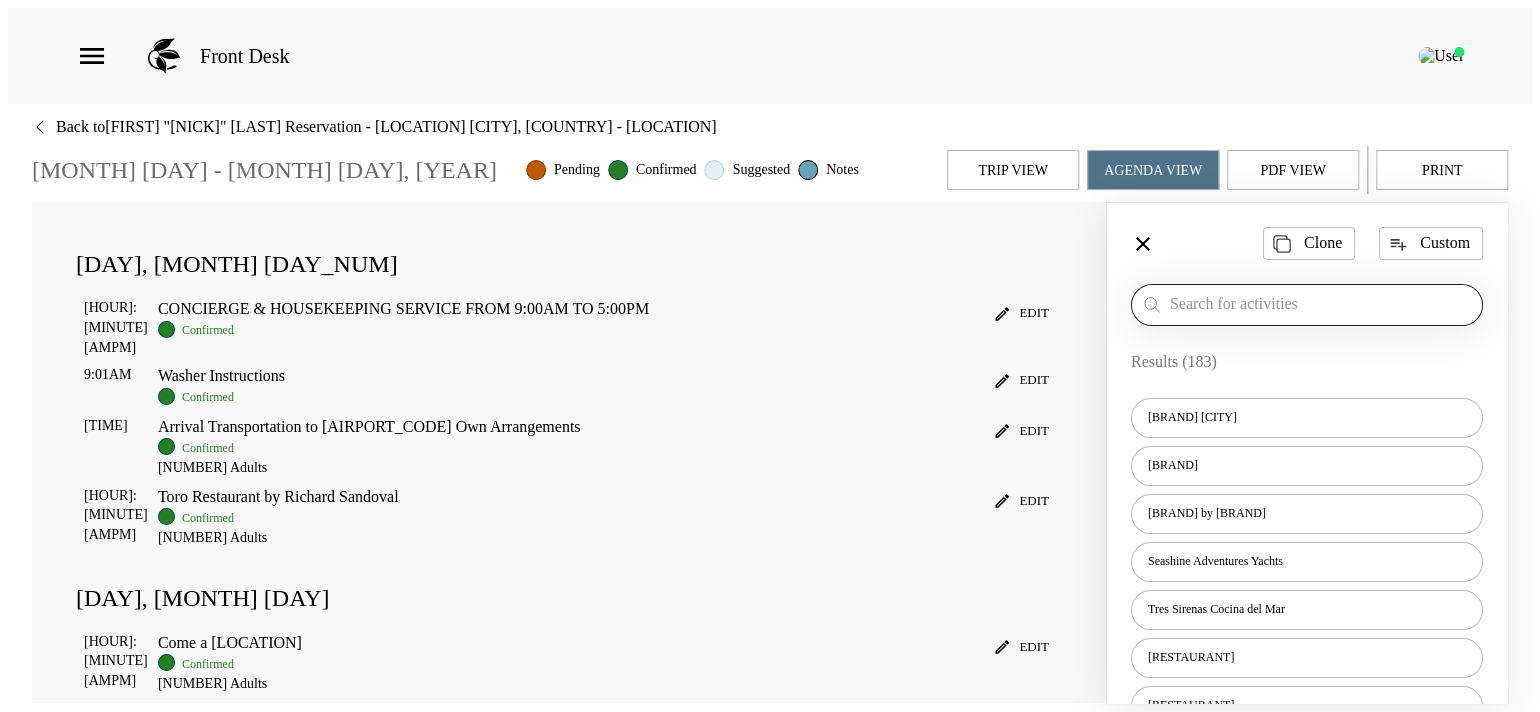 click at bounding box center (1322, 304) 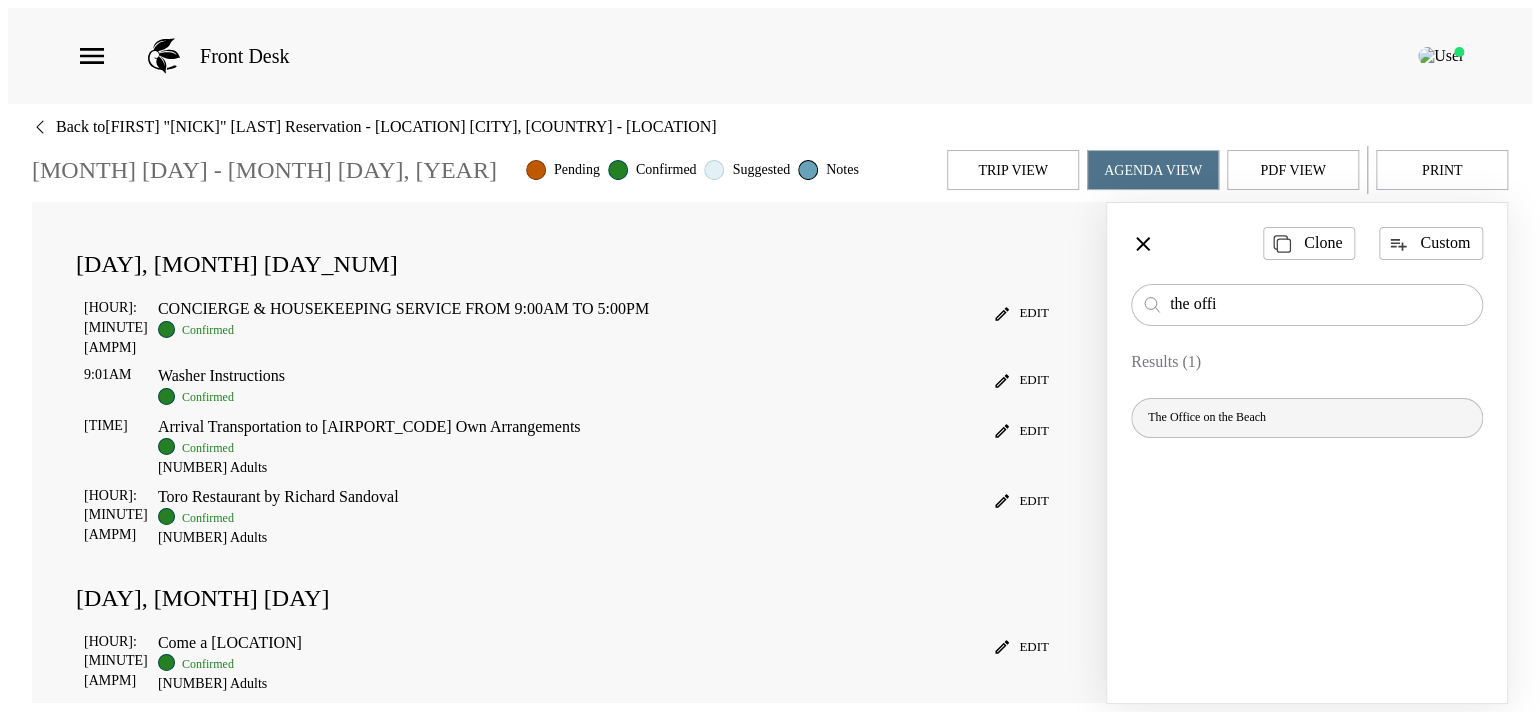 type on "the offi" 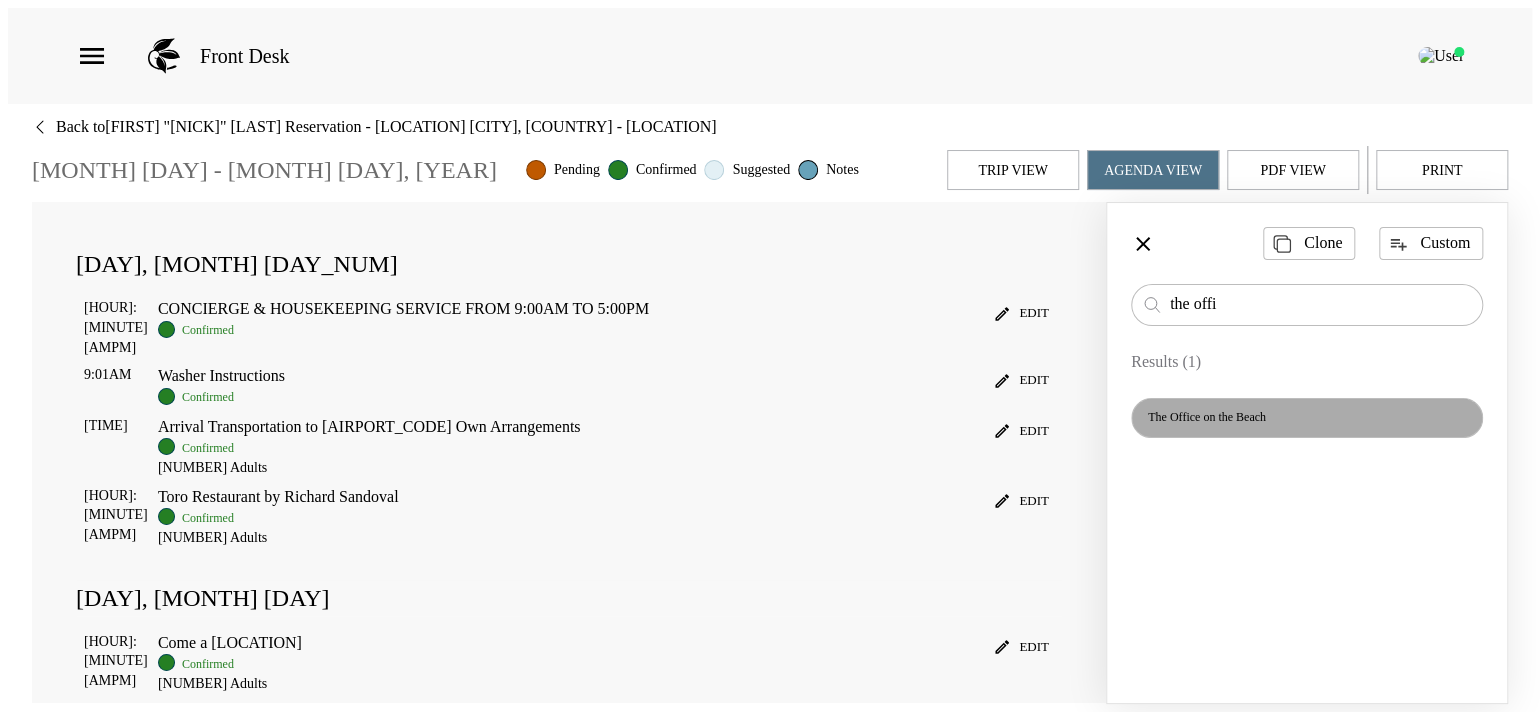 click on "The Office on the Beach" at bounding box center (1207, 417) 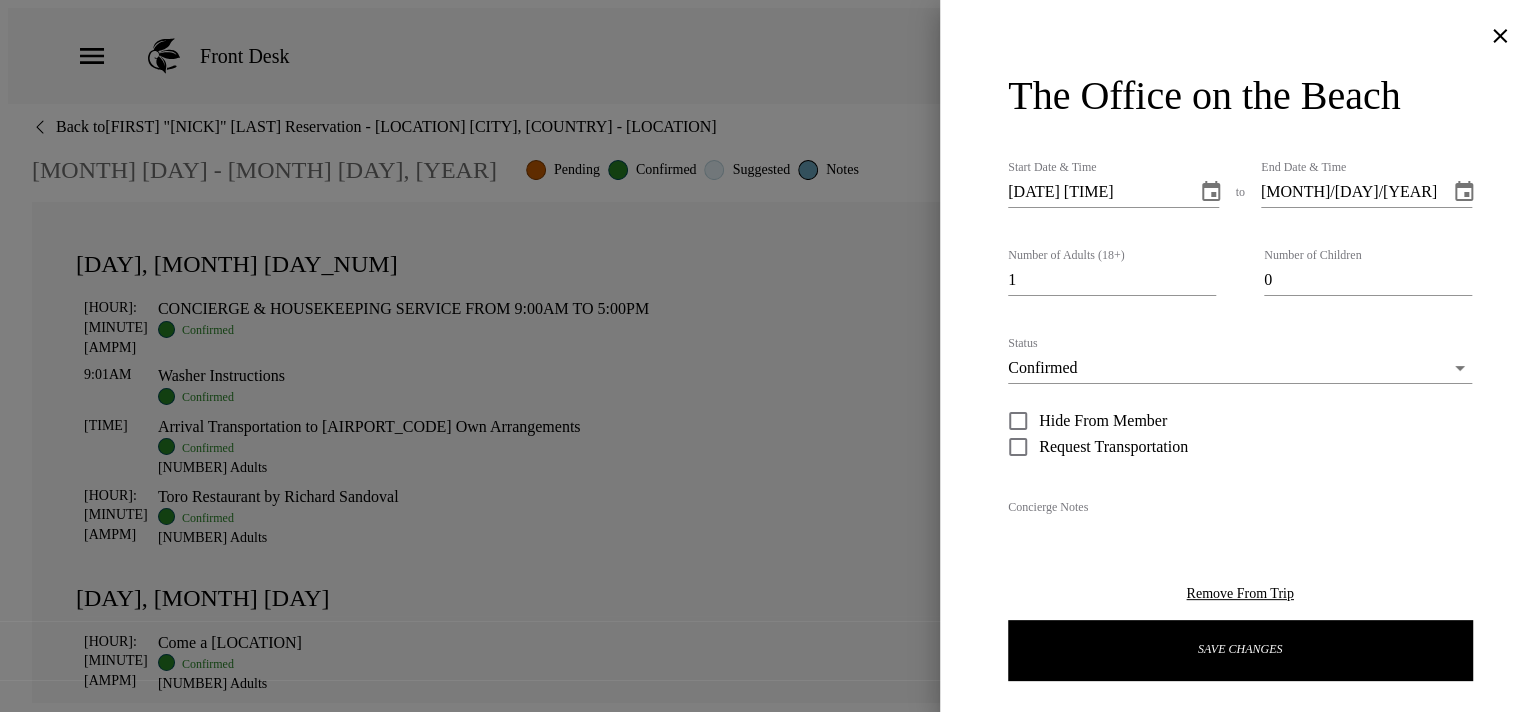 click on "[DATE] [TIME]" at bounding box center [1095, 192] 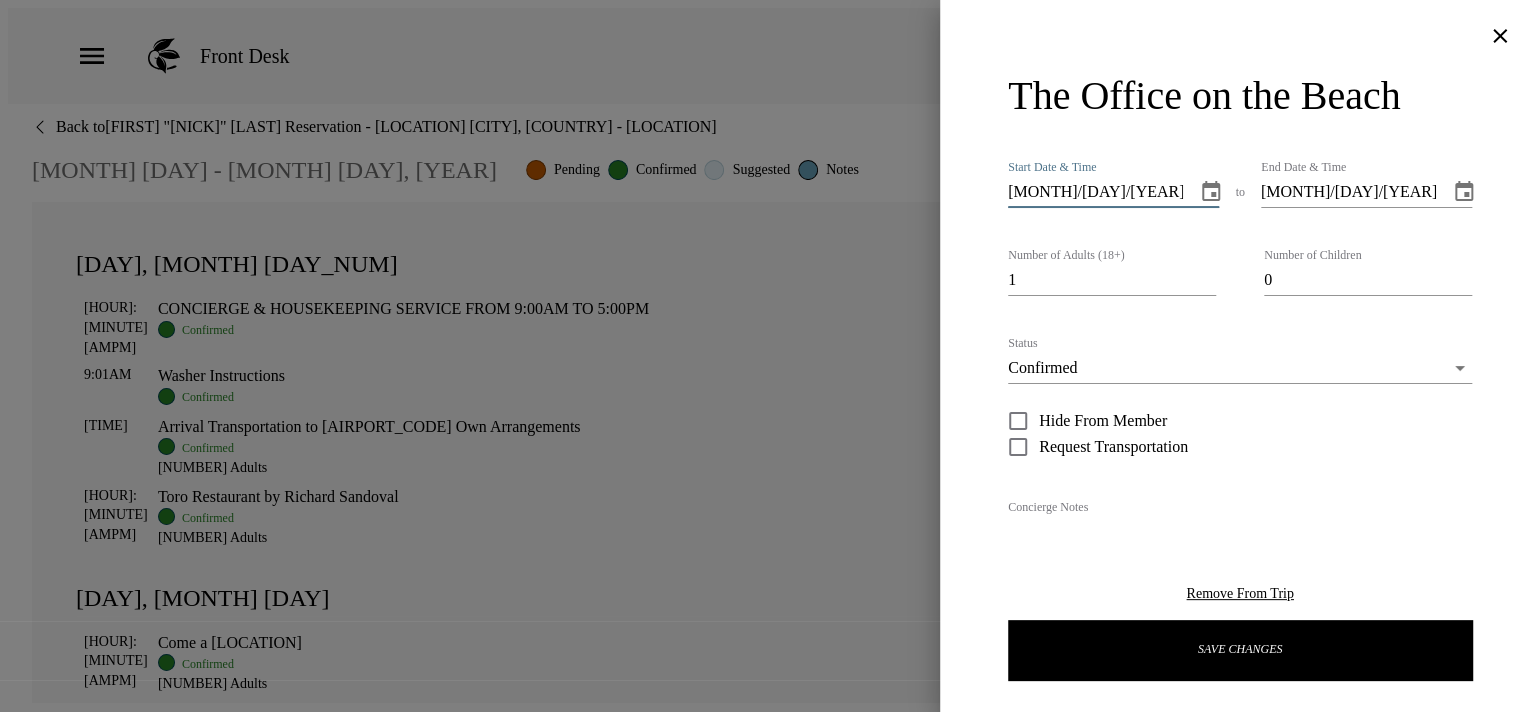type on "[MONTH]/[DAY]/[YEAR] [HOUR]:[MINUTE] [AMPM]" 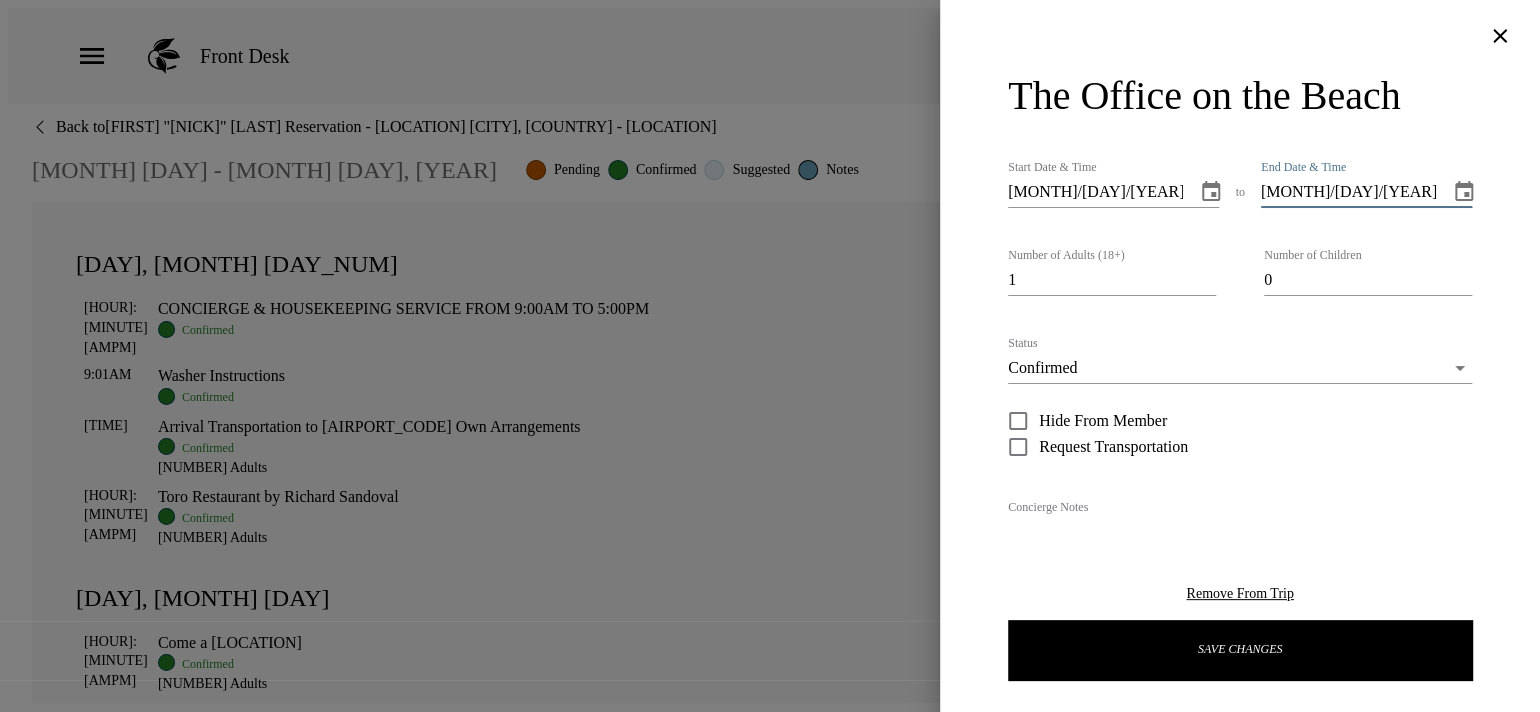 click on "[MONTH]/[DAY]/[YEAR] [HOUR]:[MINUTE] [AMPM]" at bounding box center (1348, 192) 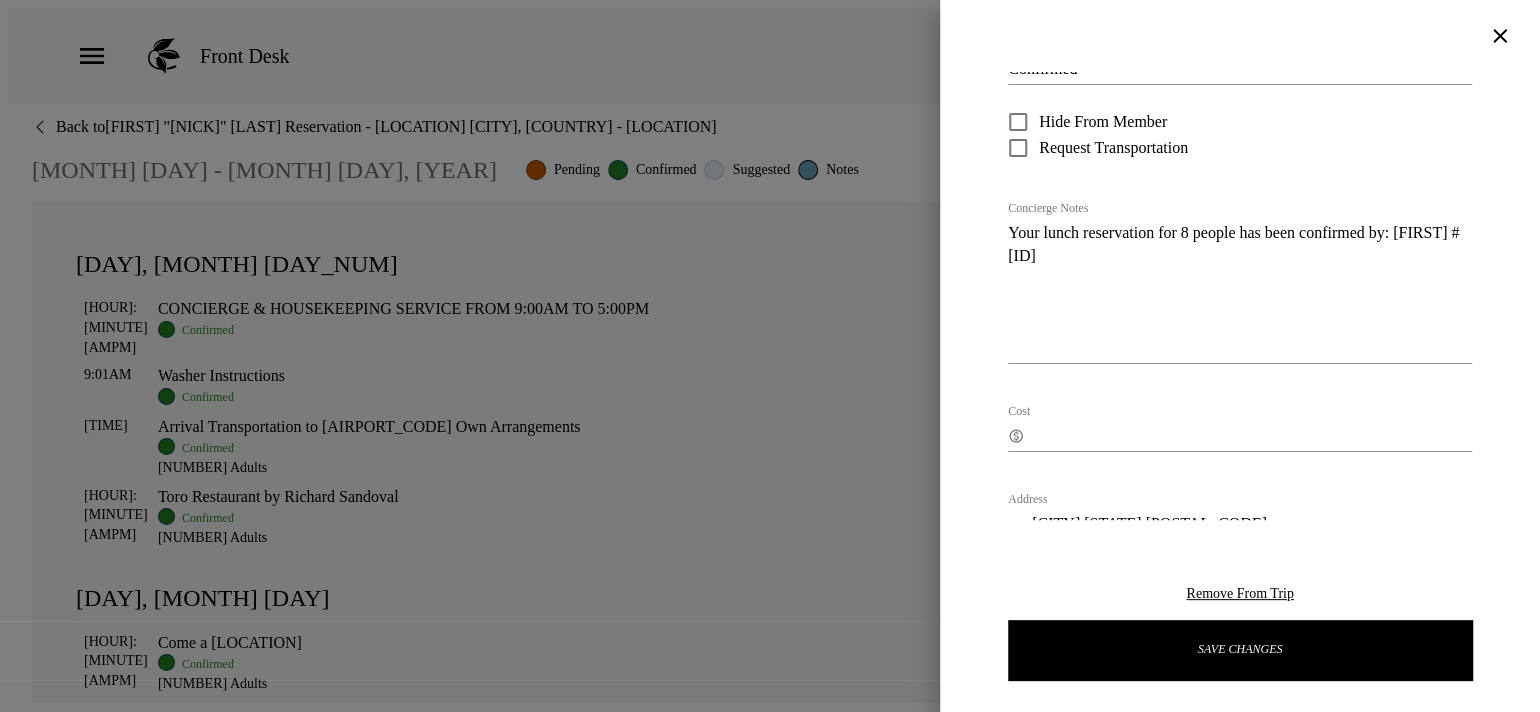 scroll, scrollTop: 299, scrollLeft: 0, axis: vertical 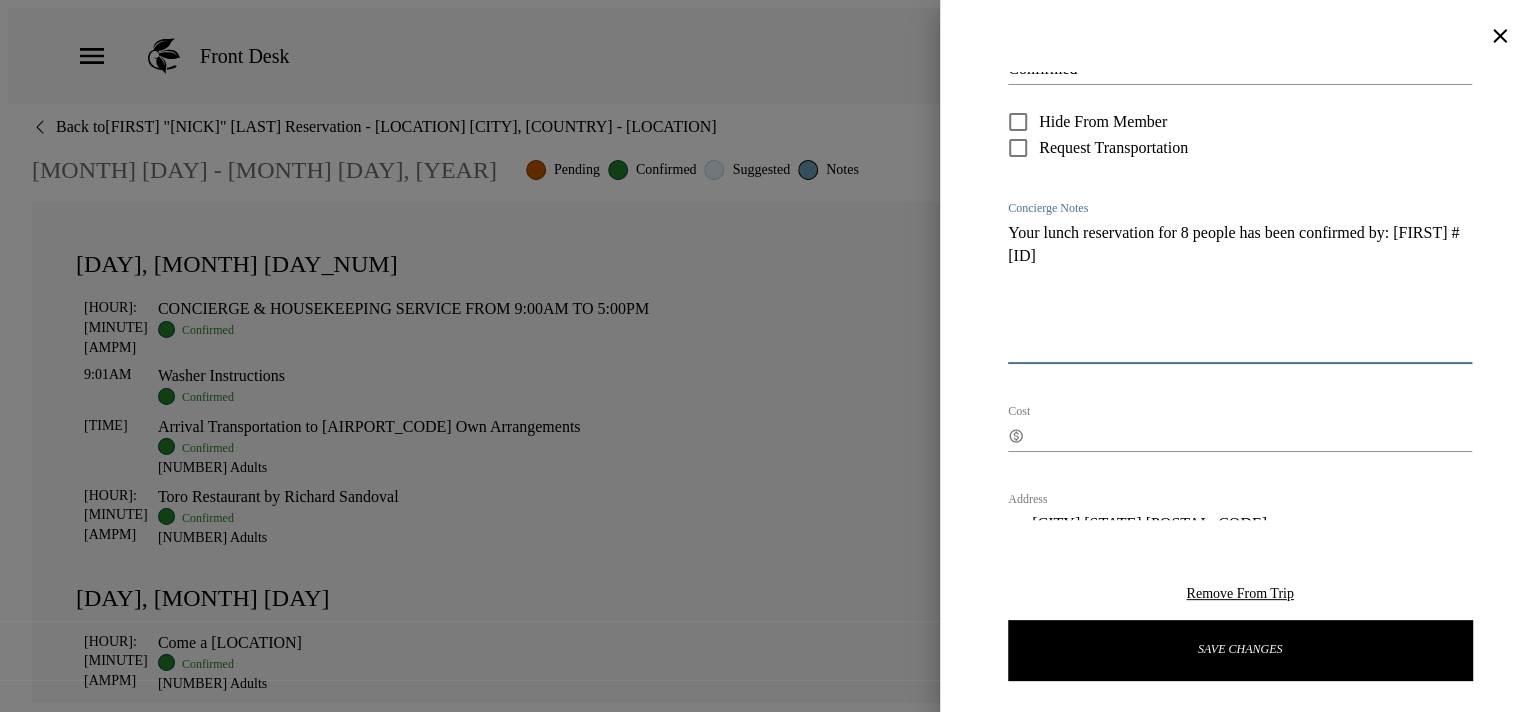 drag, startPoint x: 1174, startPoint y: 350, endPoint x: 1011, endPoint y: 230, distance: 202.408 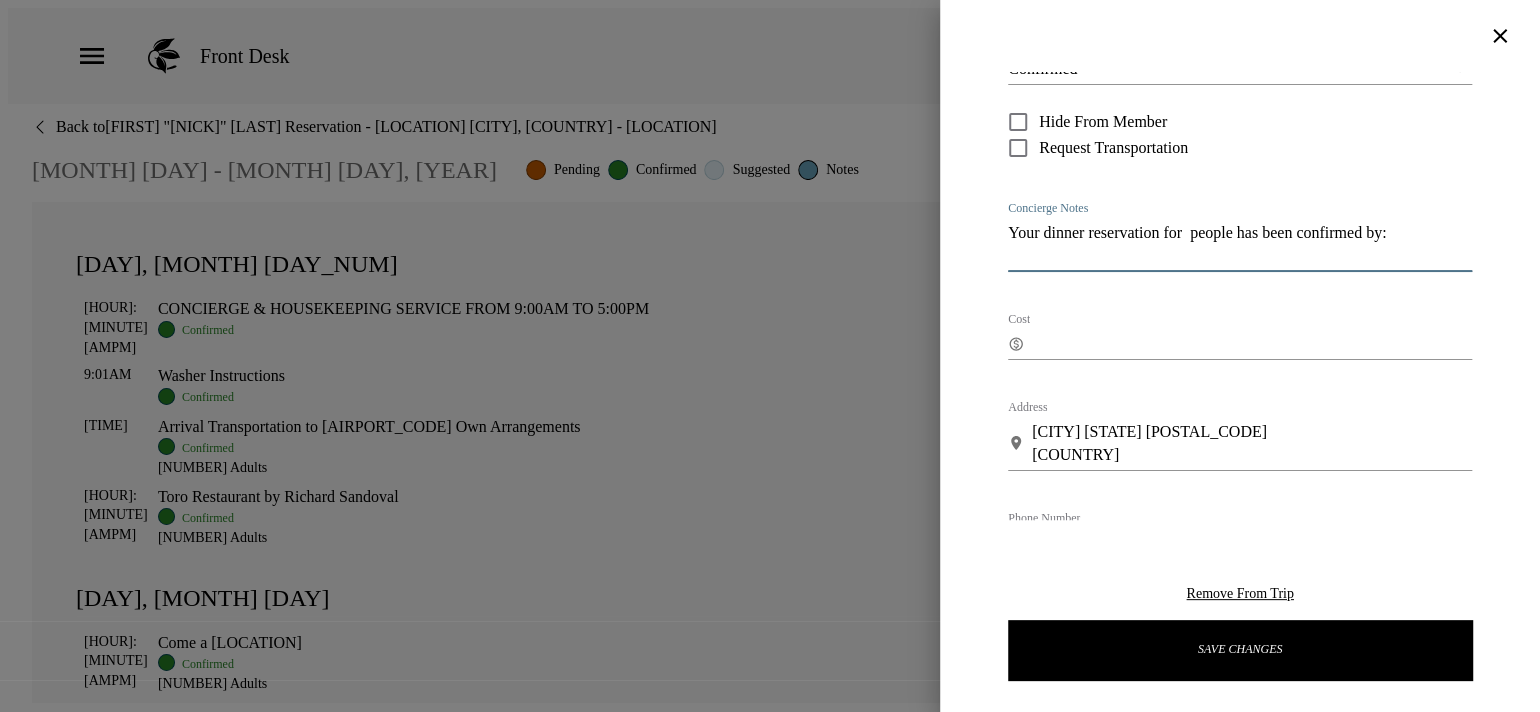 drag, startPoint x: 1048, startPoint y: 230, endPoint x: 1101, endPoint y: 227, distance: 53.08484 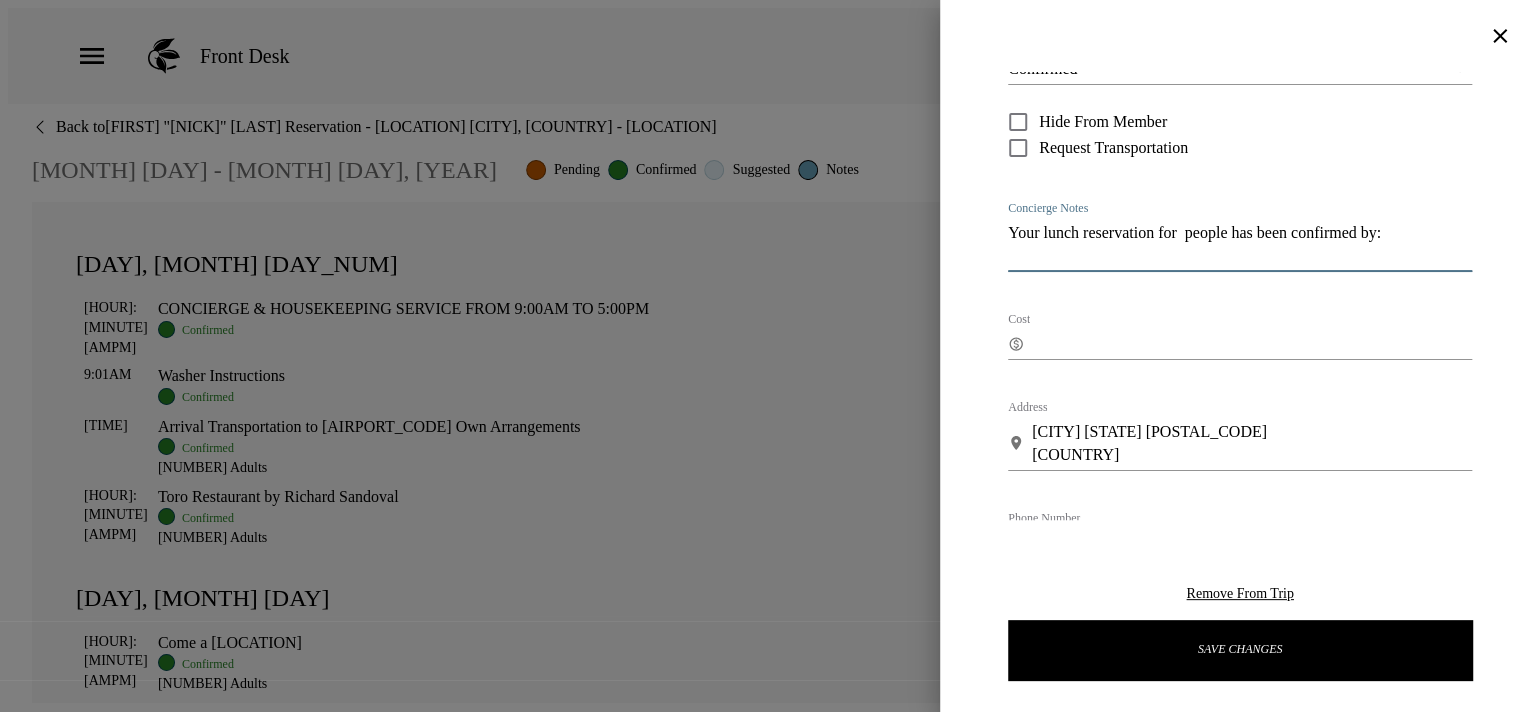 click on "Your lunch reservation for  people has been confirmed by:" at bounding box center (1240, 244) 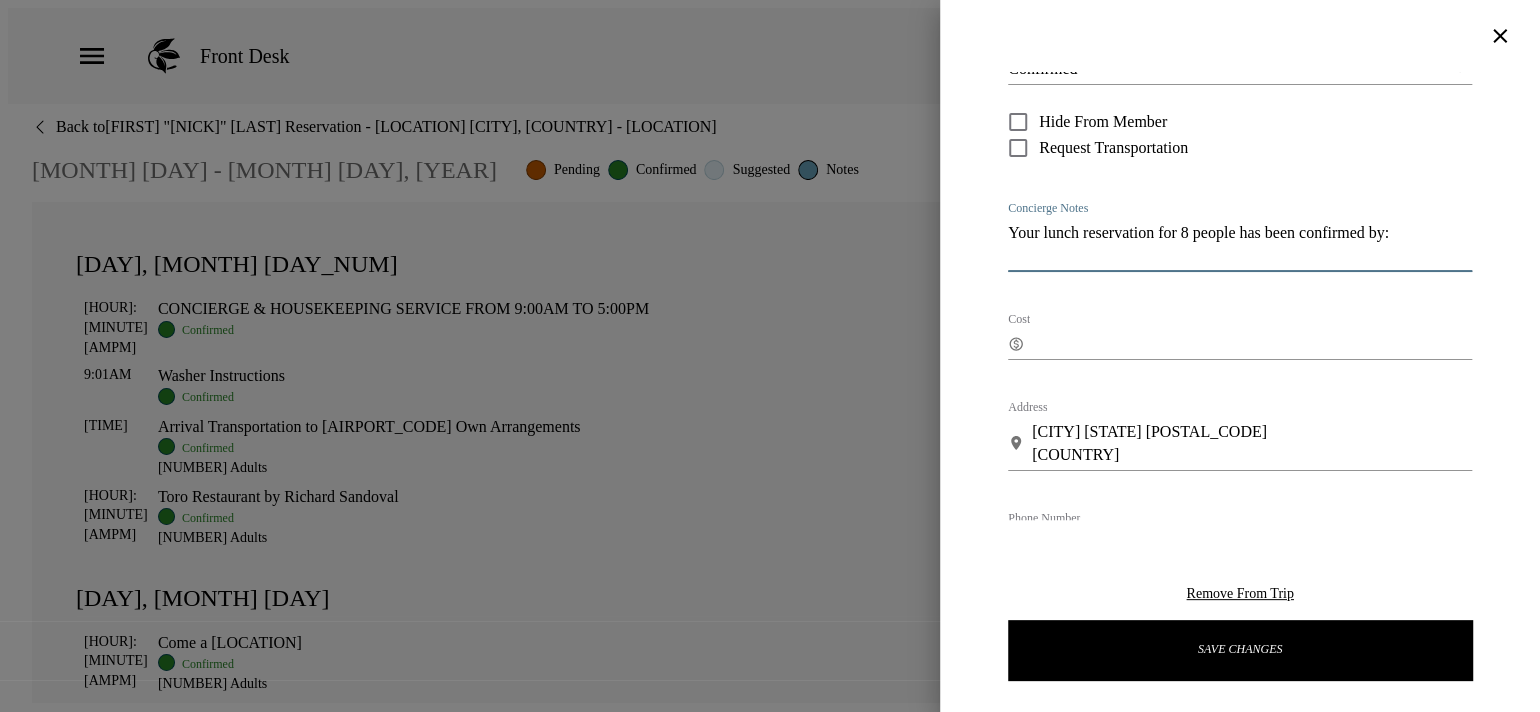 click on "Your lunch reservation for 8 people has been confirmed by:" at bounding box center (1240, 244) 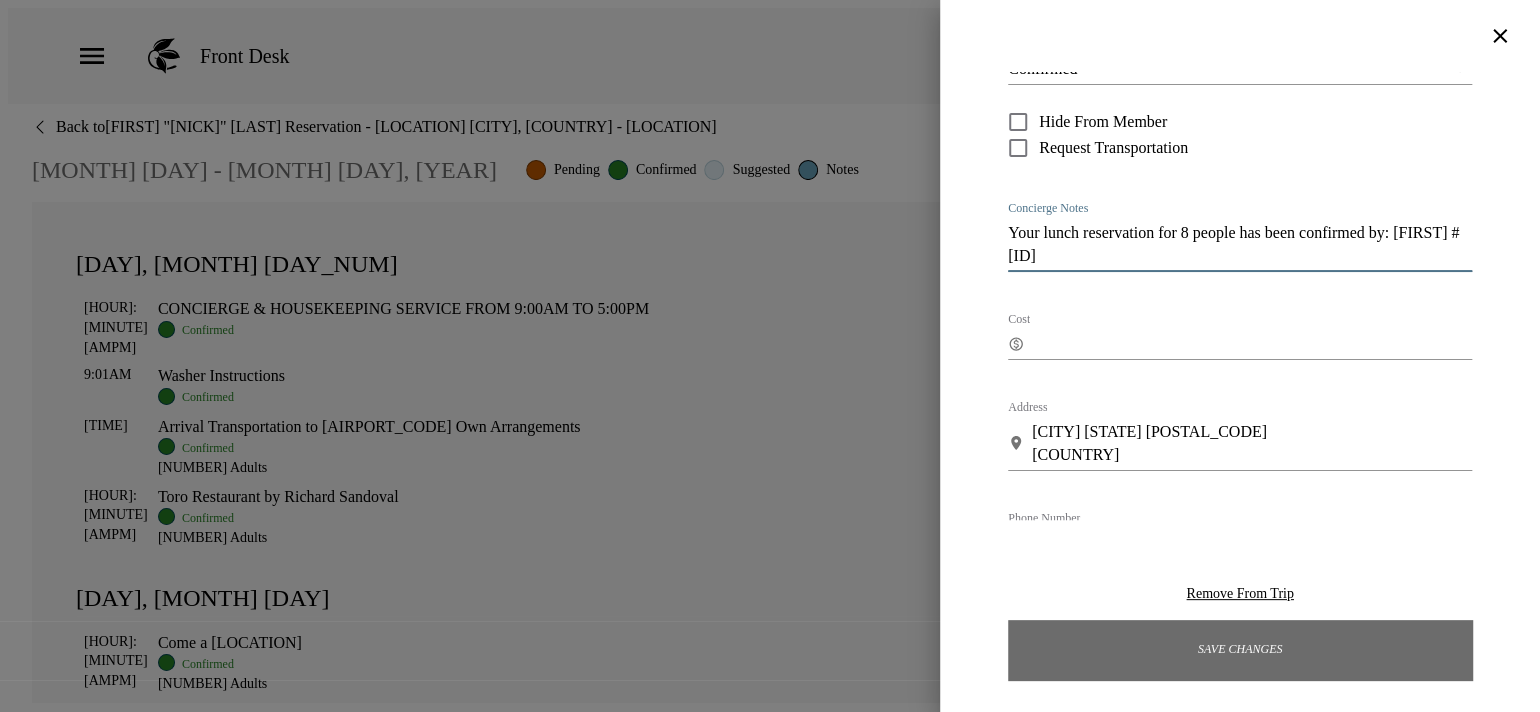 type on "Your lunch reservation for 8 people has been confirmed by: [FIRST] # [ID]" 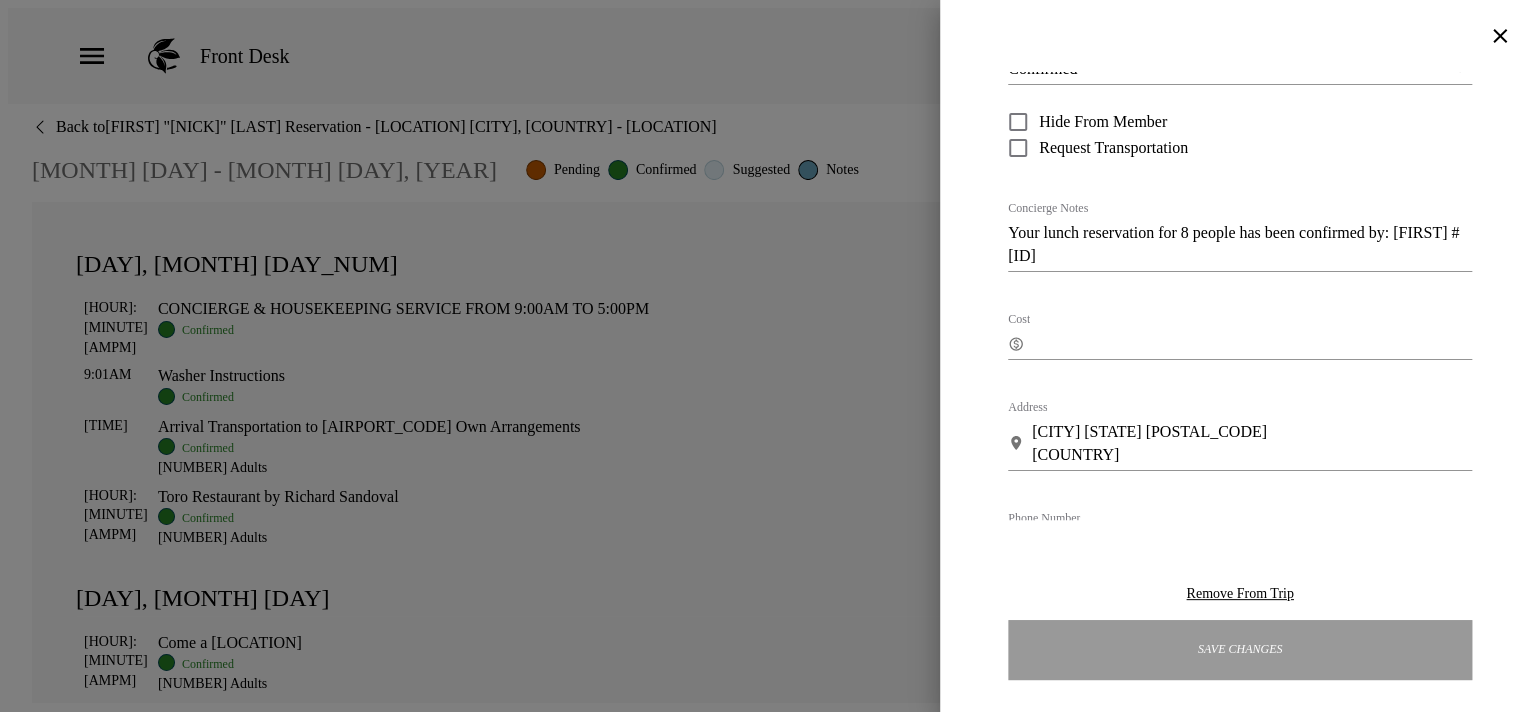 click on "Save Changes" at bounding box center (1240, 650) 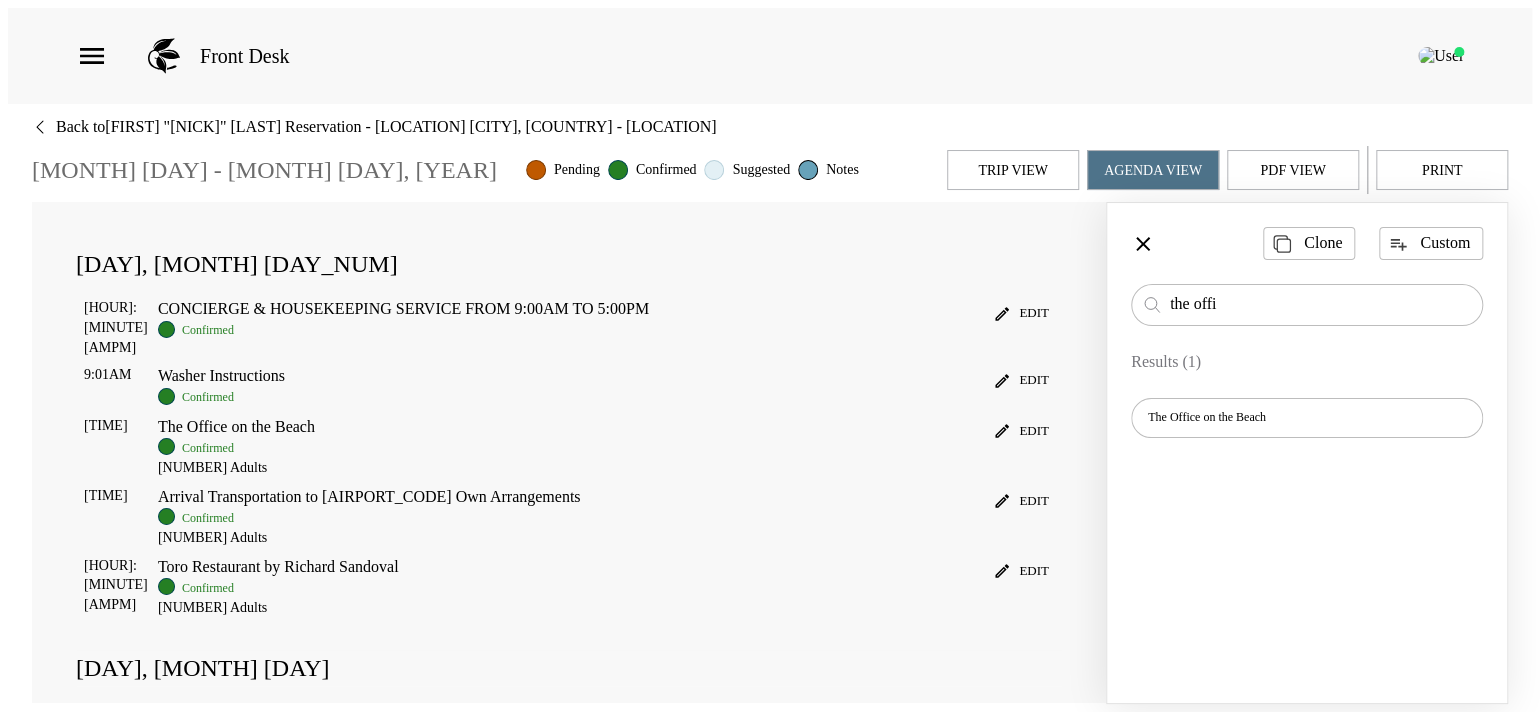 scroll, scrollTop: 69, scrollLeft: 0, axis: vertical 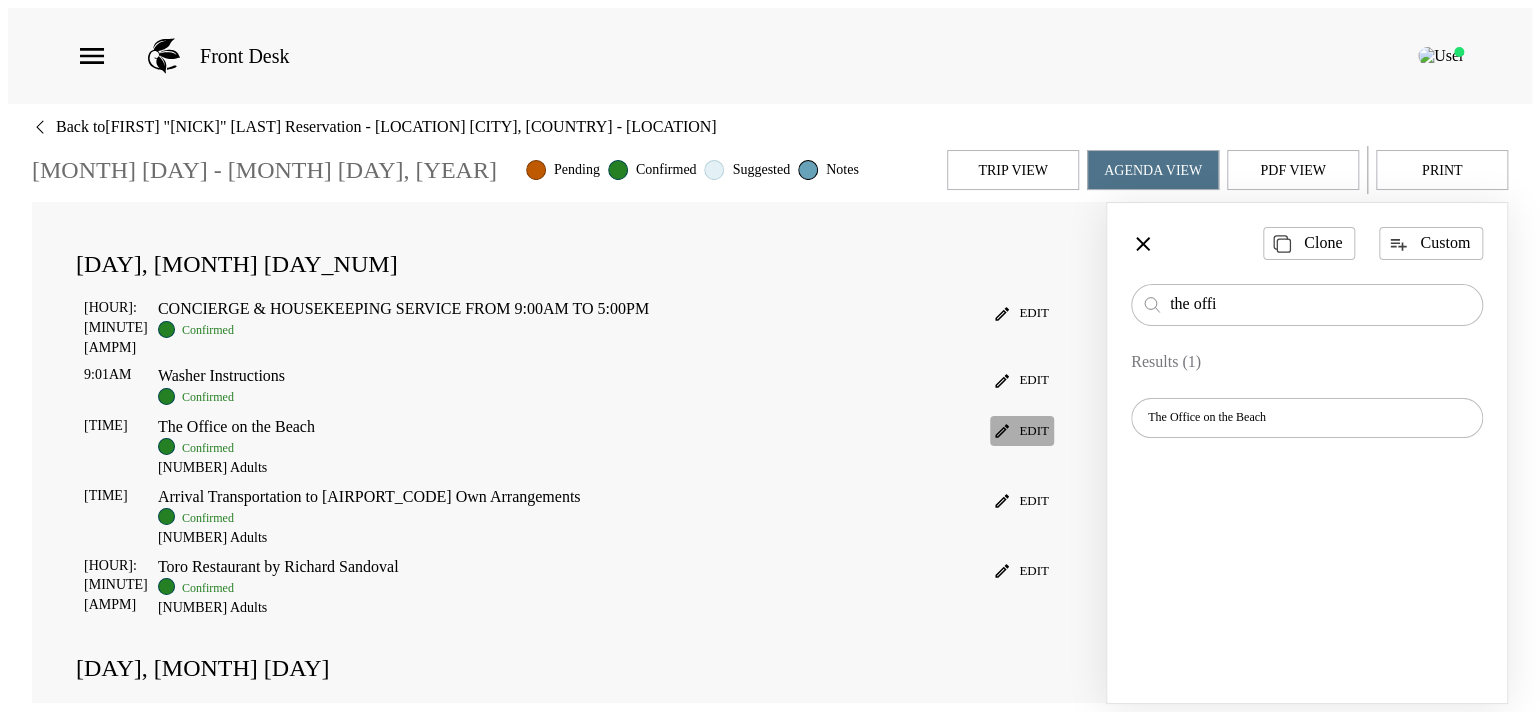 click on "Edit" at bounding box center (1022, 313) 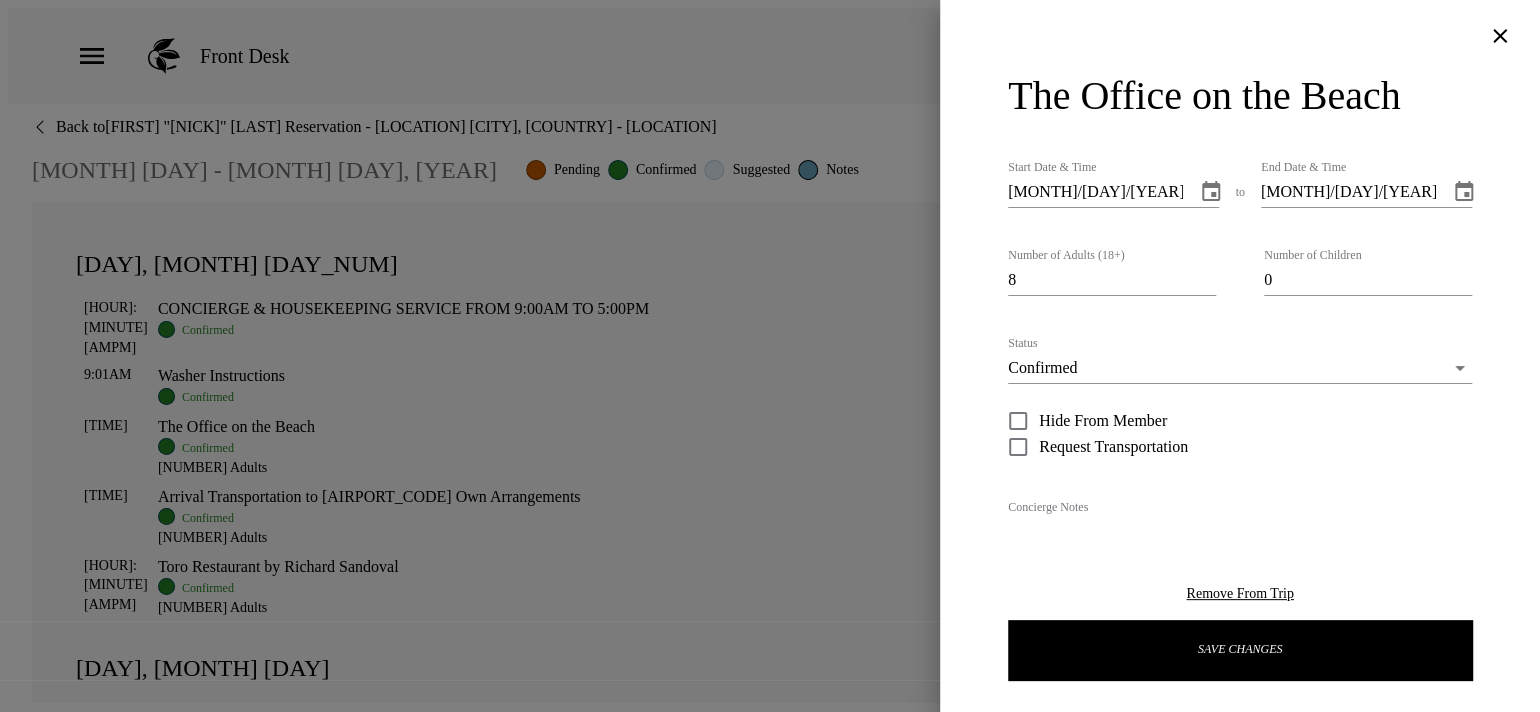 click on "[MONTH]/[DAY]/[YEAR] [HOUR]:[MINUTE] [AMPM]" at bounding box center [1095, 192] 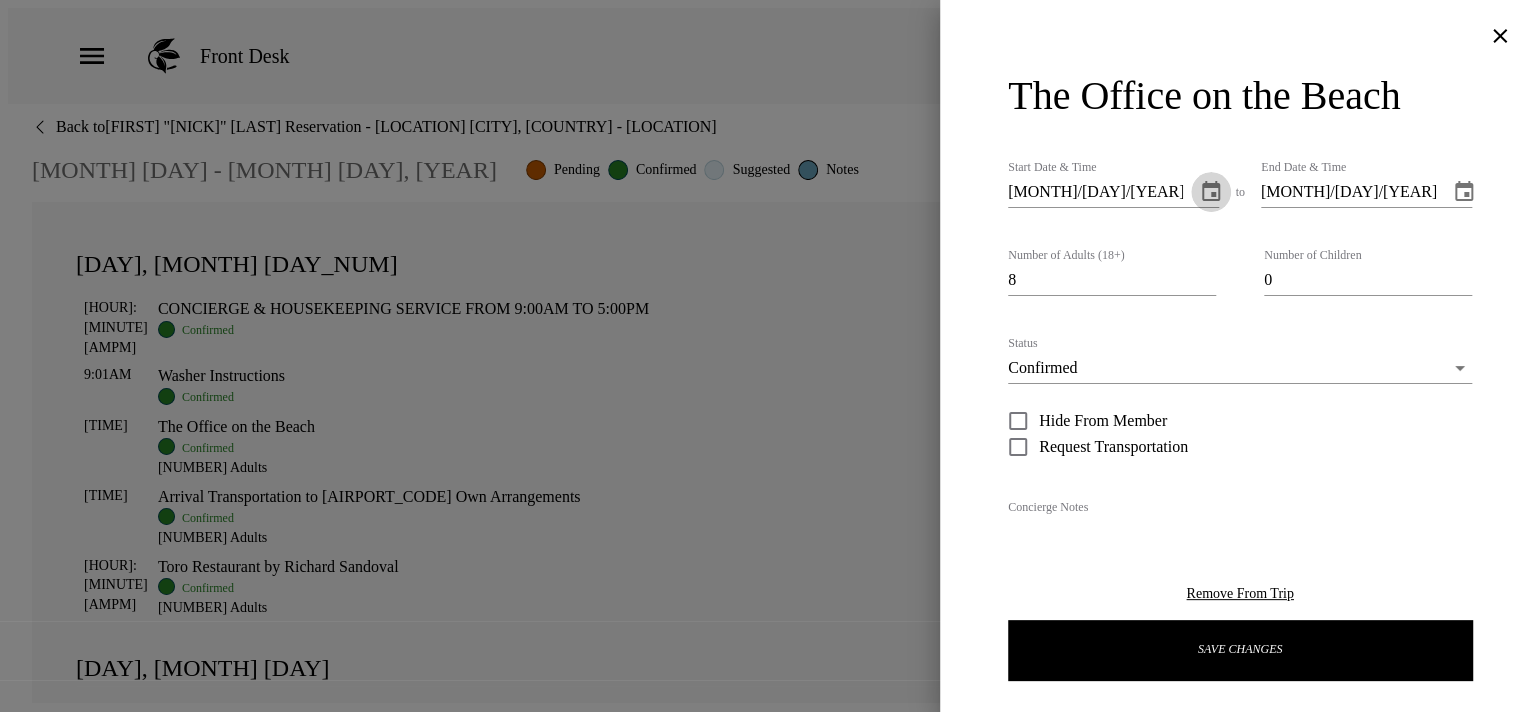 click at bounding box center (1211, 191) 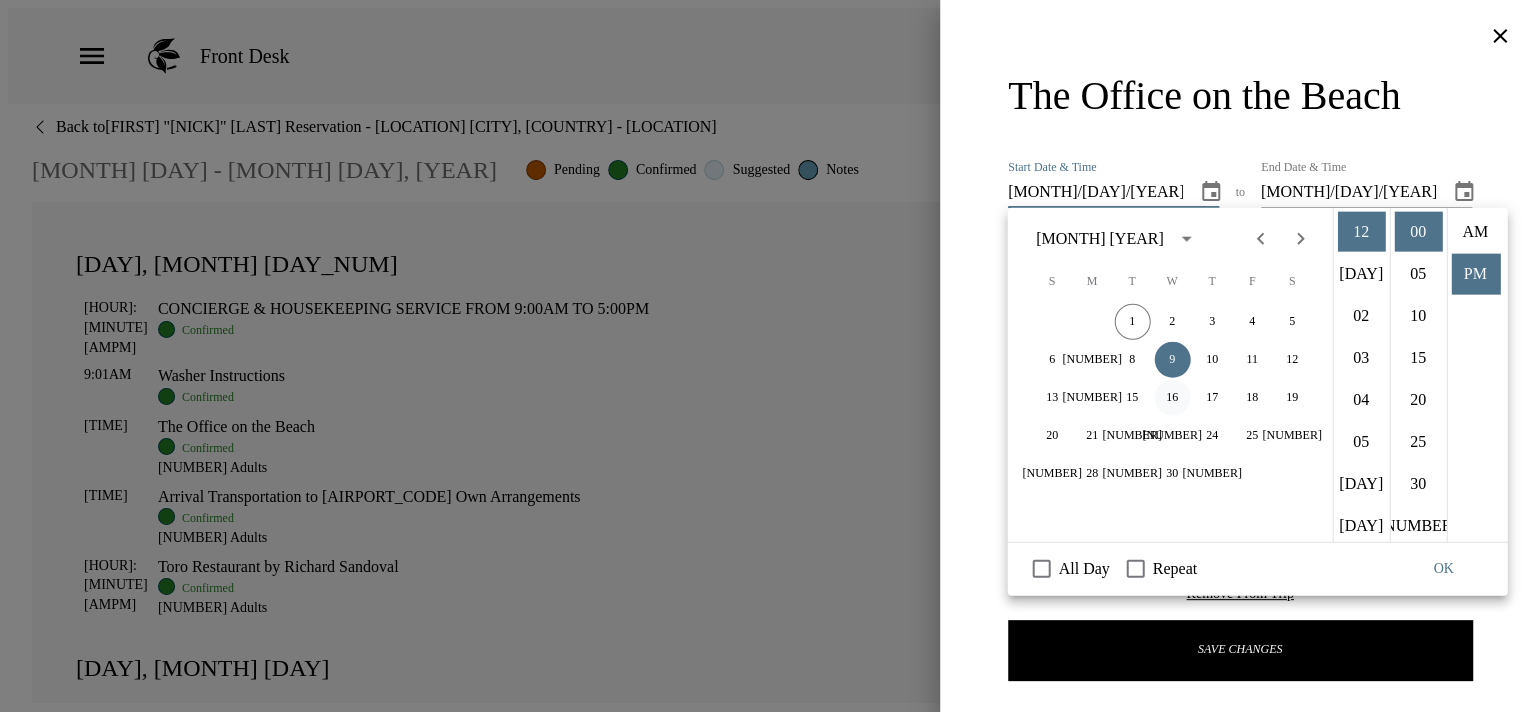 scroll, scrollTop: 41, scrollLeft: 0, axis: vertical 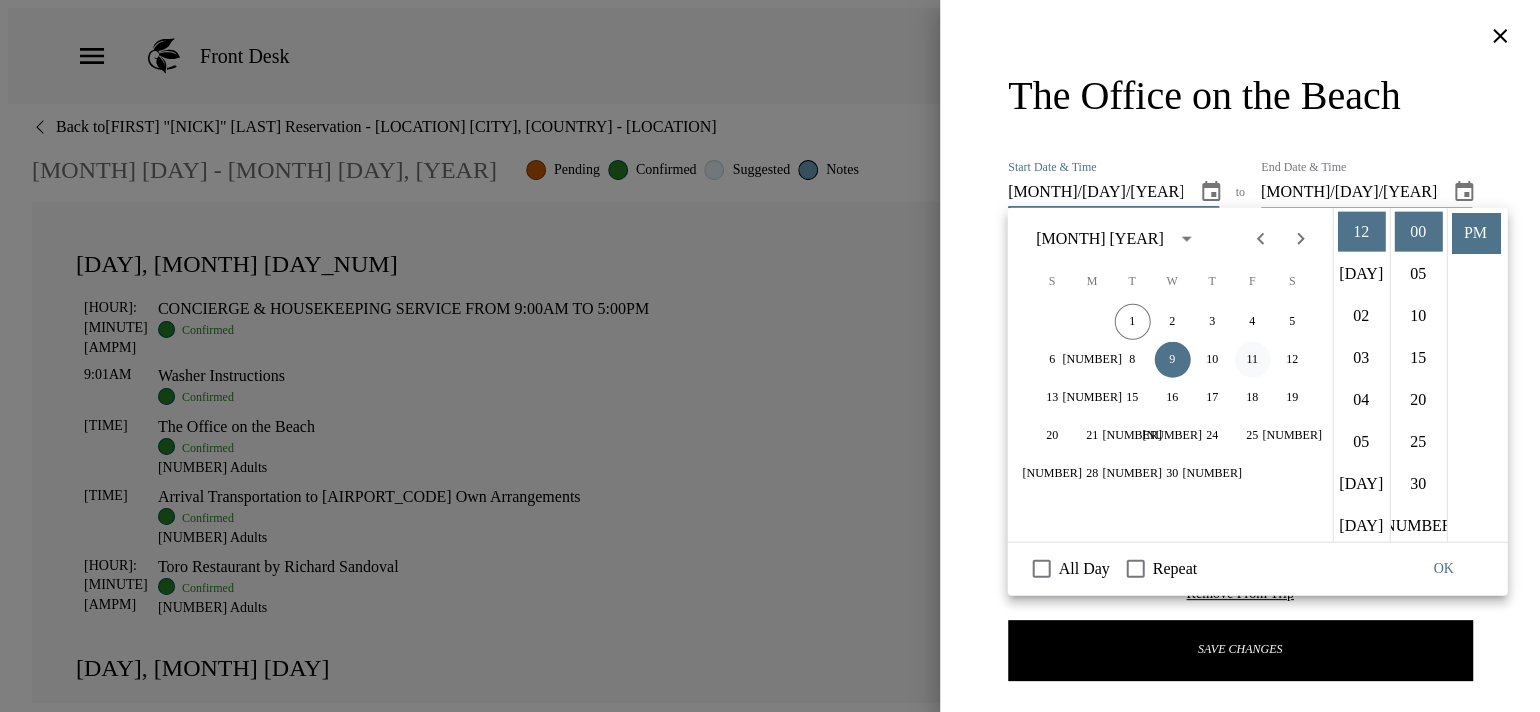 click on "11" at bounding box center [1252, 322] 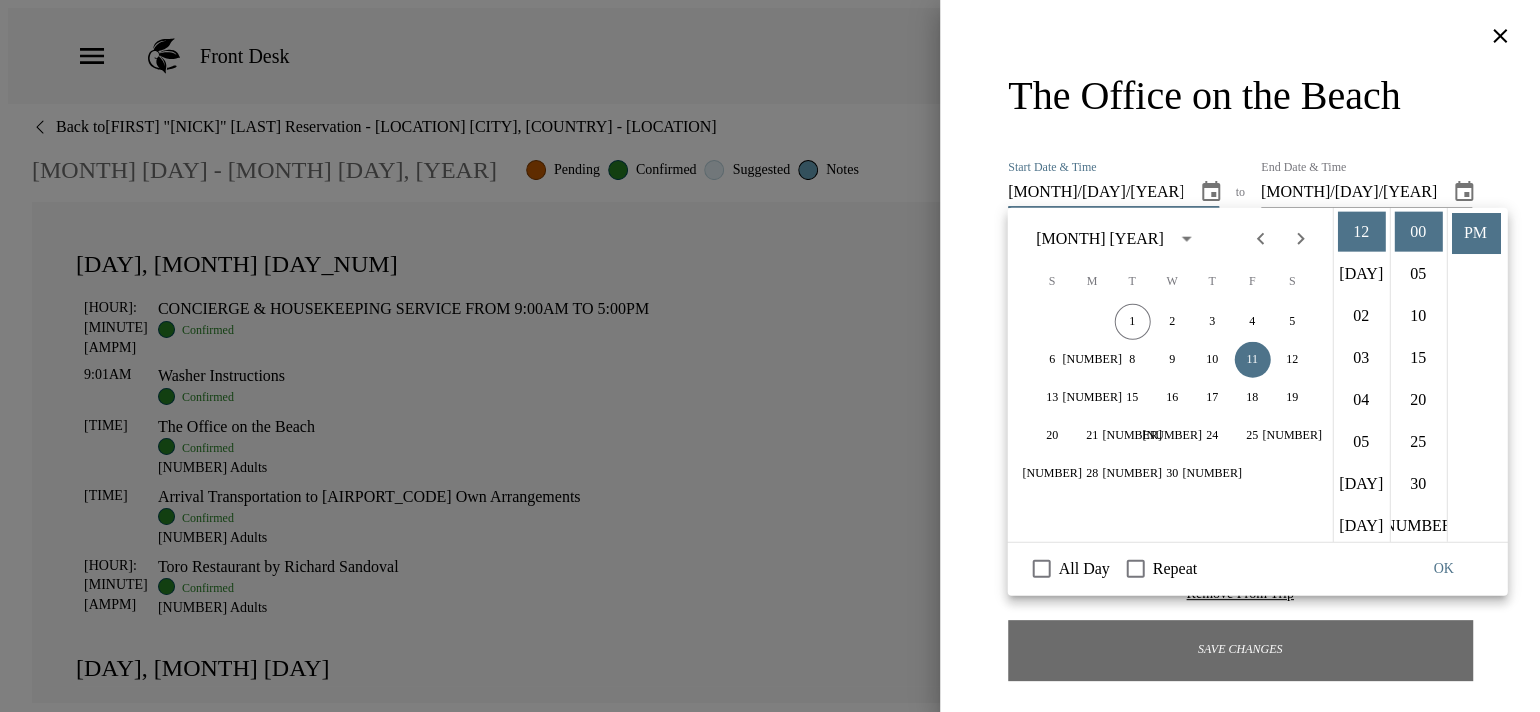 click on "Save Changes" at bounding box center (1240, 650) 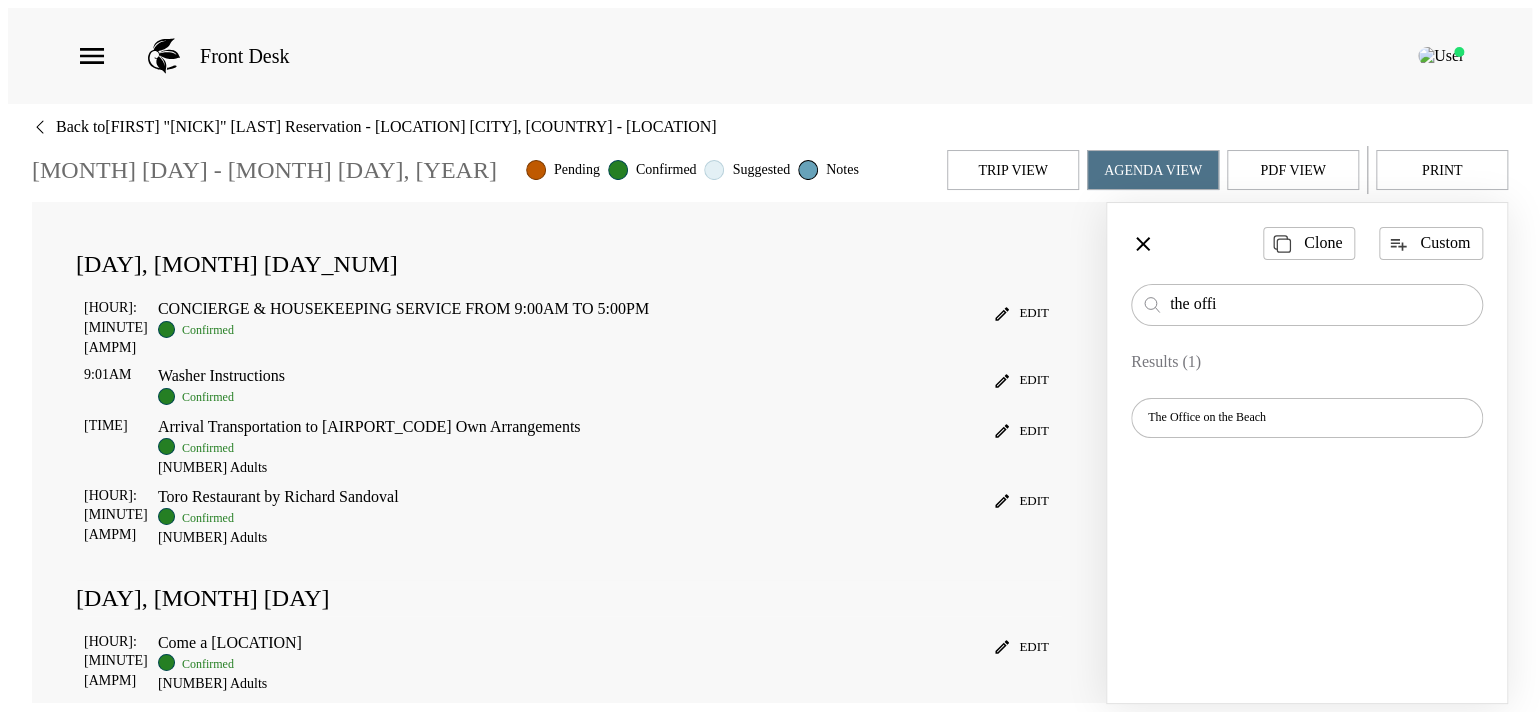 scroll, scrollTop: 469, scrollLeft: 0, axis: vertical 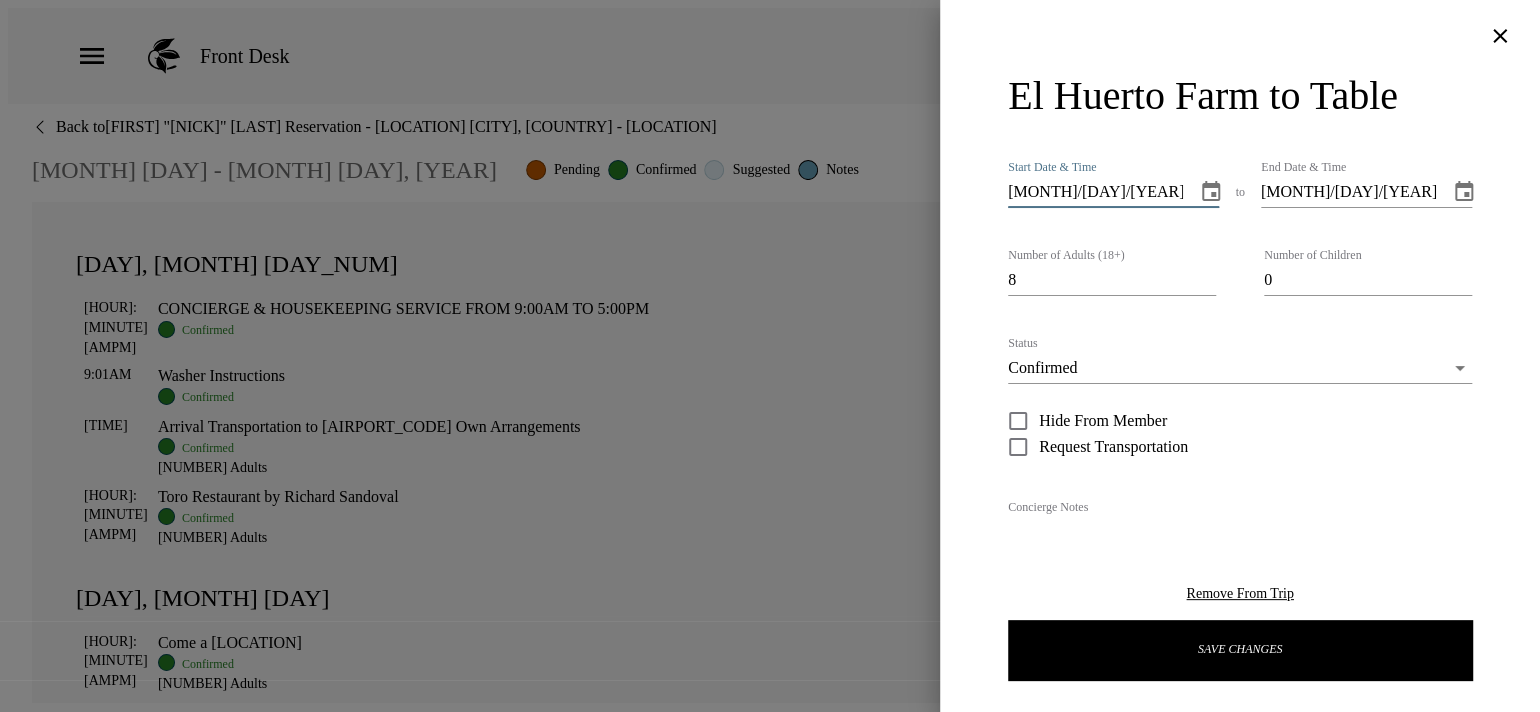 click on "[MONTH]/[DAY]/[YEAR] [HOUR]:[MINUTE] [AMPM]" at bounding box center [1095, 192] 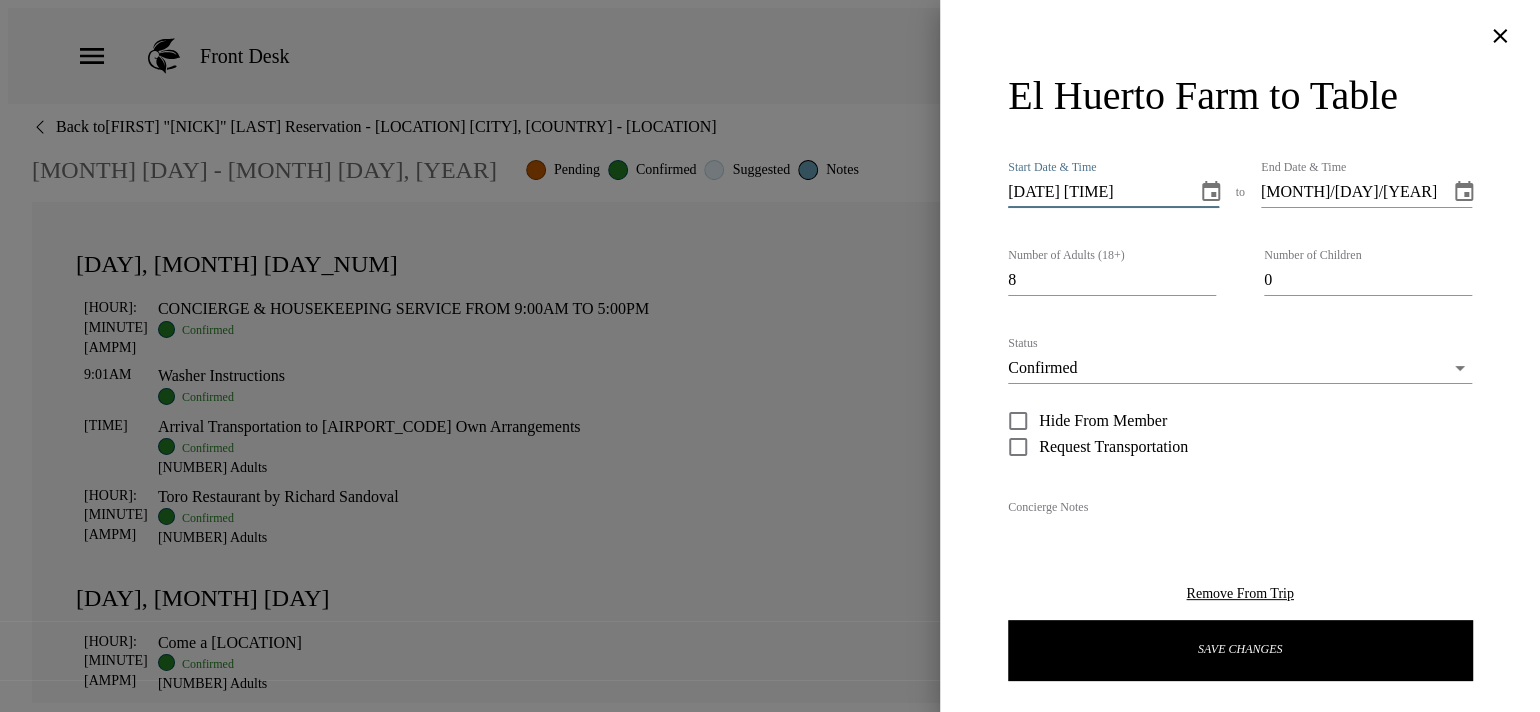 type on "[DATE] [TIME]" 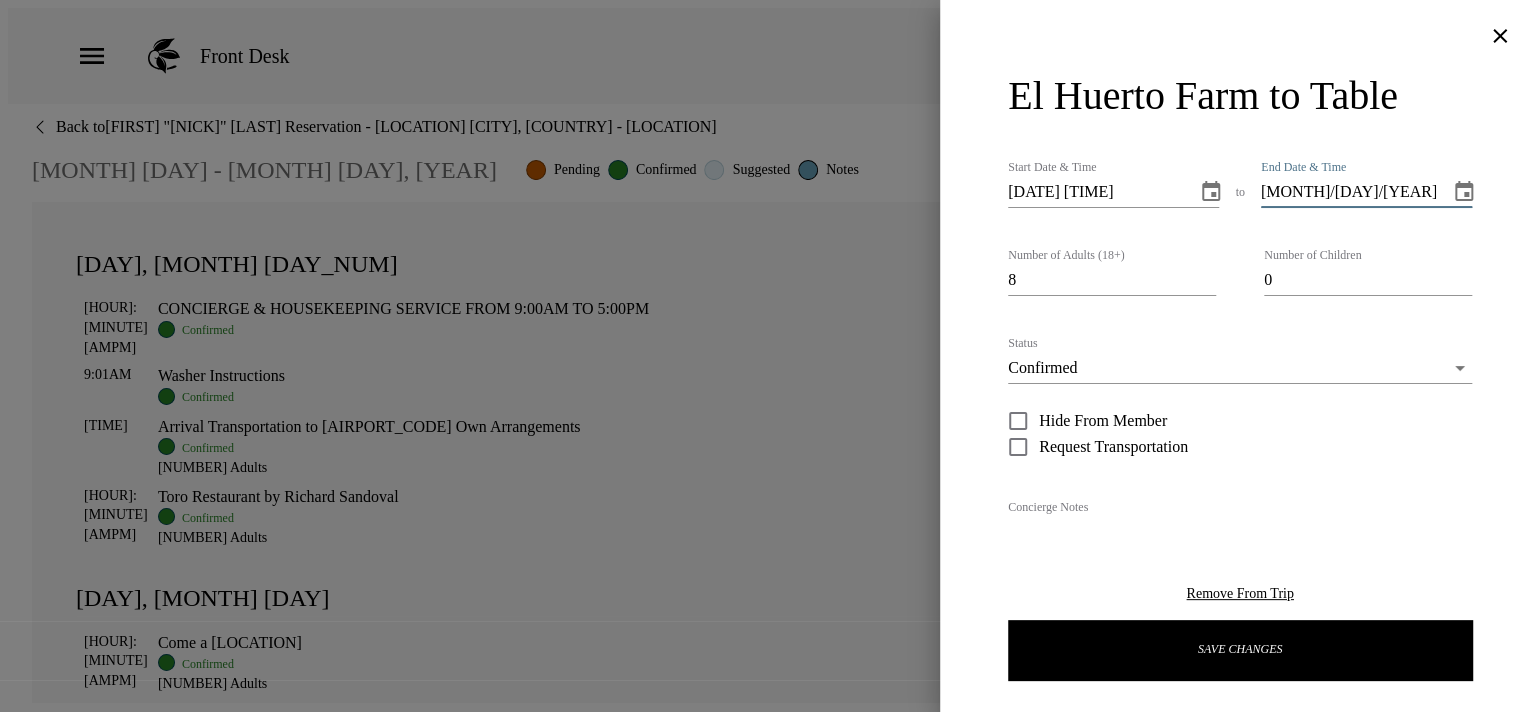 click on "[MONTH]/[DAY]/[YEAR] [HOUR]:[MINUTE] [AMPM]" at bounding box center [1348, 192] 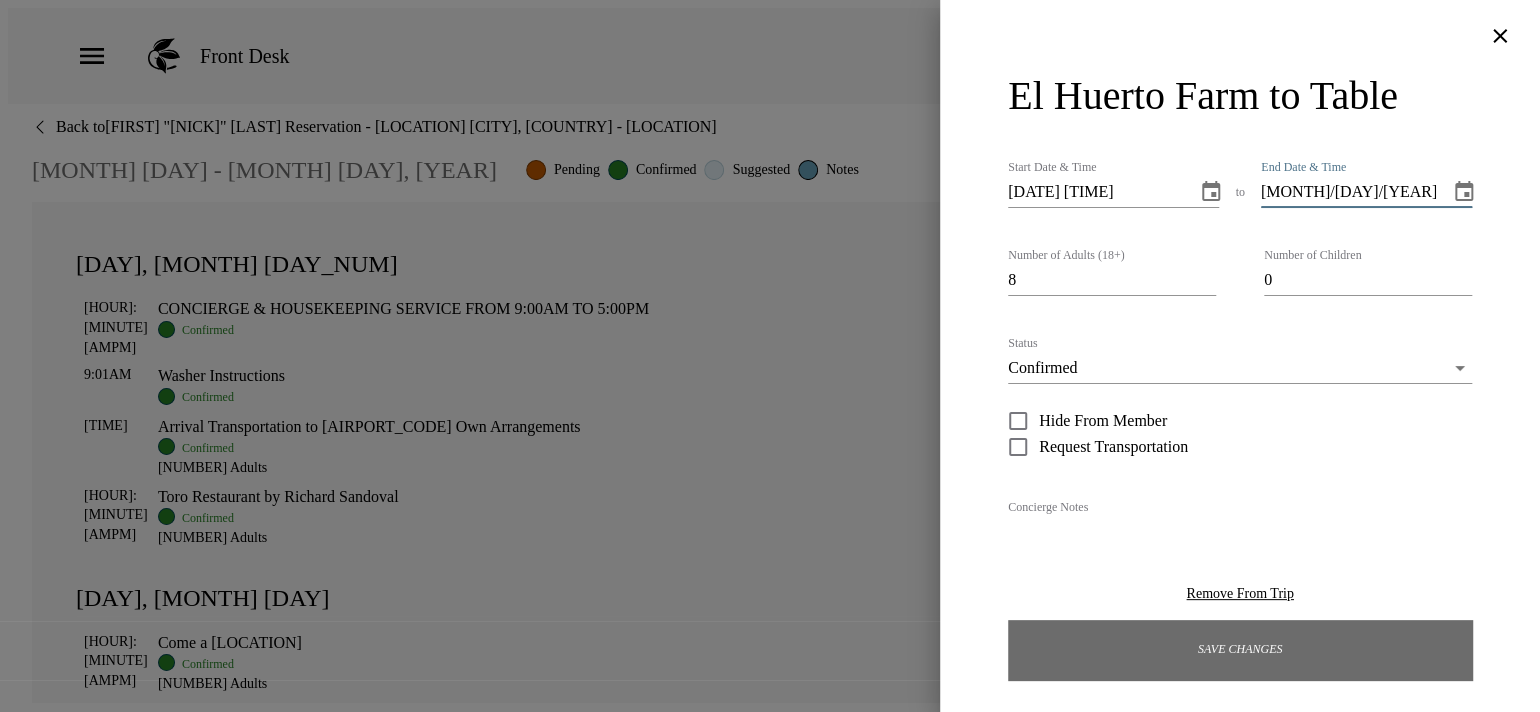 type on "[MONTH]/[DAY]/[YEAR] [HOUR]:[MINUTE] [AMPM]" 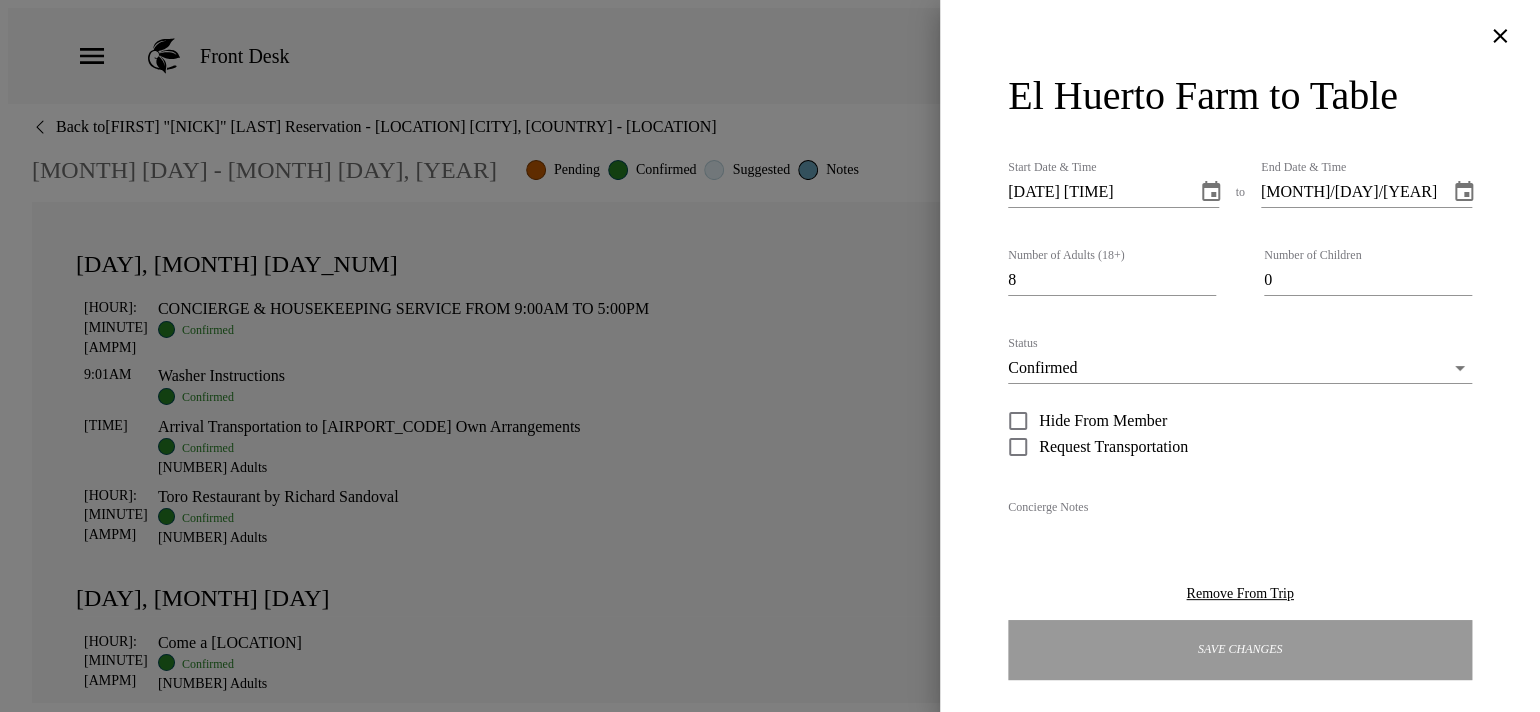 click on "Save Changes" at bounding box center (1240, 650) 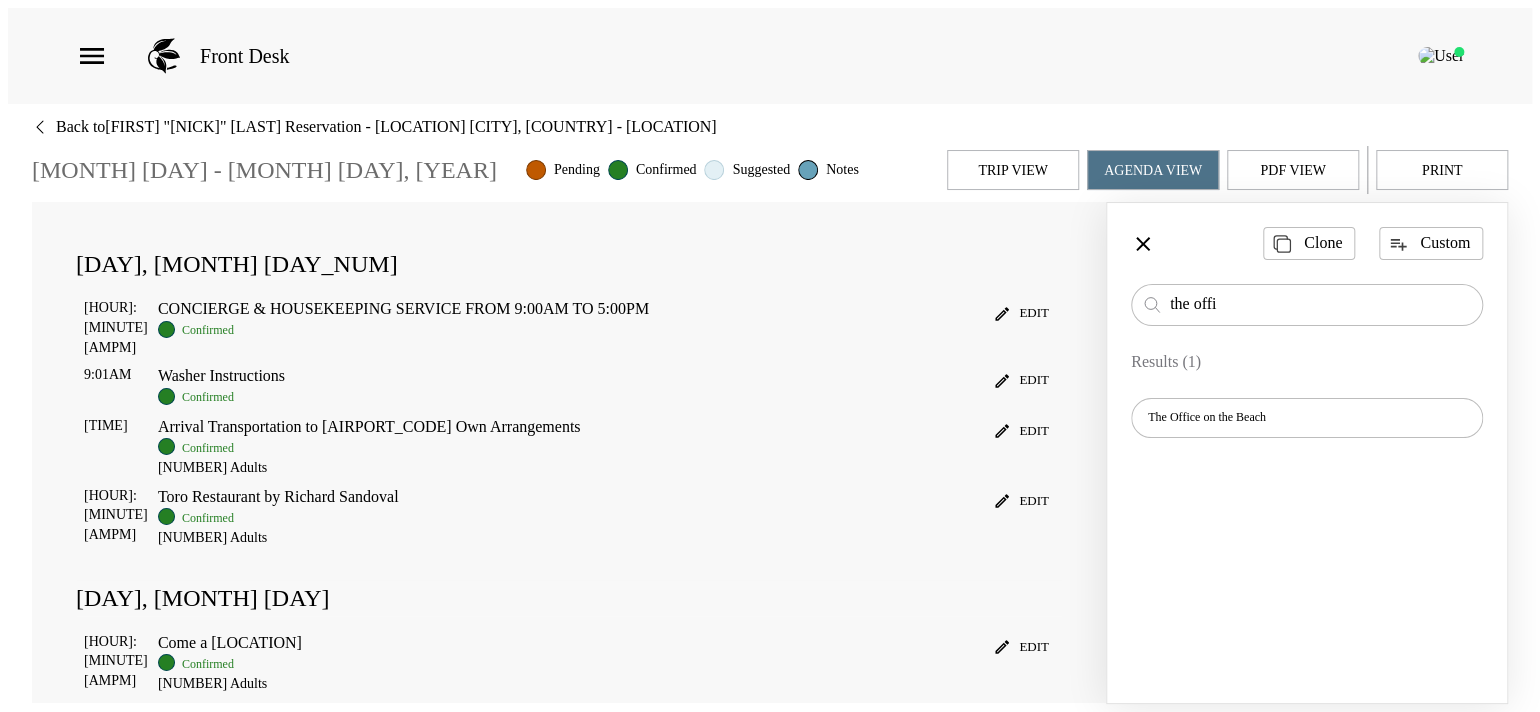 scroll, scrollTop: 636, scrollLeft: 0, axis: vertical 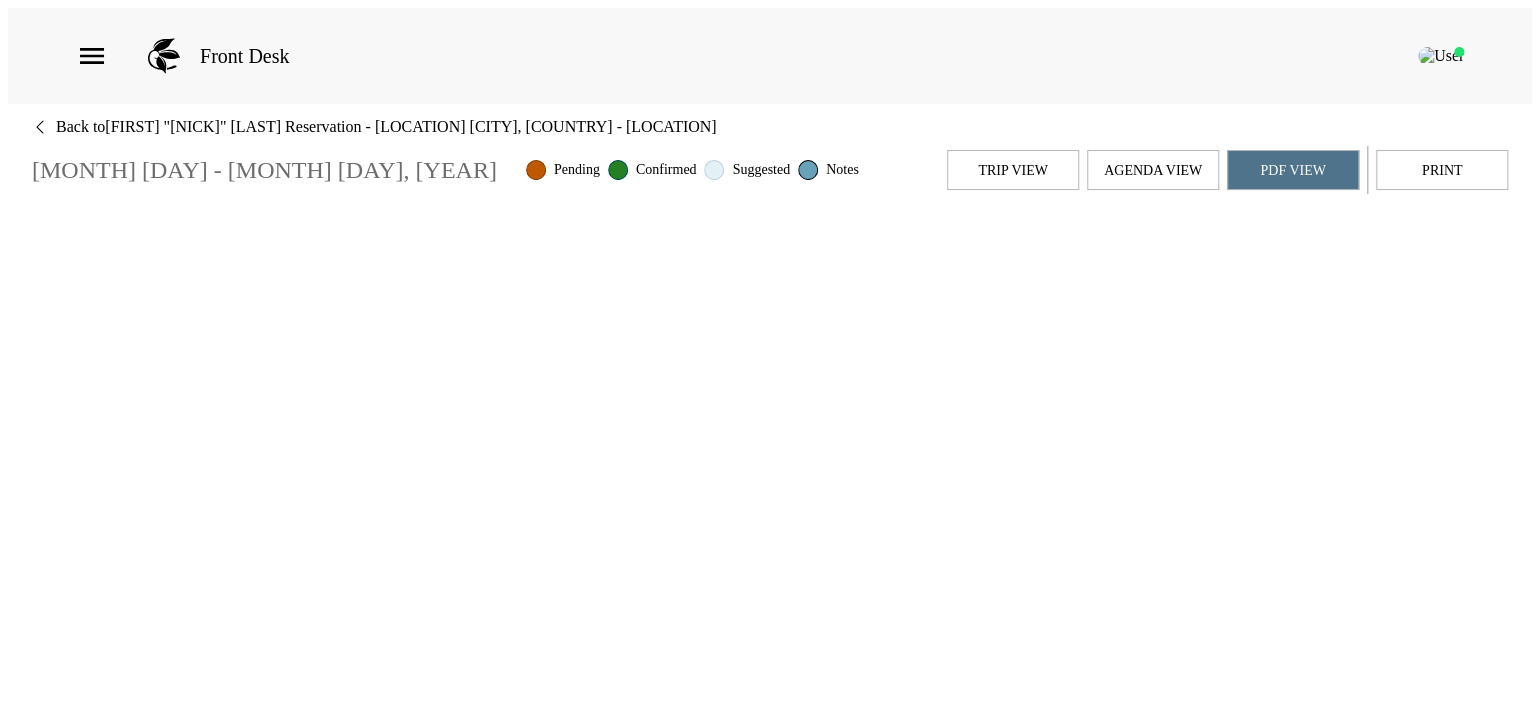 click on "Agenda View" at bounding box center (1153, 170) 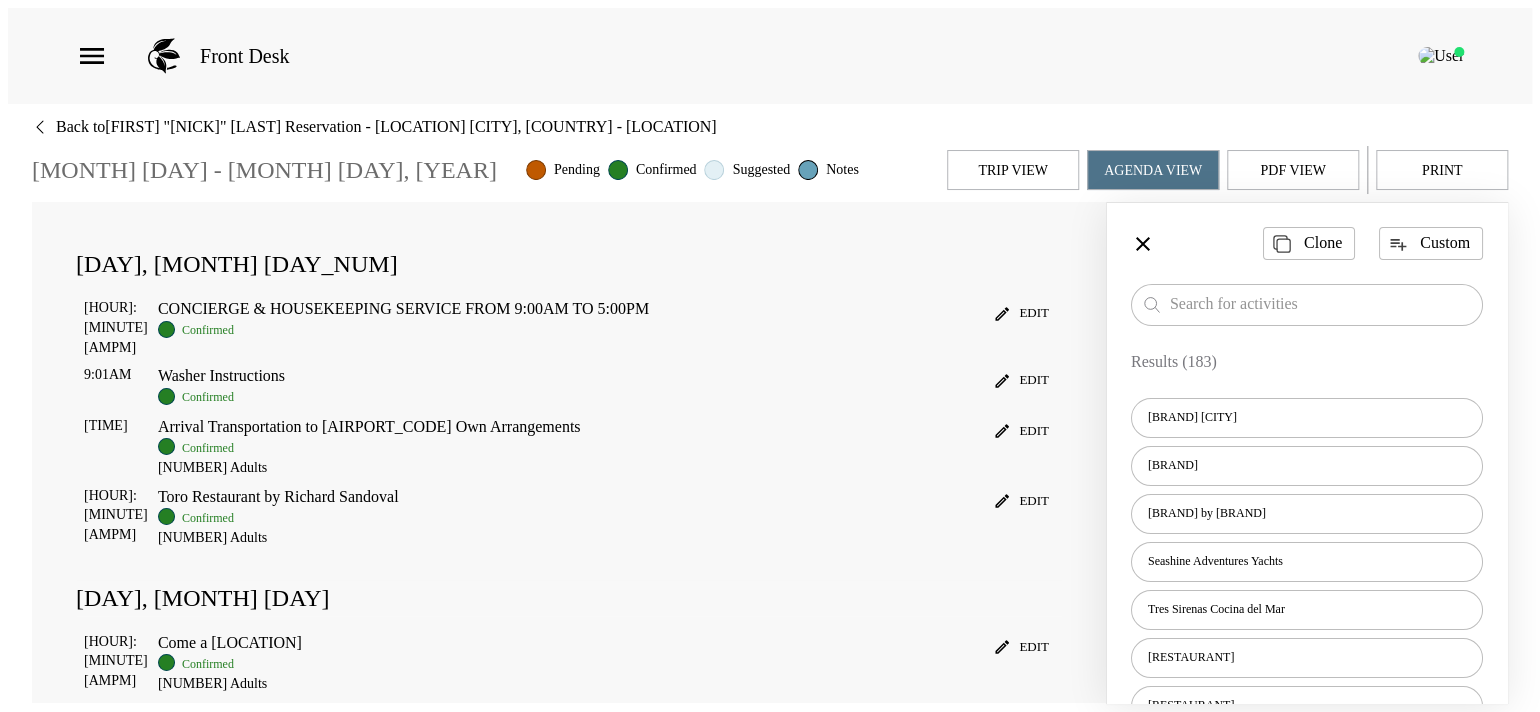 scroll, scrollTop: 399, scrollLeft: 0, axis: vertical 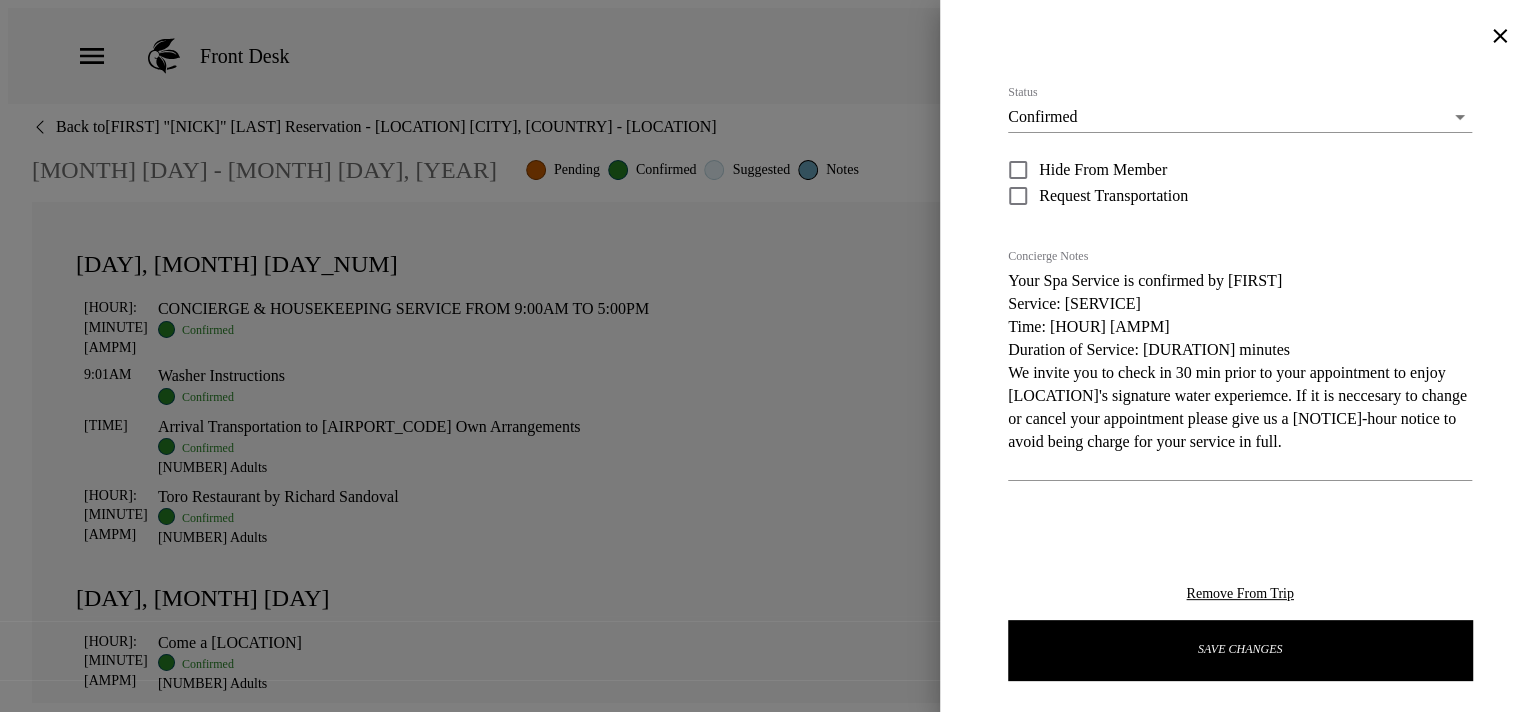 click on "Your Spa Service is confirmed by [FIRST]
Service: [SERVICE]
Time: [HOUR] [AMPM]
Duration of Service: [DURATION] minutes
We invite you to check in 30 min prior to your appointment to enjoy [LOCATION]'s signature water experiemce. If it is neccesary to change or cancel your appointment please give us a [NOTICE]-hour notice to avoid being charge for your service in full." at bounding box center [1240, 372] 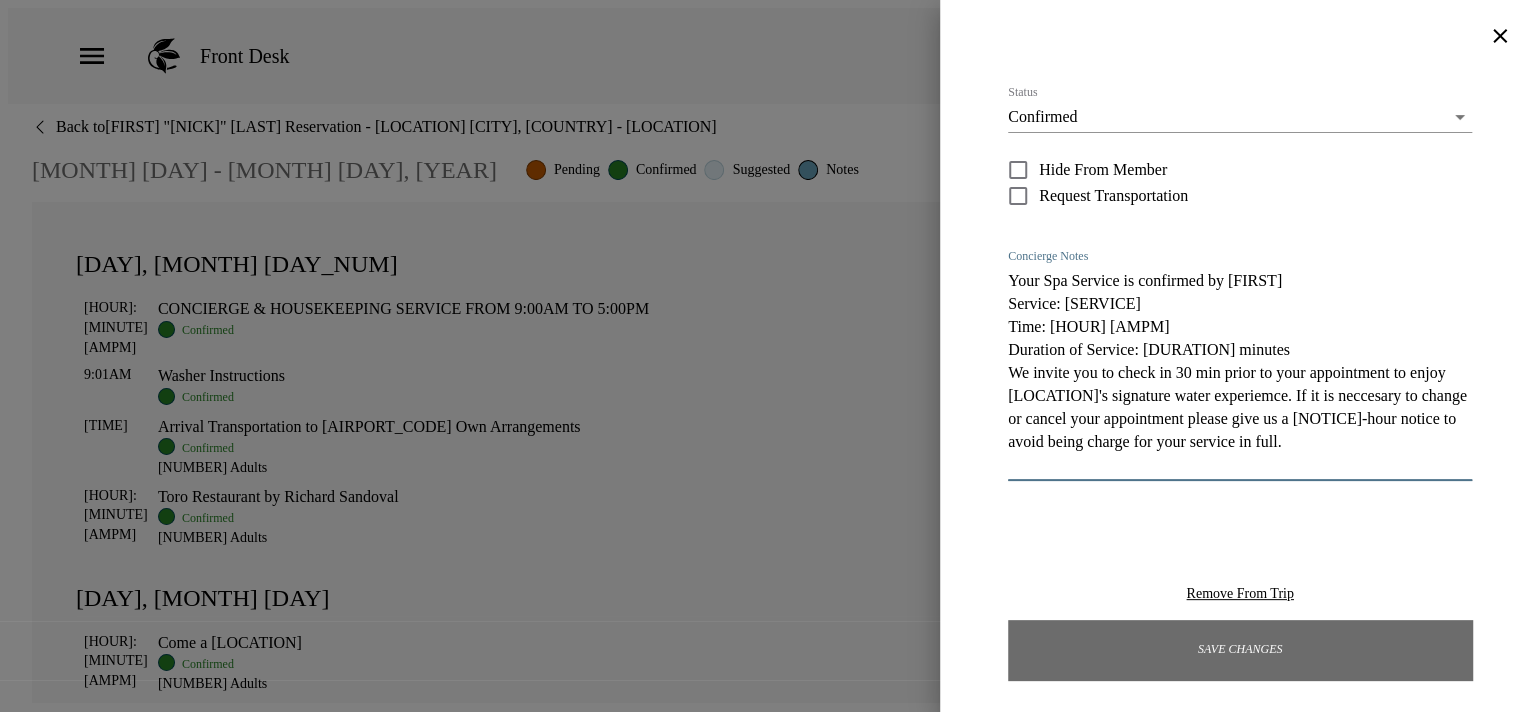 type on "Your Spa Service is confirmed by [FIRST]
Service: [SERVICE]
Time: [HOUR] [AMPM]
Duration of Service: [DURATION] minutes
We invite you to check in 30 min prior to your appointment to enjoy [LOCATION]'s signature water experiemce. If it is neccesary to change or cancel your appointment please give us a [NOTICE]-hour notice to avoid being charge for your service in full." 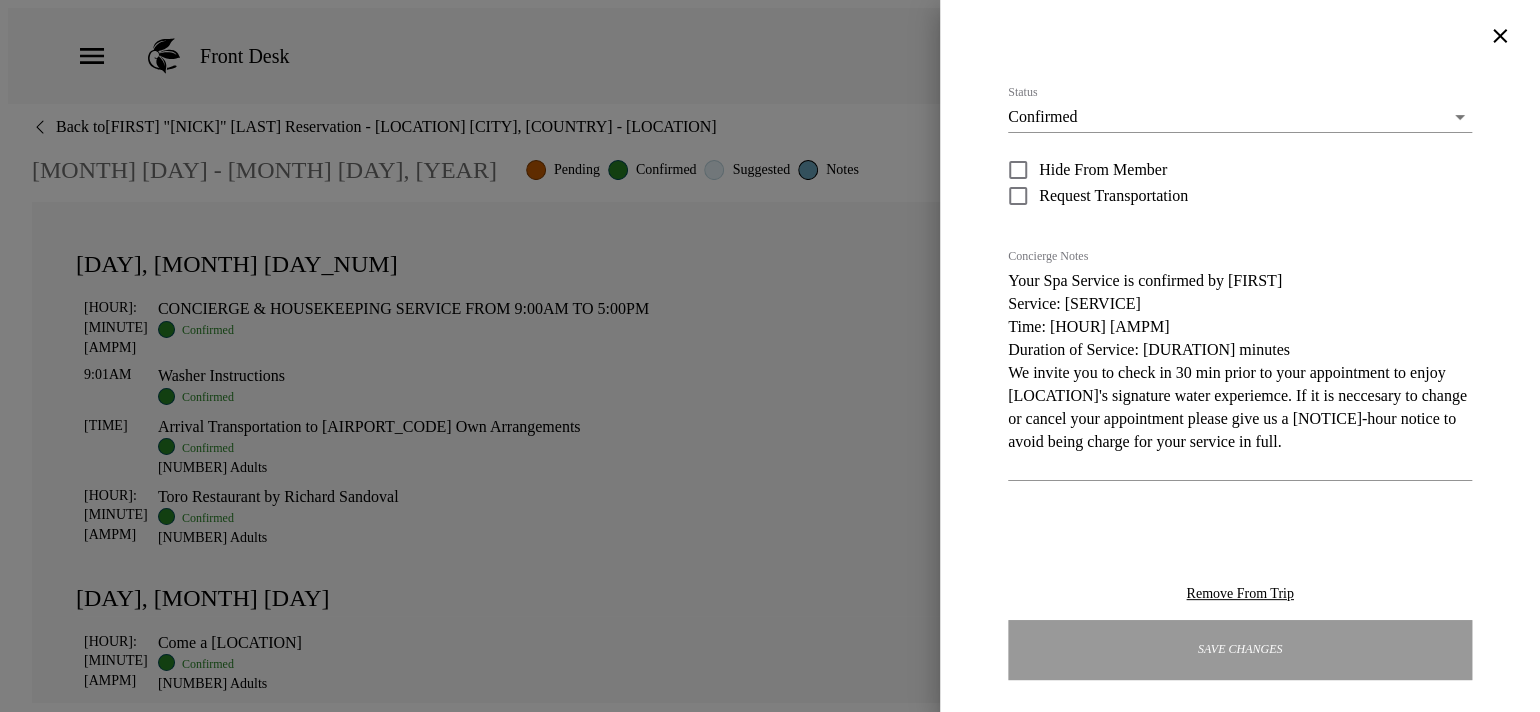 click on "Save Changes" at bounding box center (1240, 650) 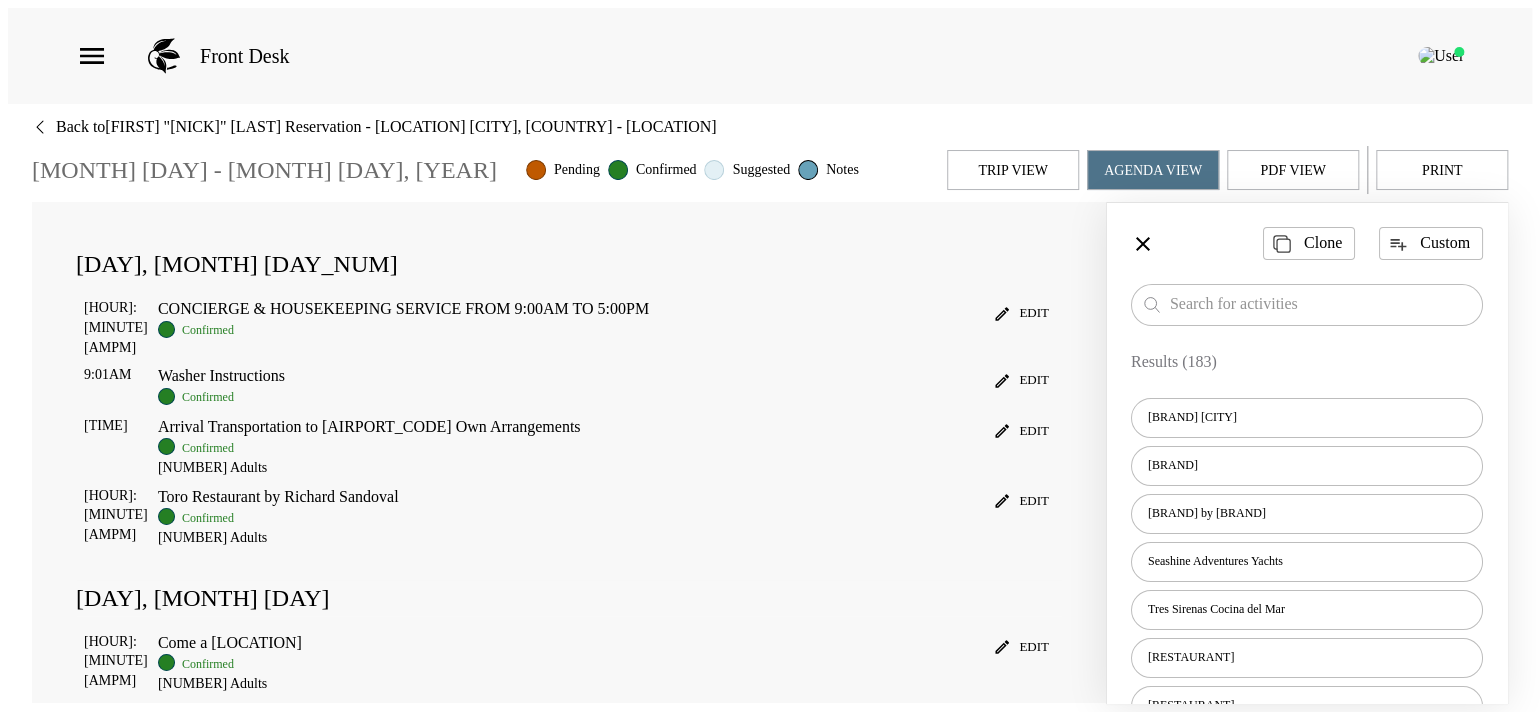 click on "PDF View" at bounding box center [1293, 170] 